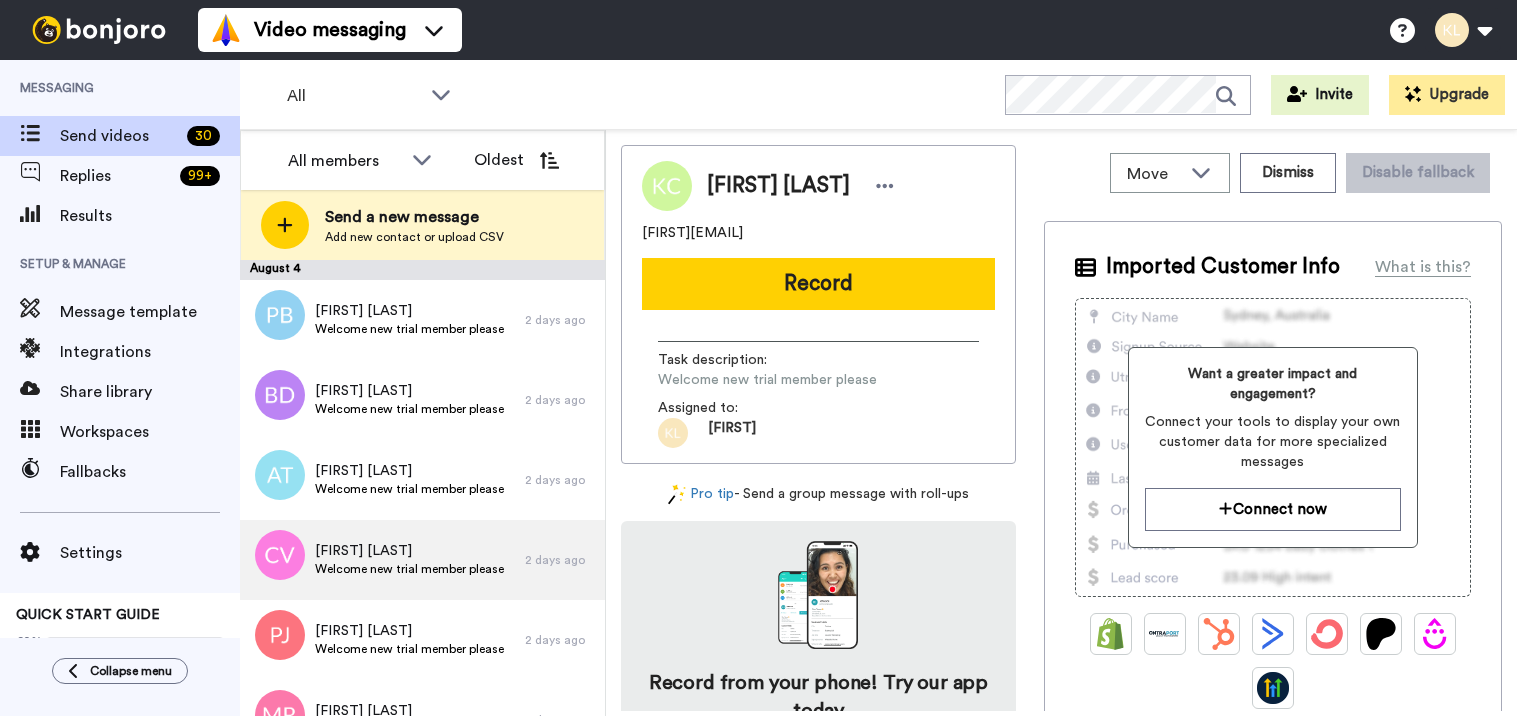 scroll, scrollTop: 0, scrollLeft: 0, axis: both 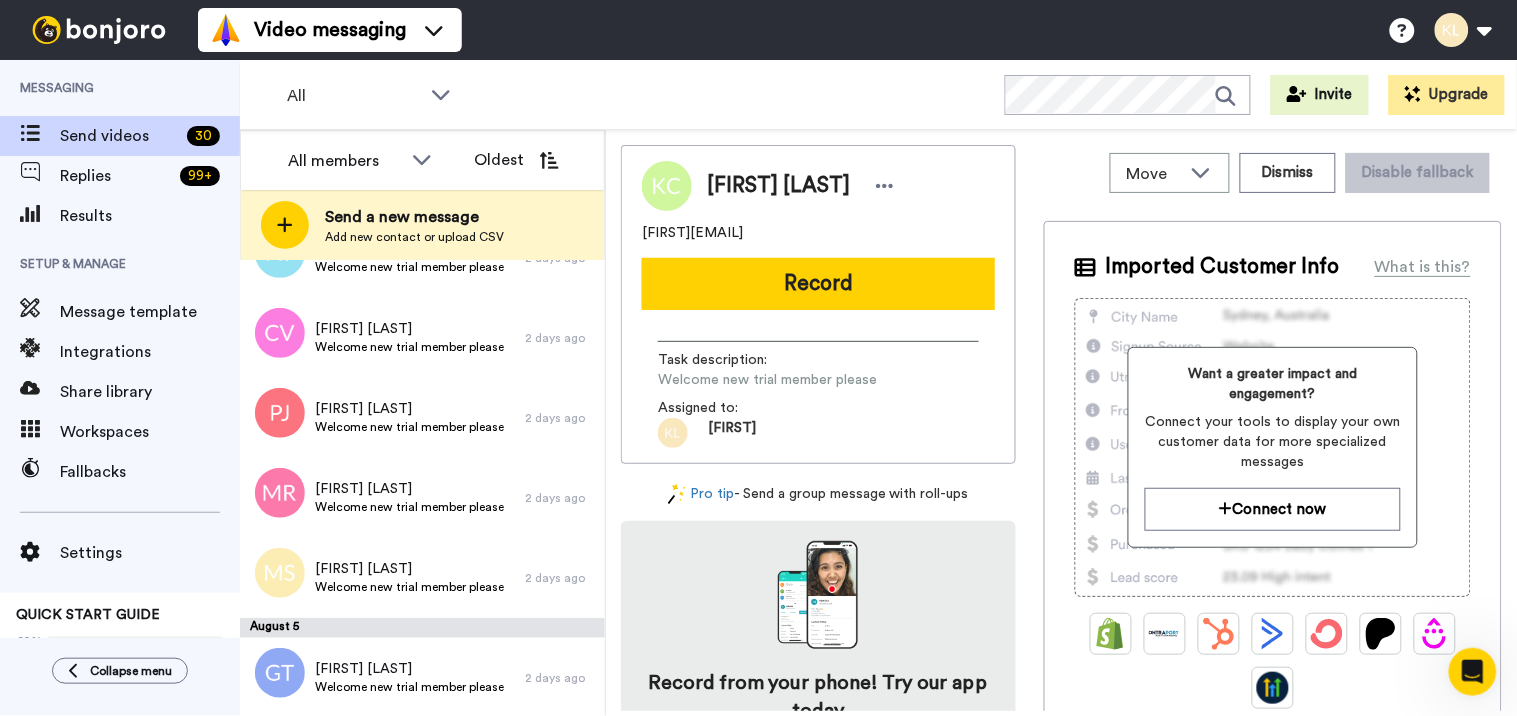 click on "All WORKSPACES View all All Default Task List + Add a new workspace
Invite Upgrade" at bounding box center (878, 95) 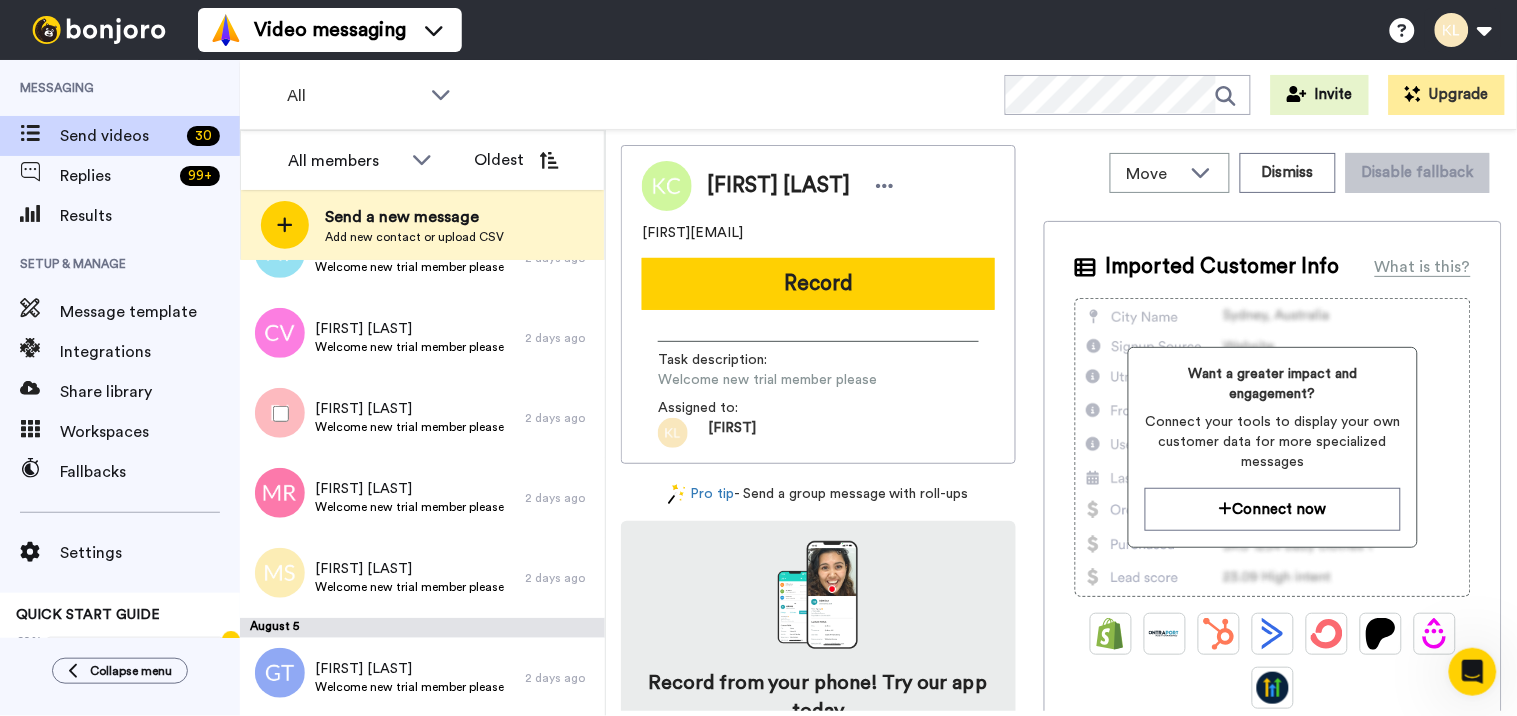 scroll, scrollTop: 0, scrollLeft: 0, axis: both 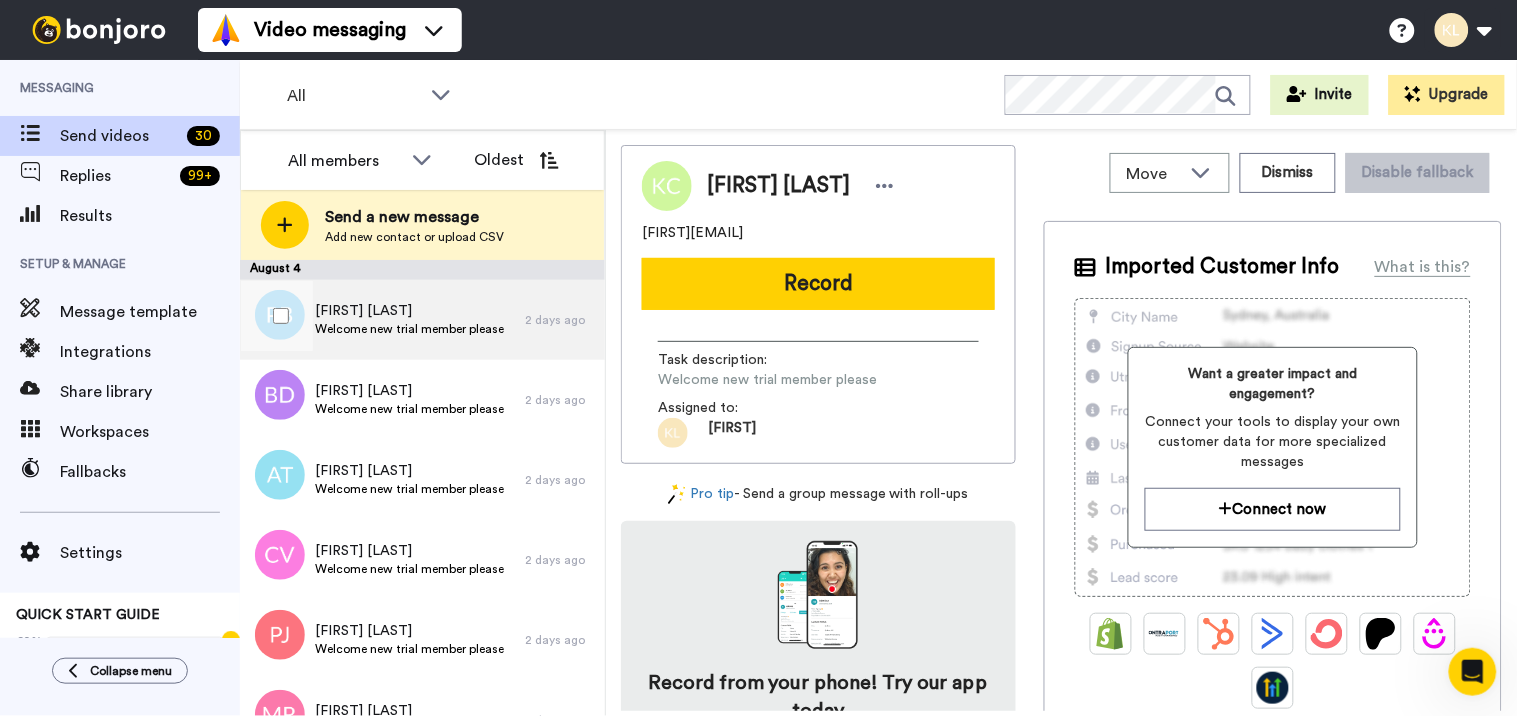 click on "Welcome new trial member please" at bounding box center [409, 329] 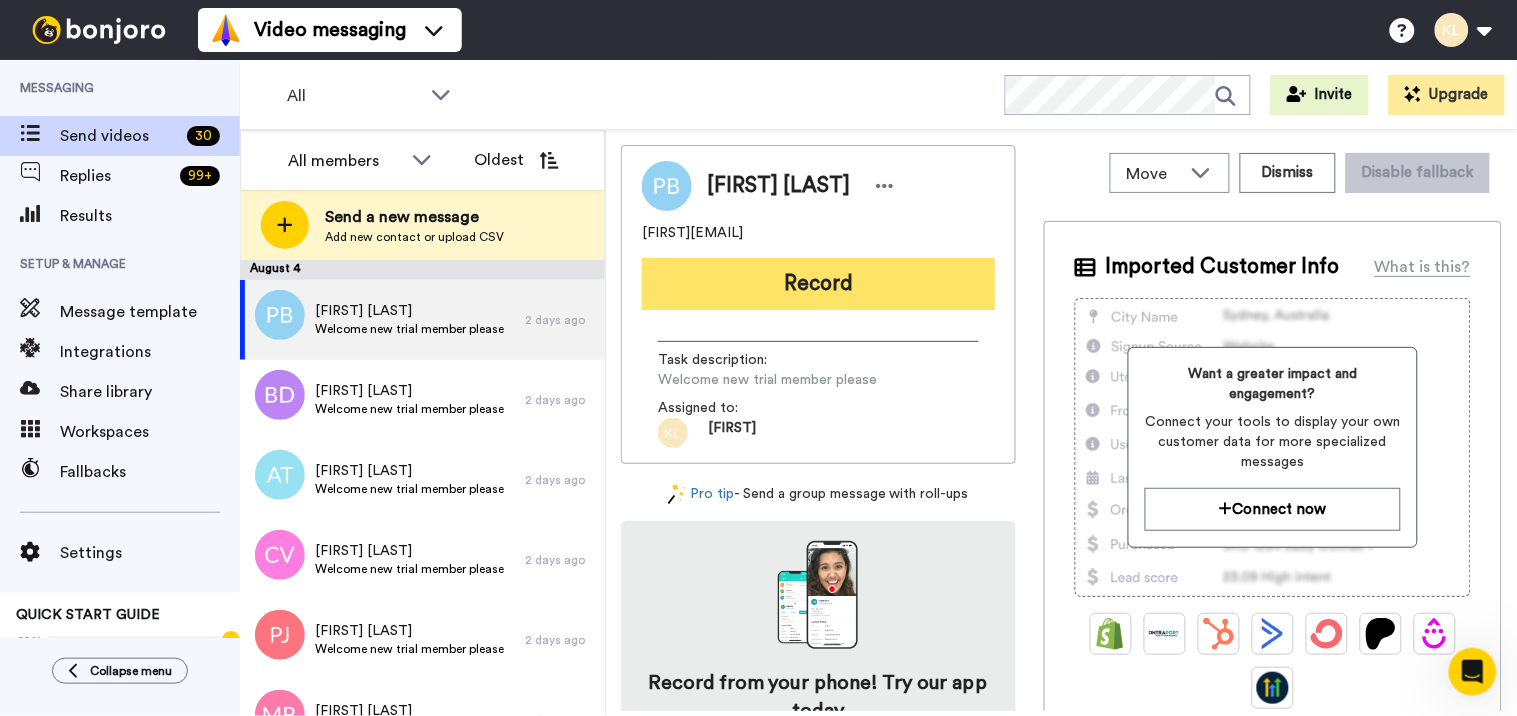click on "Record" at bounding box center [818, 284] 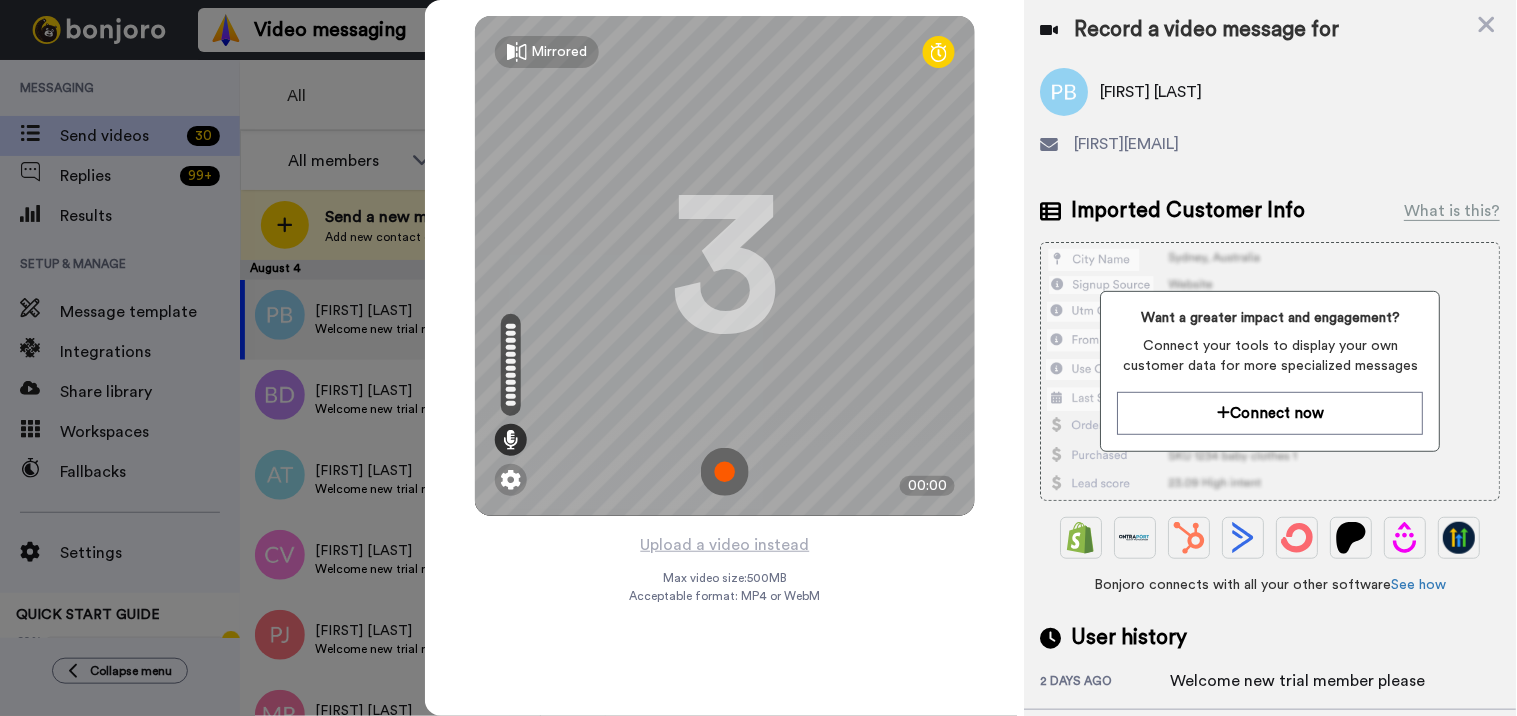 click at bounding box center [725, 472] 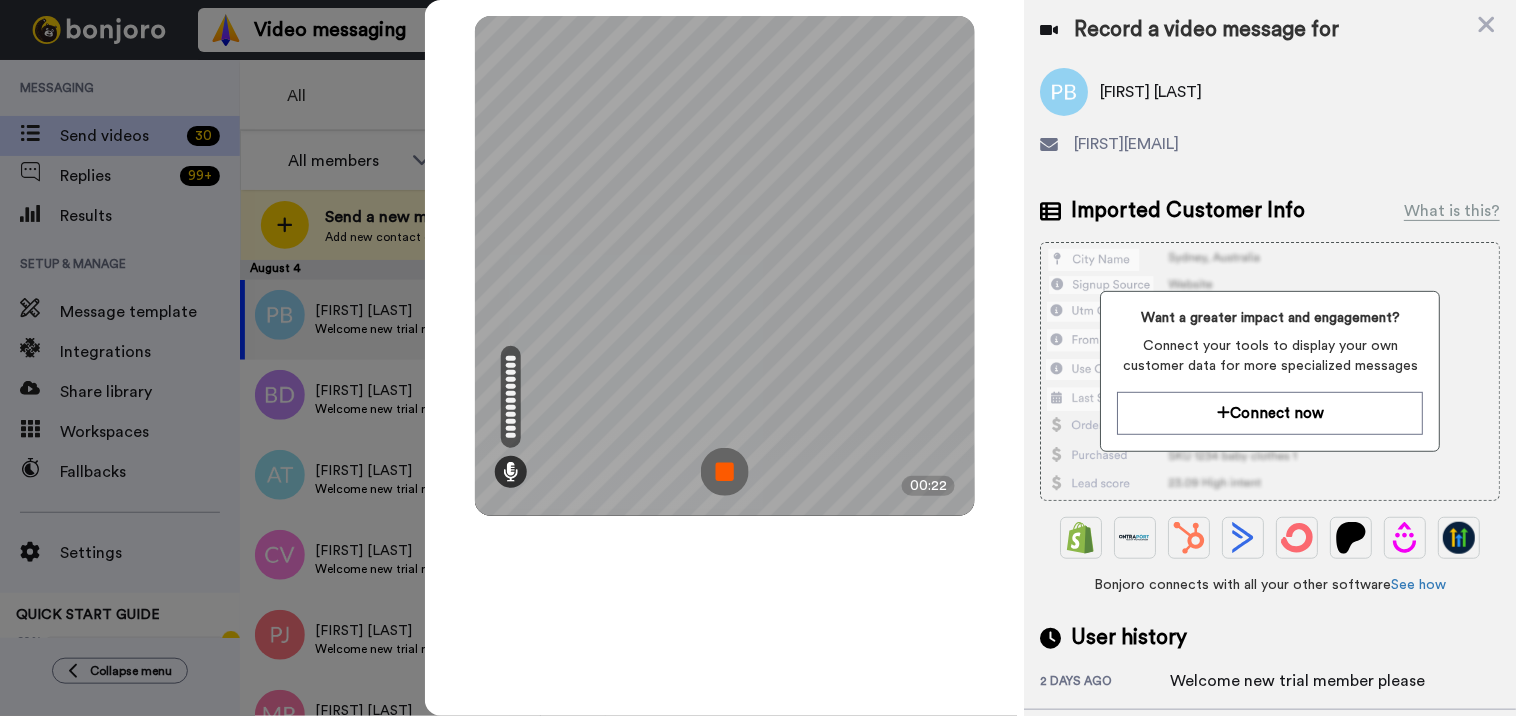 click at bounding box center [725, 472] 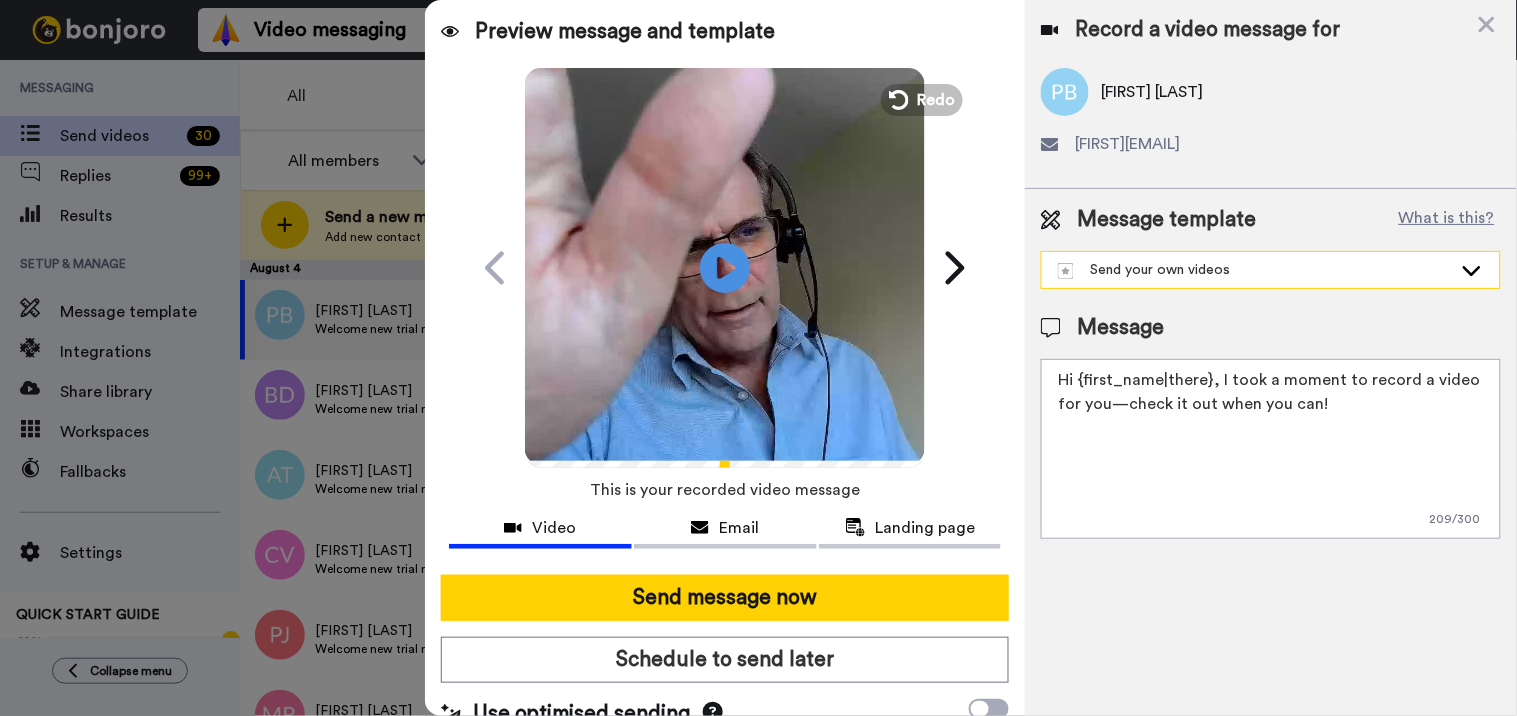 click on "Send your own videos" at bounding box center (1255, 270) 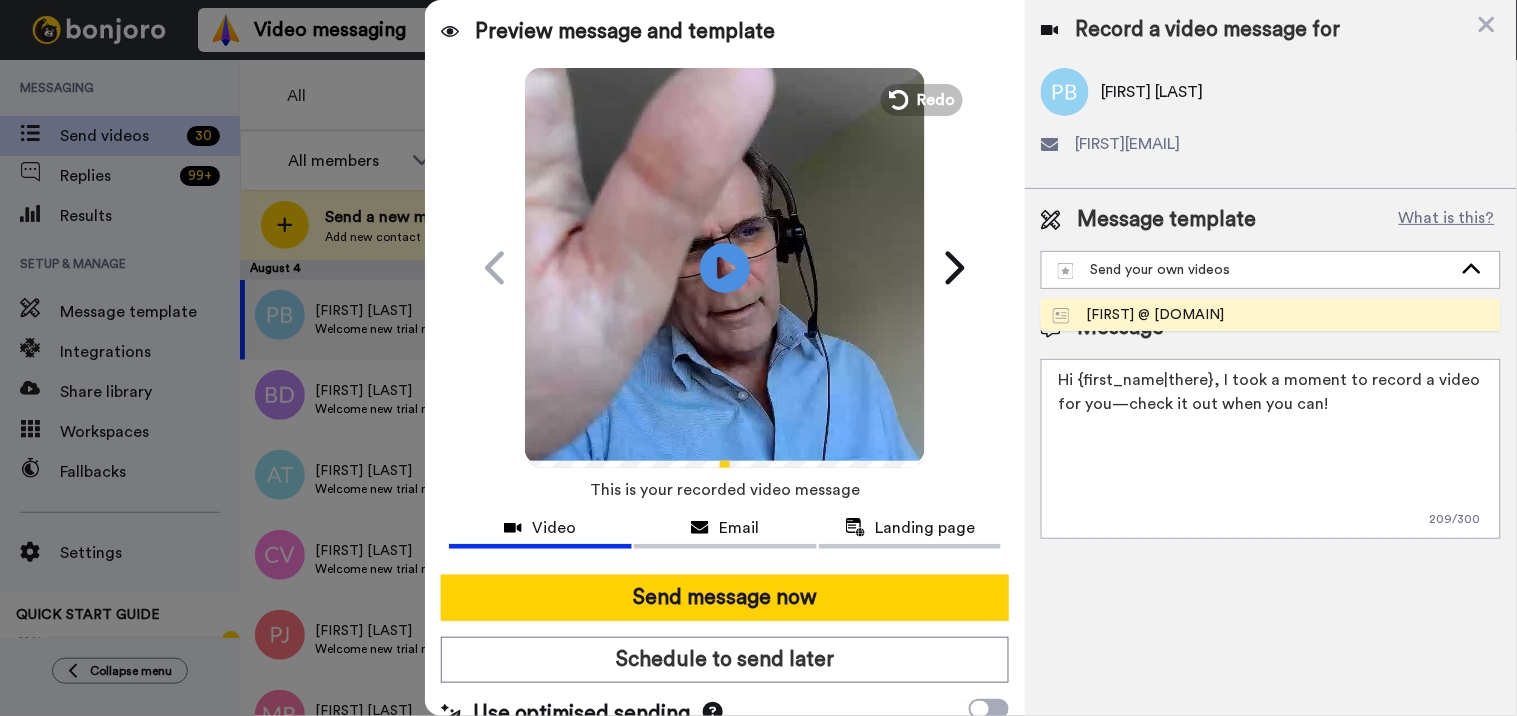 click on "[FIRST] @ Stealthseminar Welcome New Trial User" at bounding box center [1138, 315] 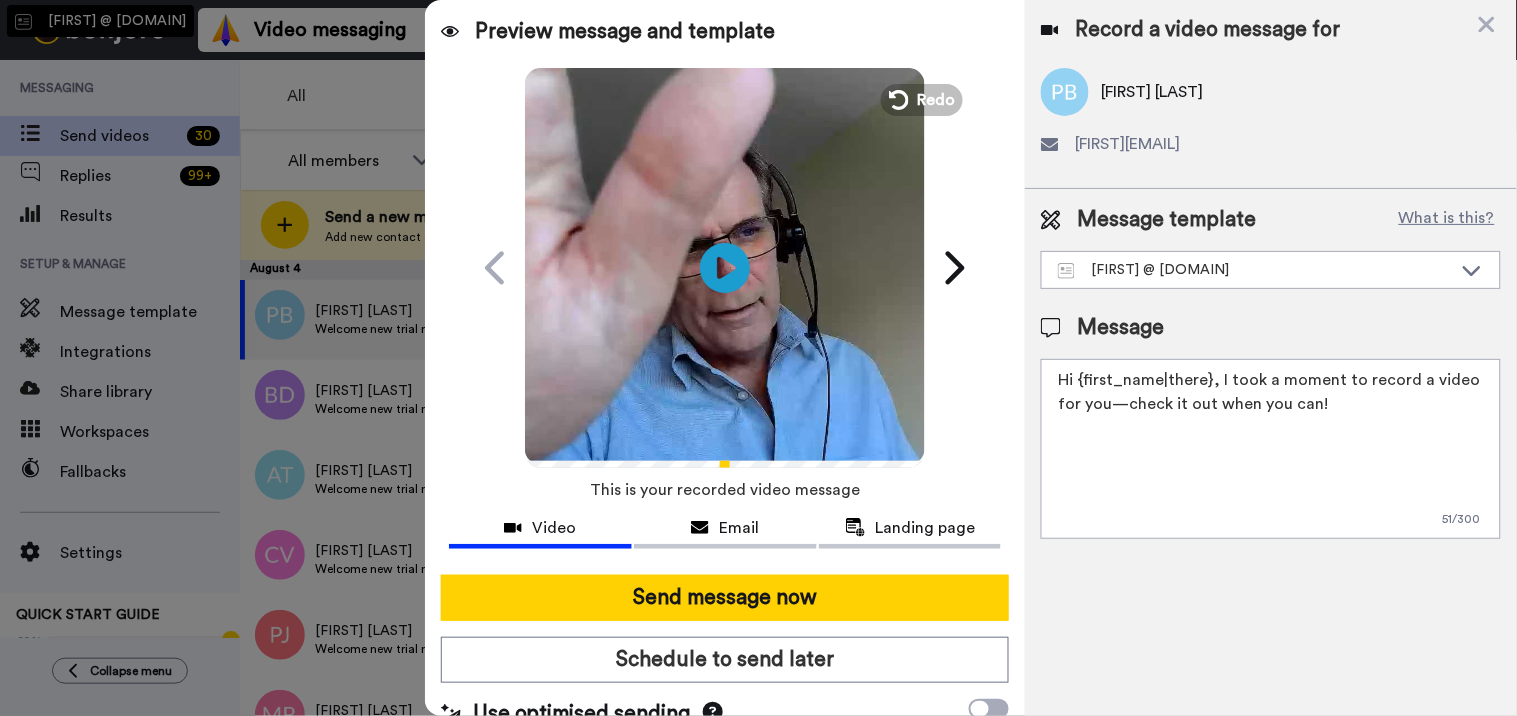 type on "Hi there {first_name}
I recorded a message for you on this fine day, check it out!
Find us at the link below, we're happy to help & assist you get setup!
https://help.stealthseminarapp.com/en/articles/2953424-how-do-i-create-an-automated-webinar" 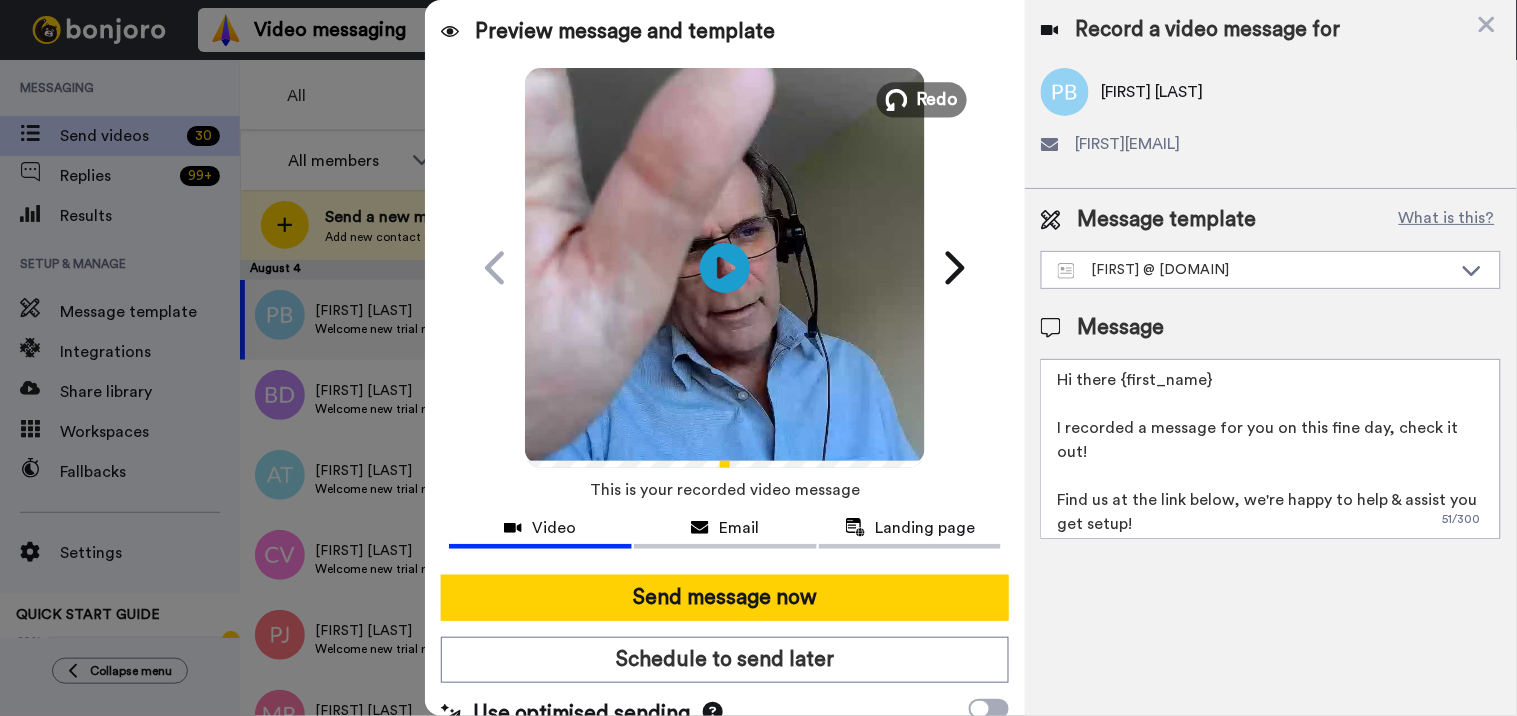 click on "Redo" at bounding box center [938, 99] 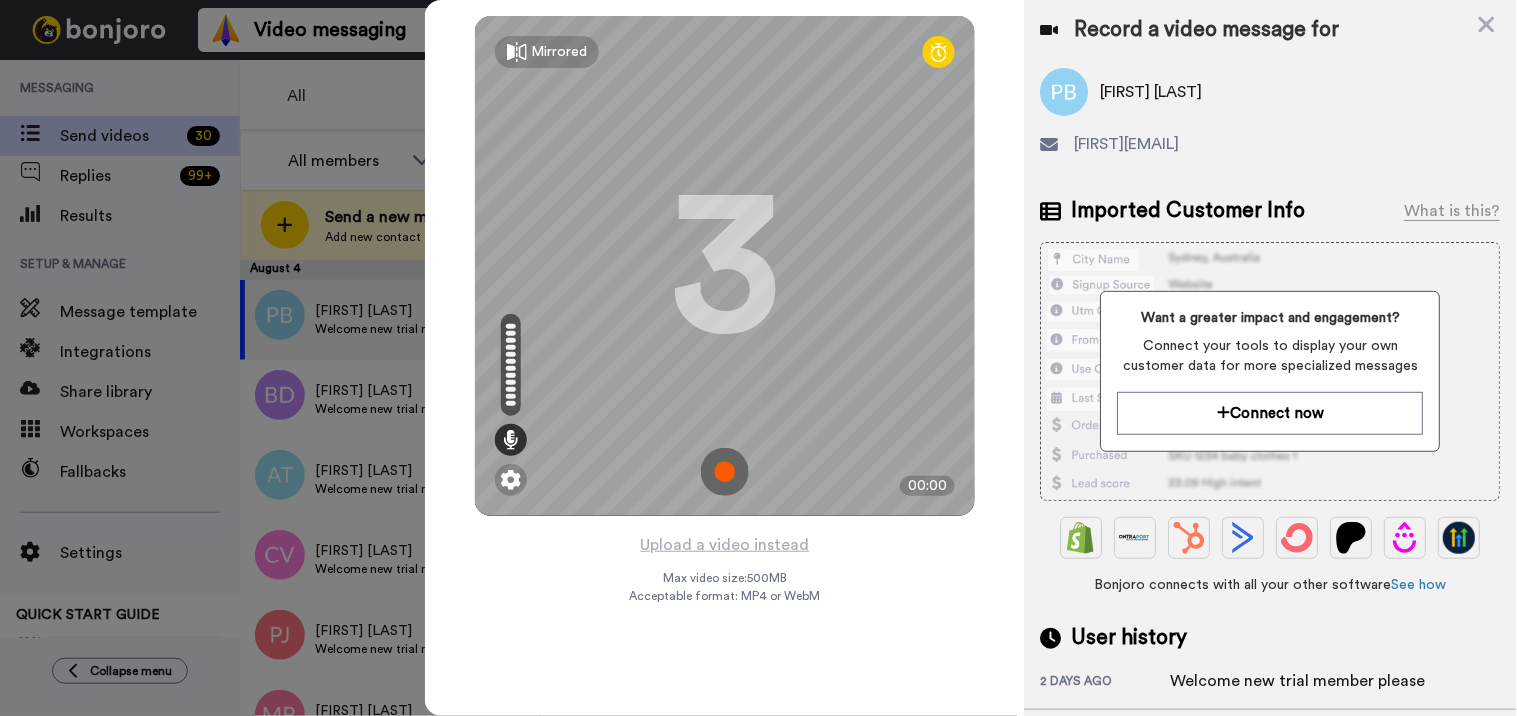click at bounding box center (725, 472) 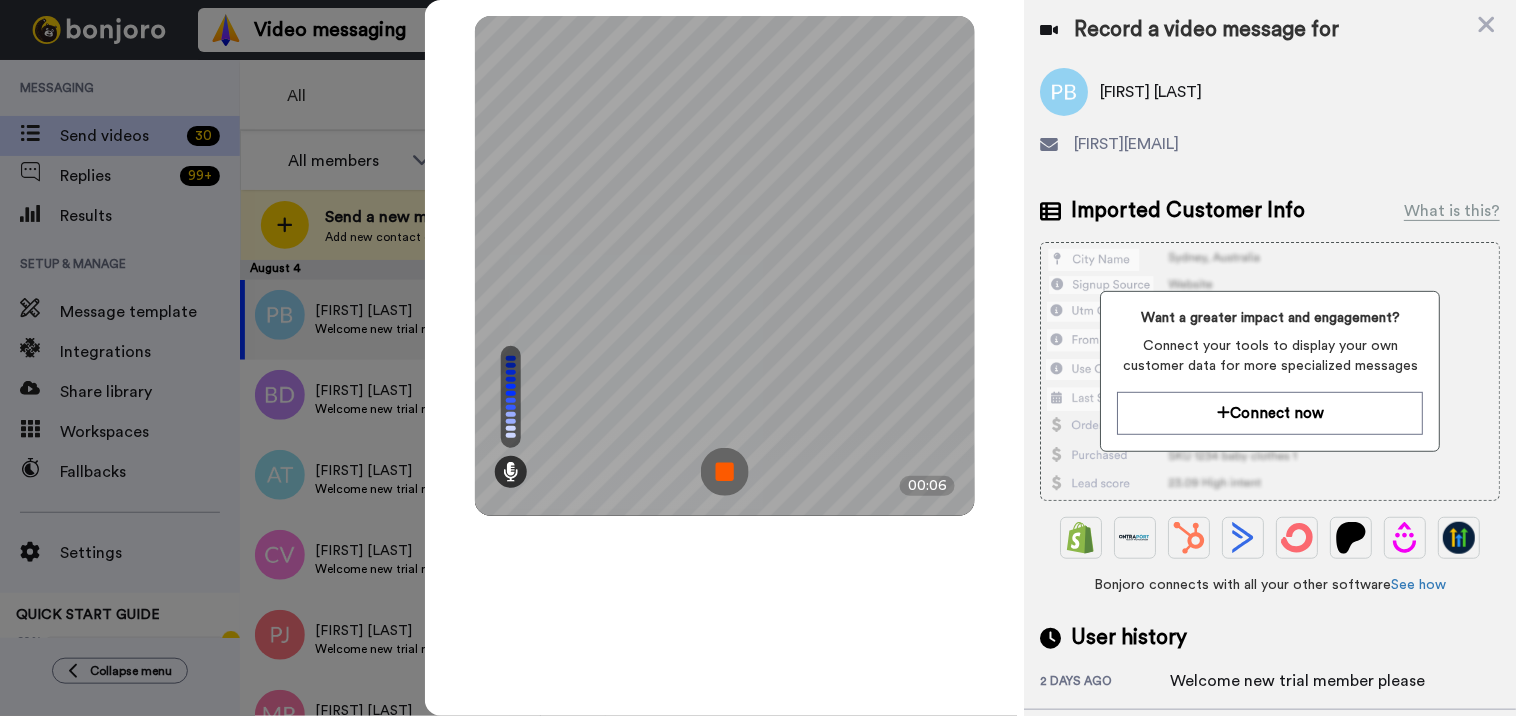 click at bounding box center [725, 472] 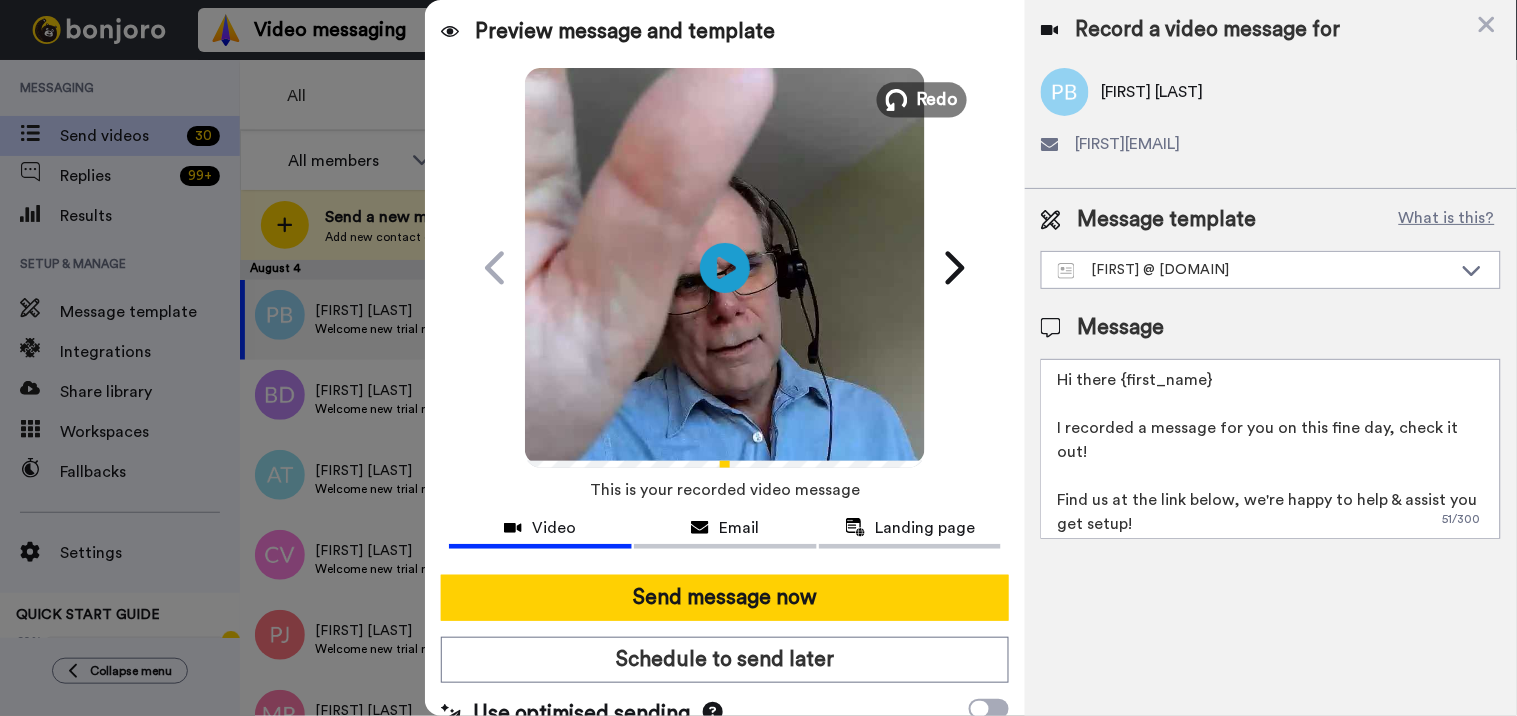 click on "Redo" at bounding box center (938, 99) 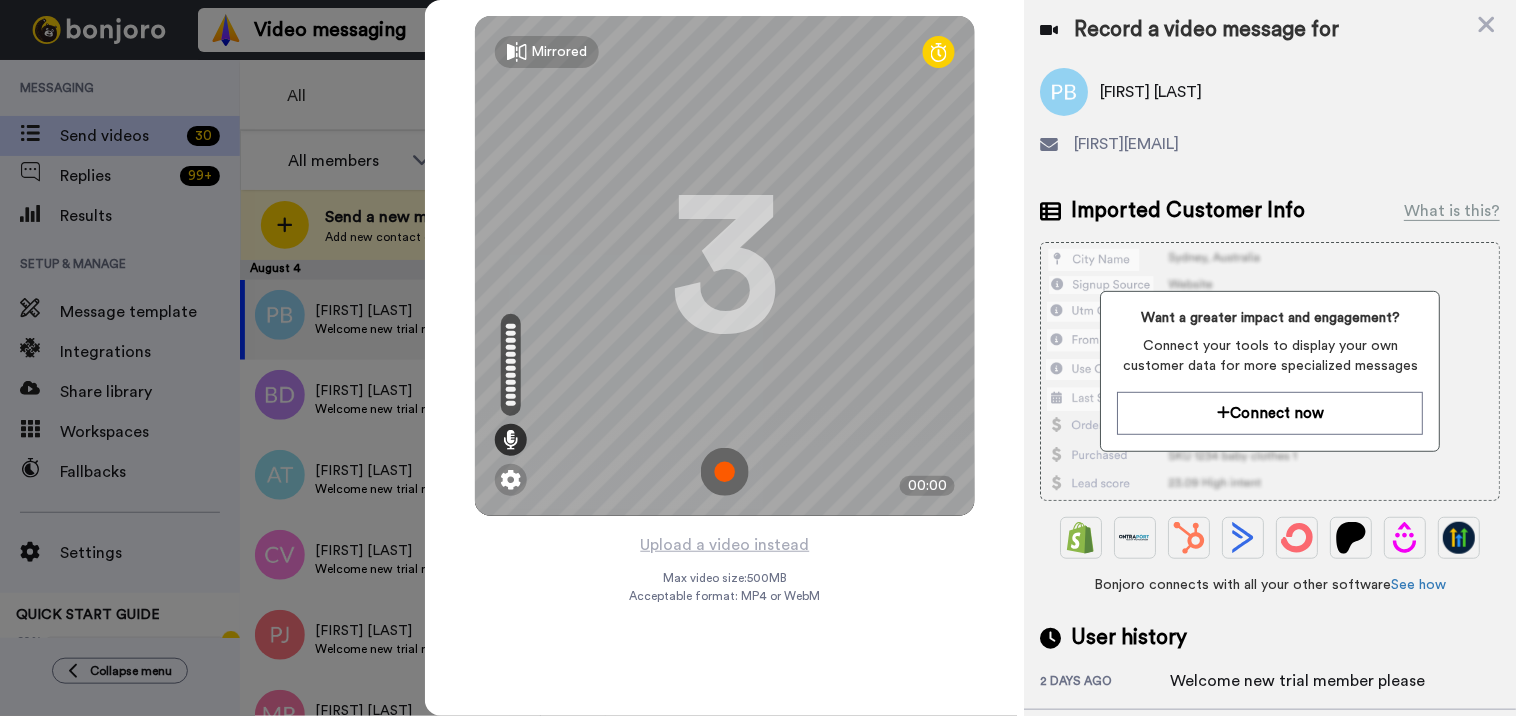 click at bounding box center (725, 472) 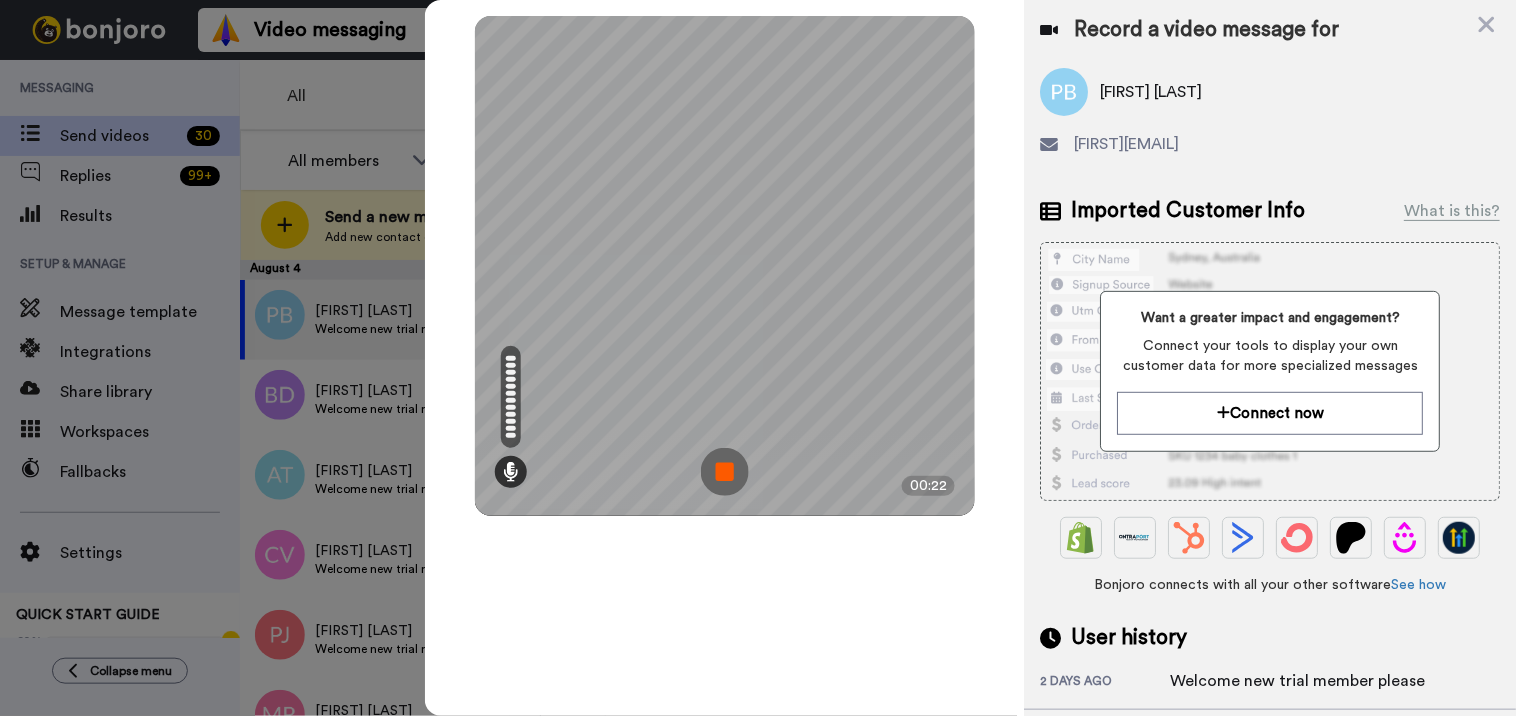 click at bounding box center [725, 472] 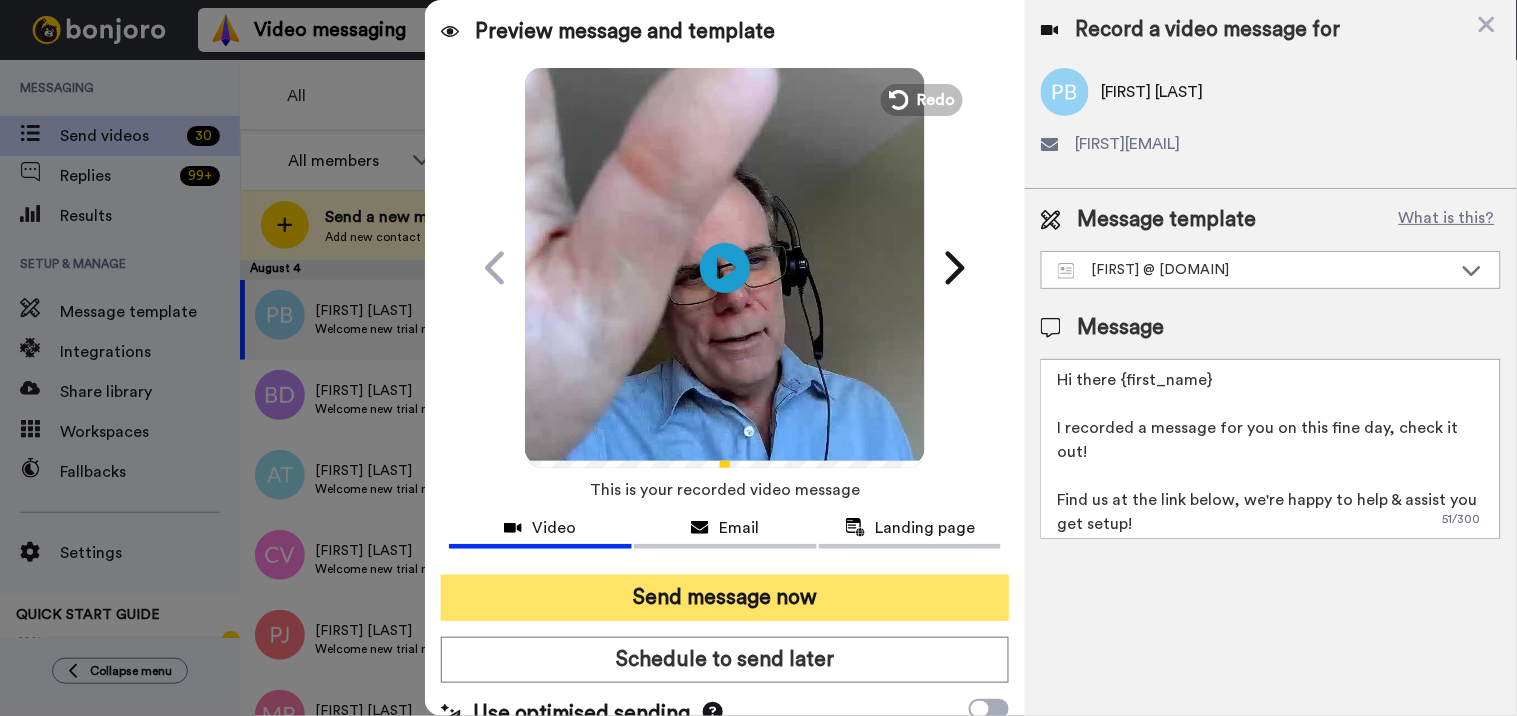 click on "Send message now" at bounding box center [725, 598] 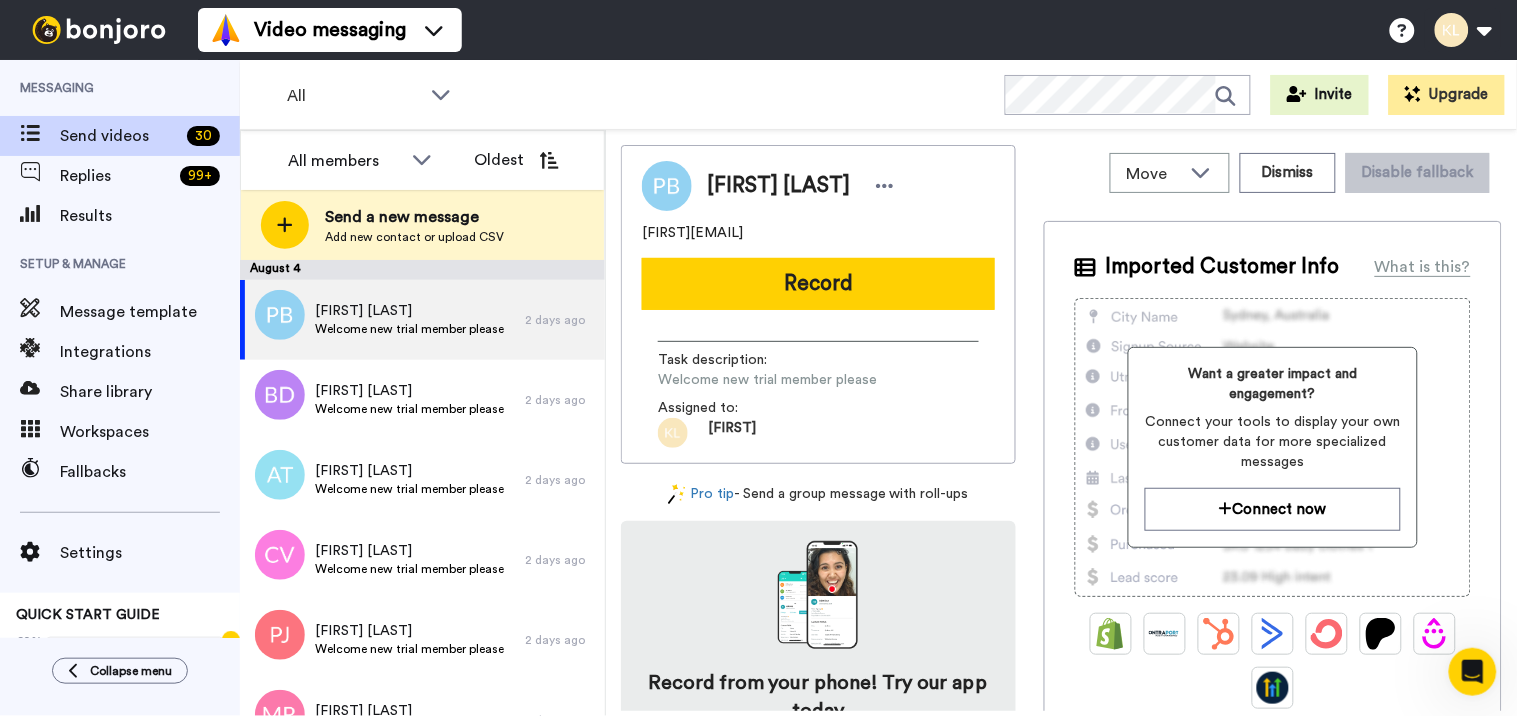 scroll, scrollTop: 0, scrollLeft: 0, axis: both 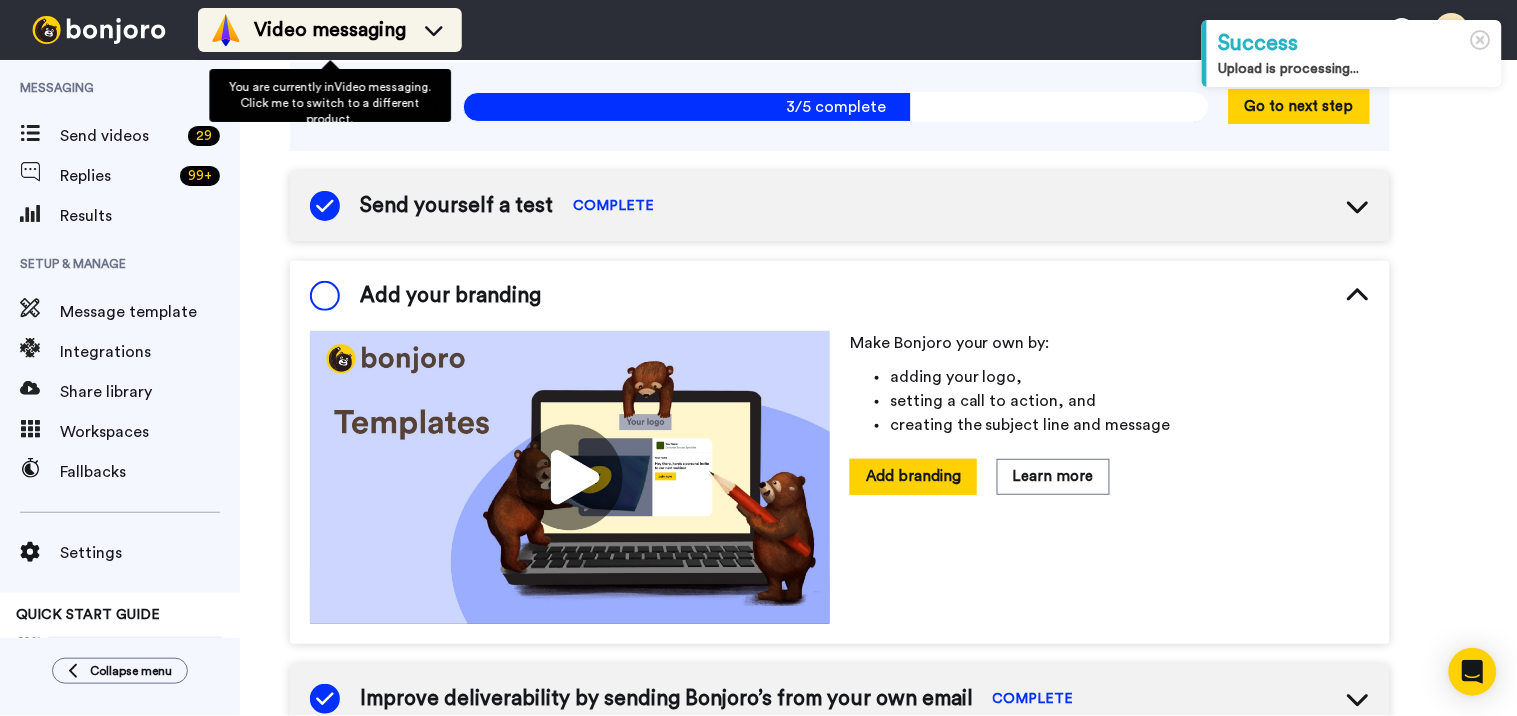 click on "Video messaging" at bounding box center [330, 30] 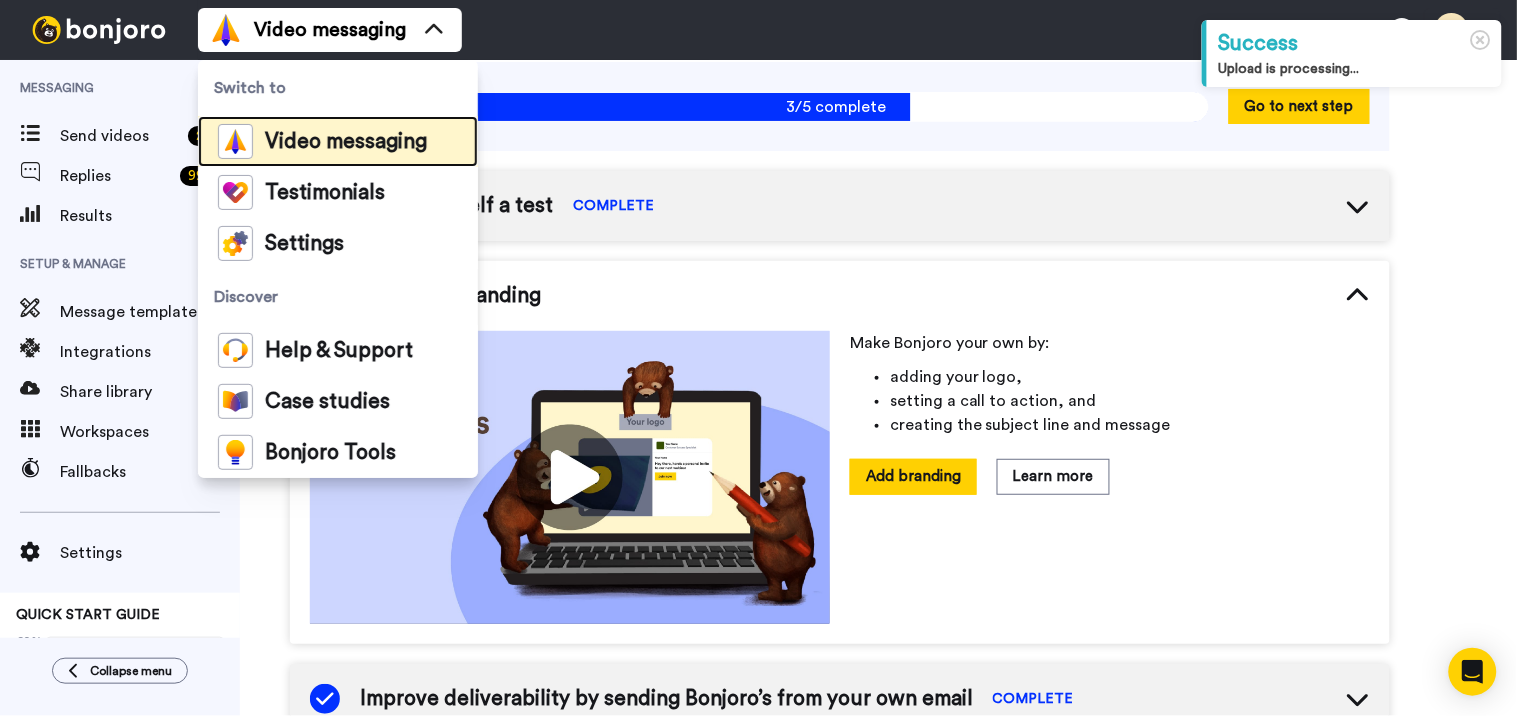click on "Video messaging" at bounding box center [346, 142] 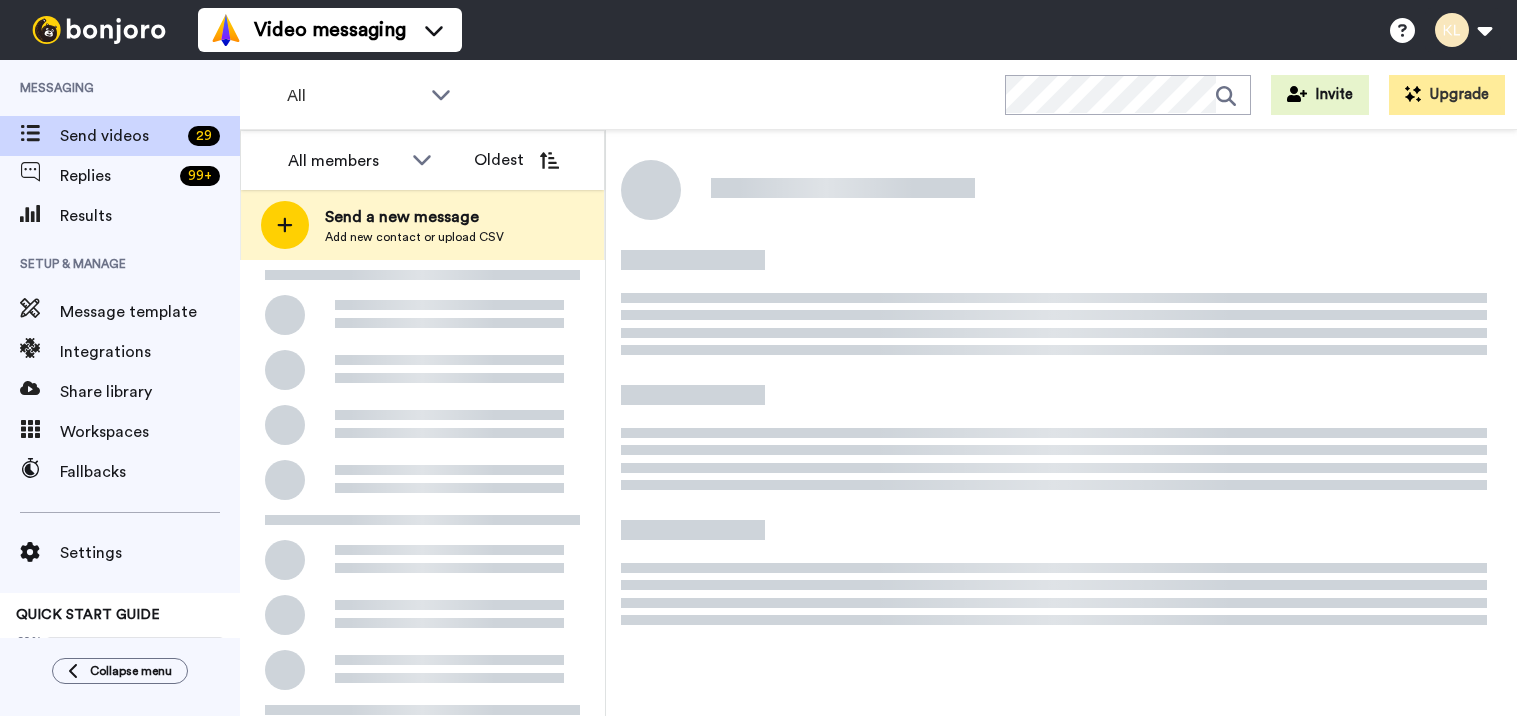 scroll, scrollTop: 0, scrollLeft: 0, axis: both 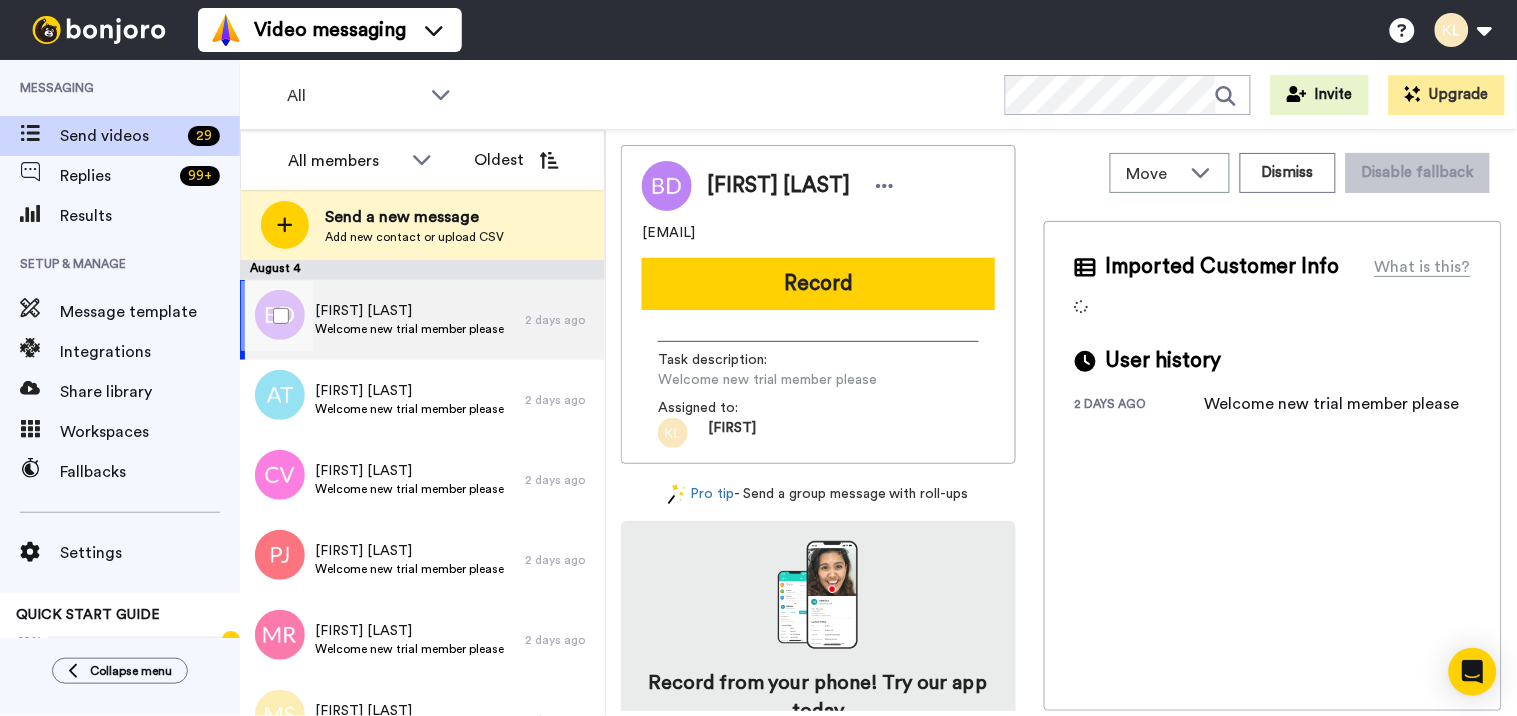 click on "[FIRST] [LAST]" at bounding box center [409, 311] 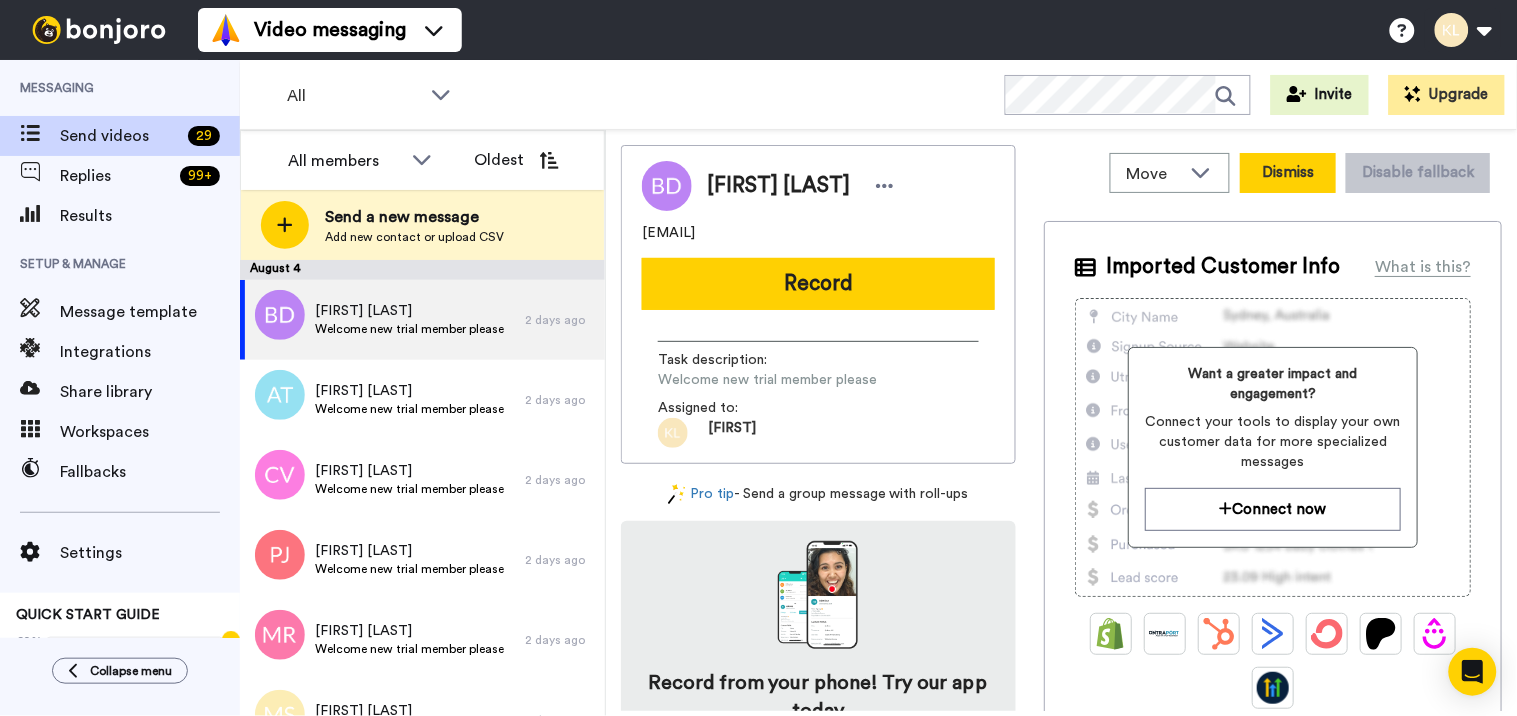 click on "Dismiss" at bounding box center (1288, 173) 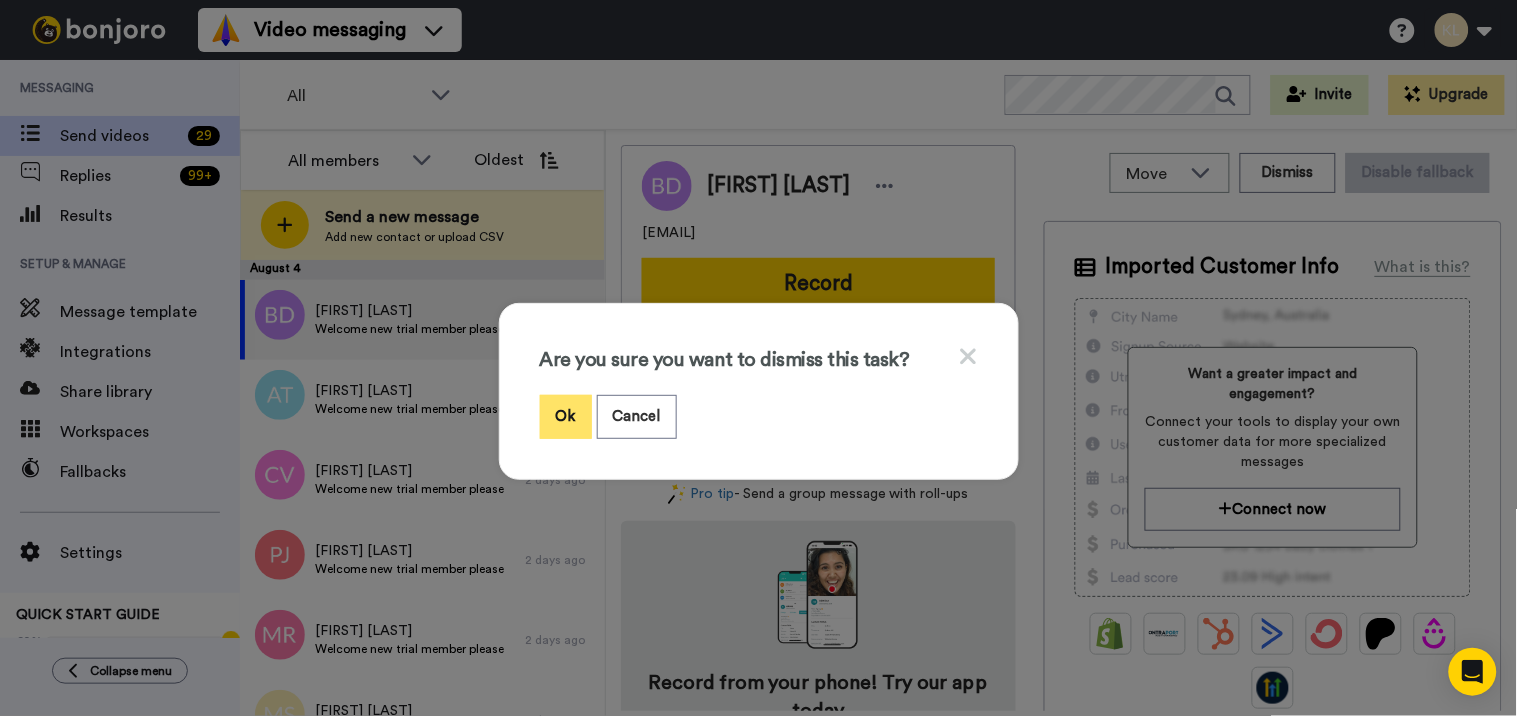 click on "Ok" at bounding box center (566, 416) 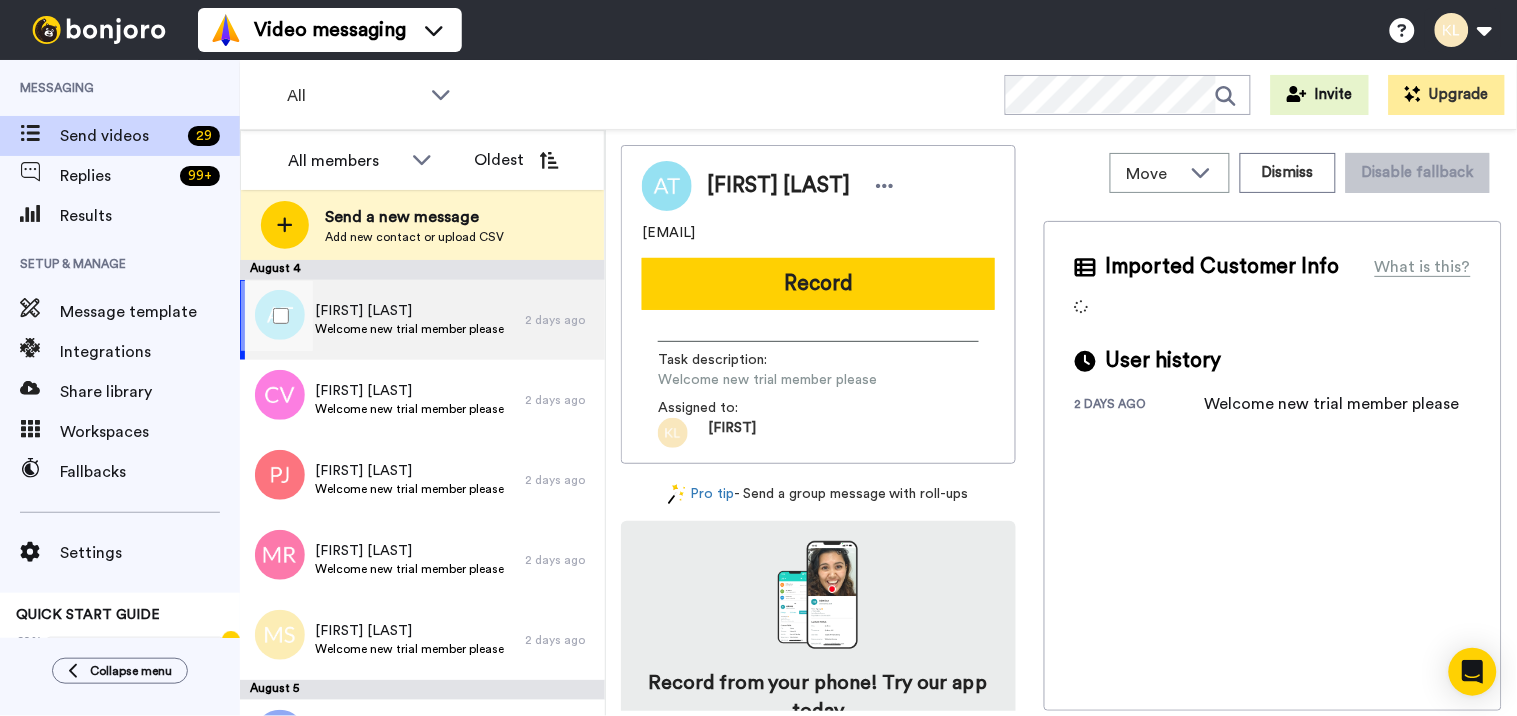 click on "Welcome new trial member please" at bounding box center [409, 329] 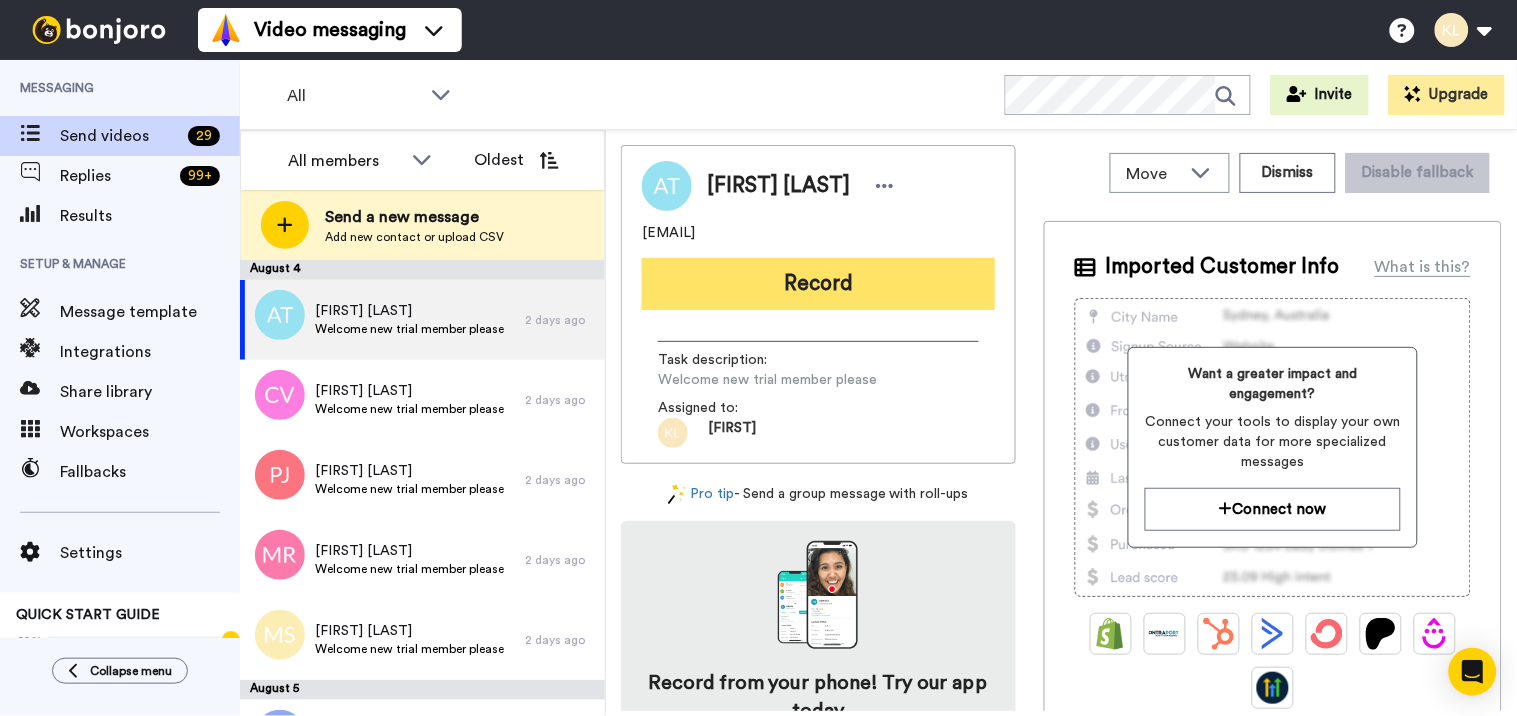 click on "Record" at bounding box center [818, 284] 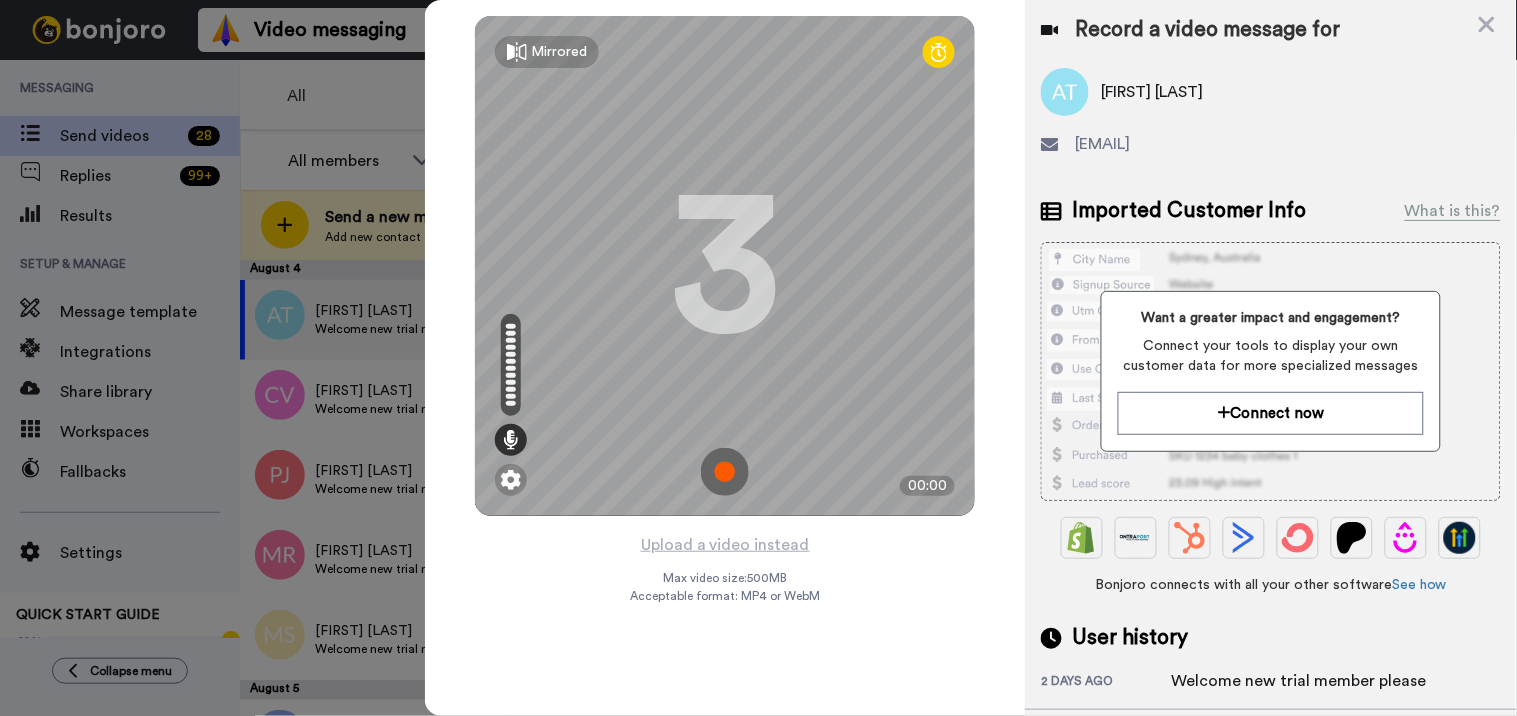 click at bounding box center (725, 472) 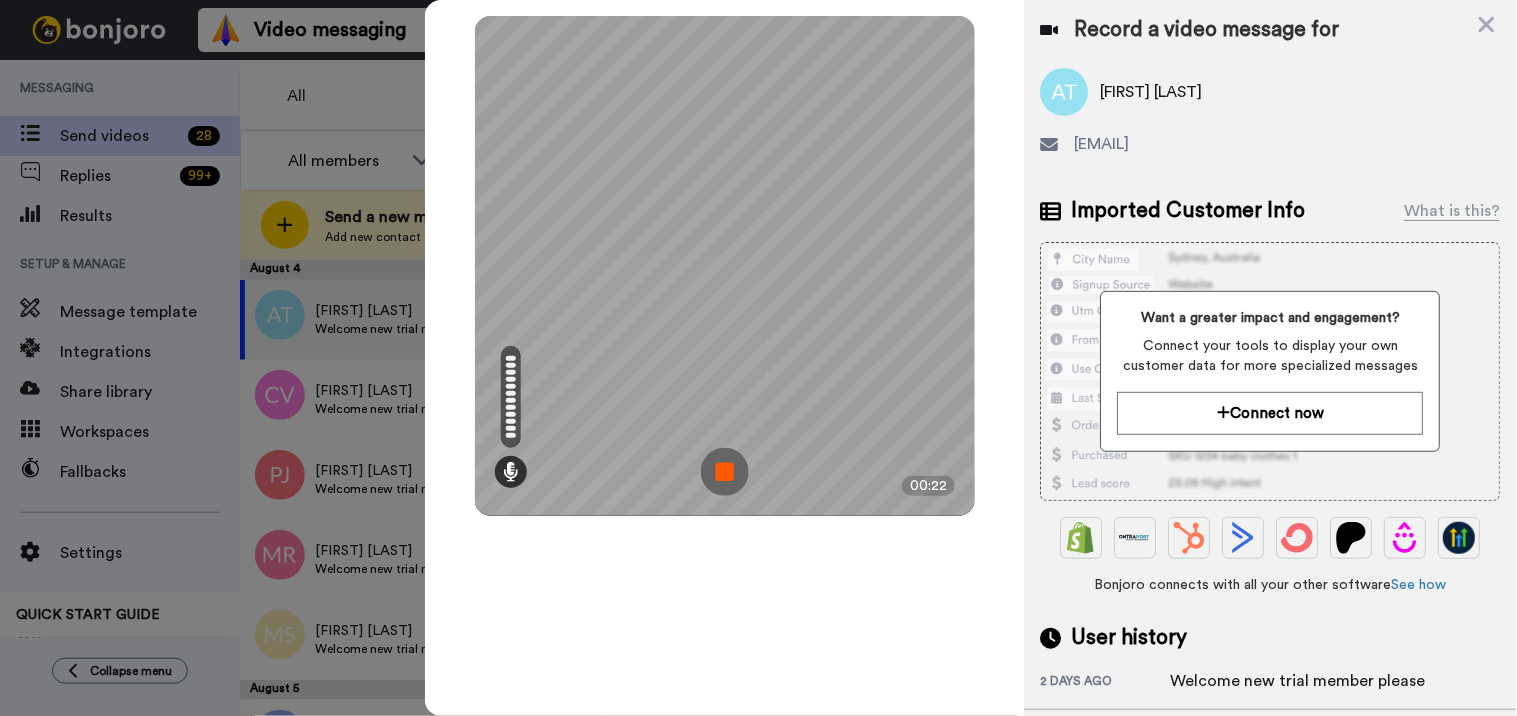 click at bounding box center (725, 472) 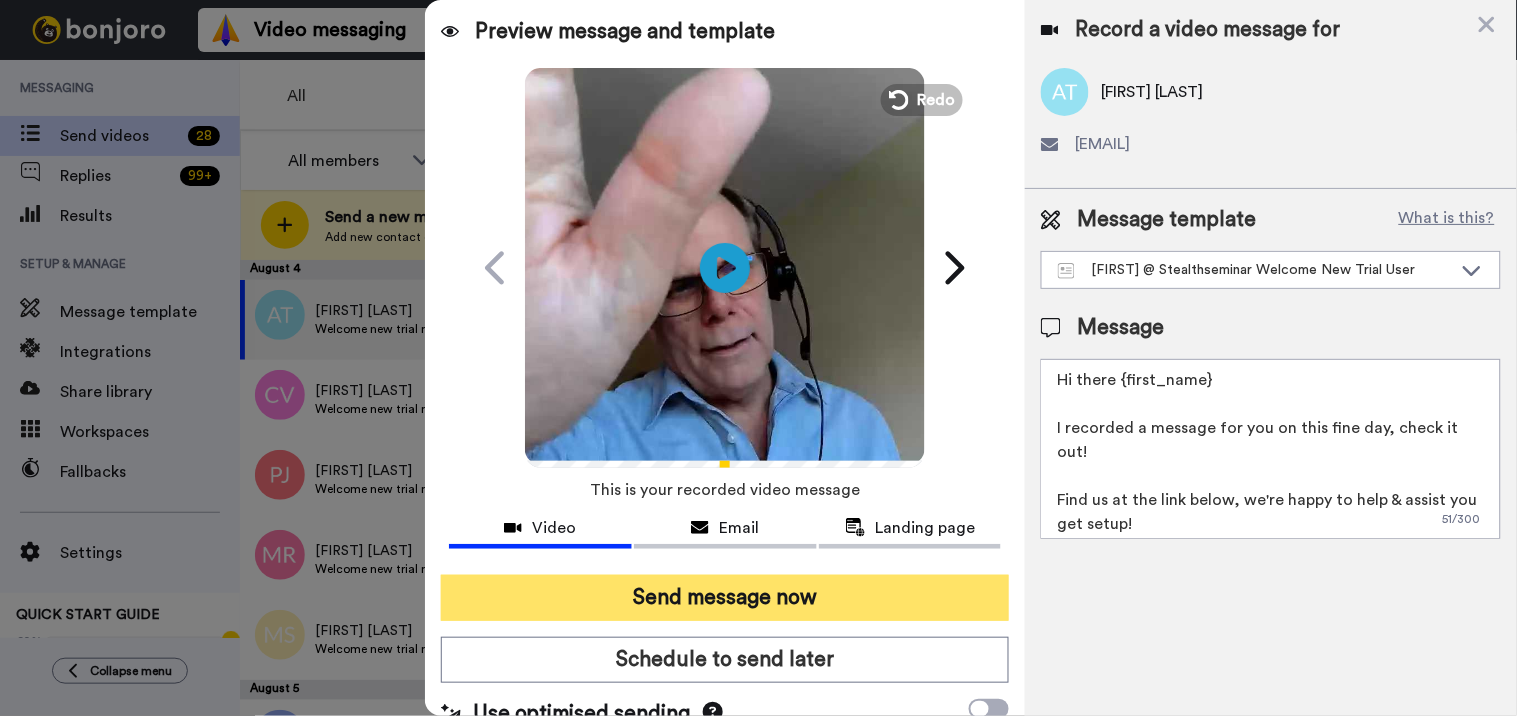 click on "Send message now" at bounding box center (725, 598) 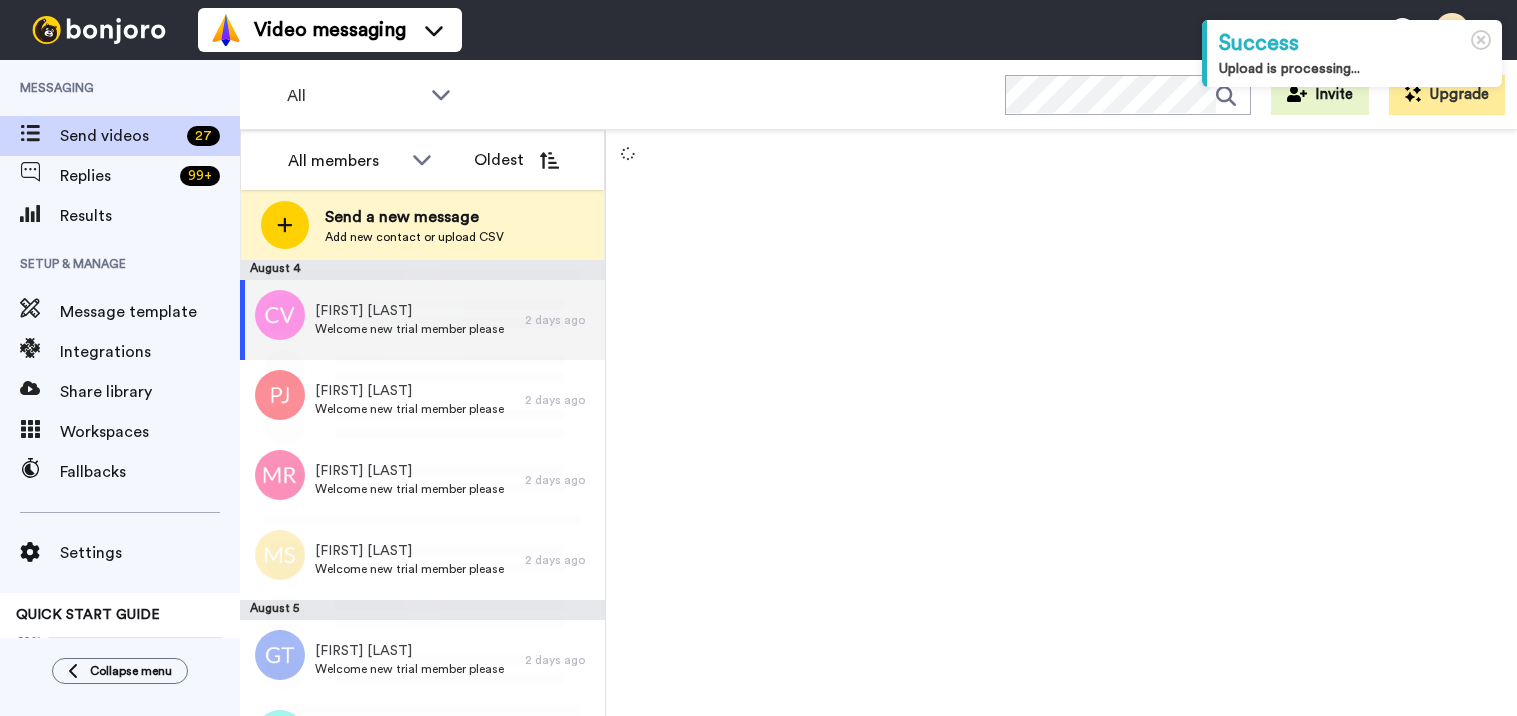 scroll, scrollTop: 0, scrollLeft: 0, axis: both 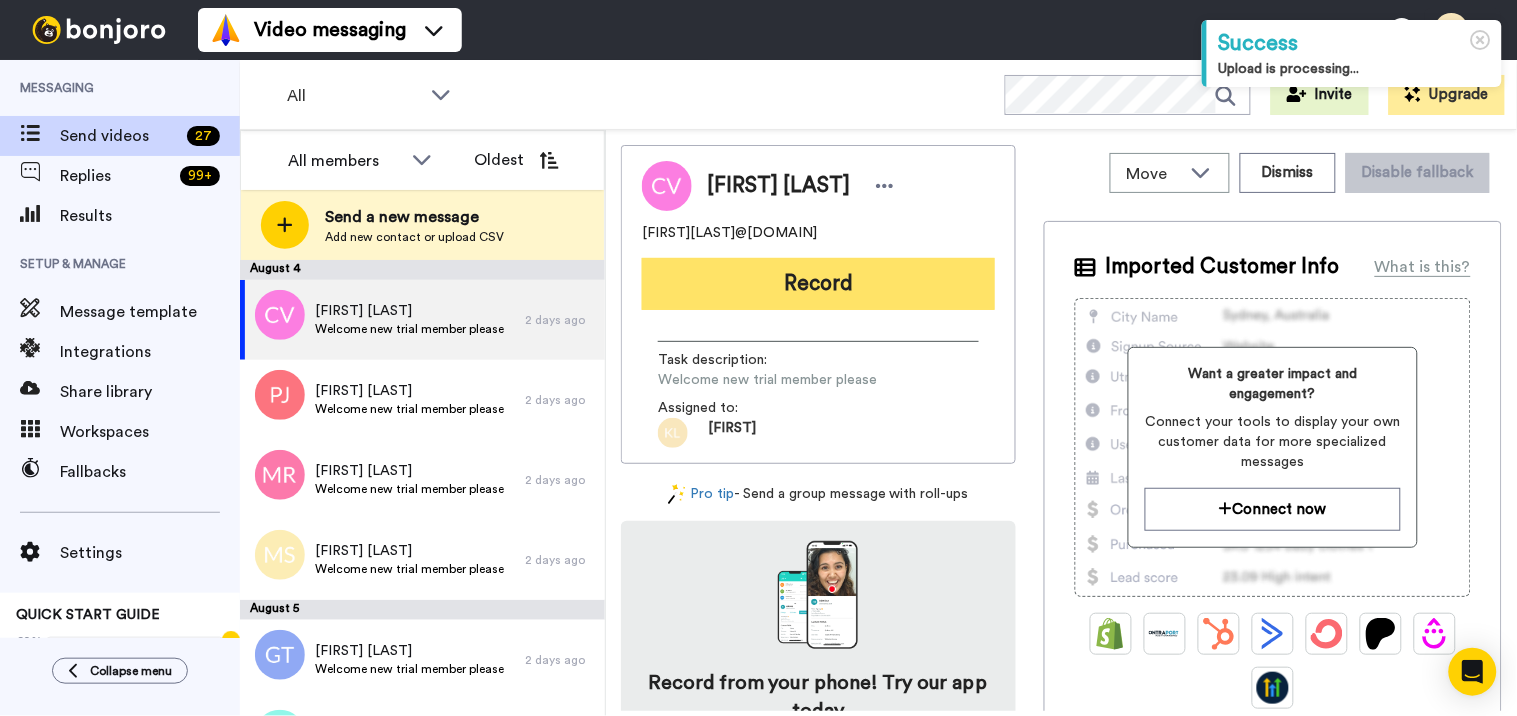 click on "Record" at bounding box center [818, 284] 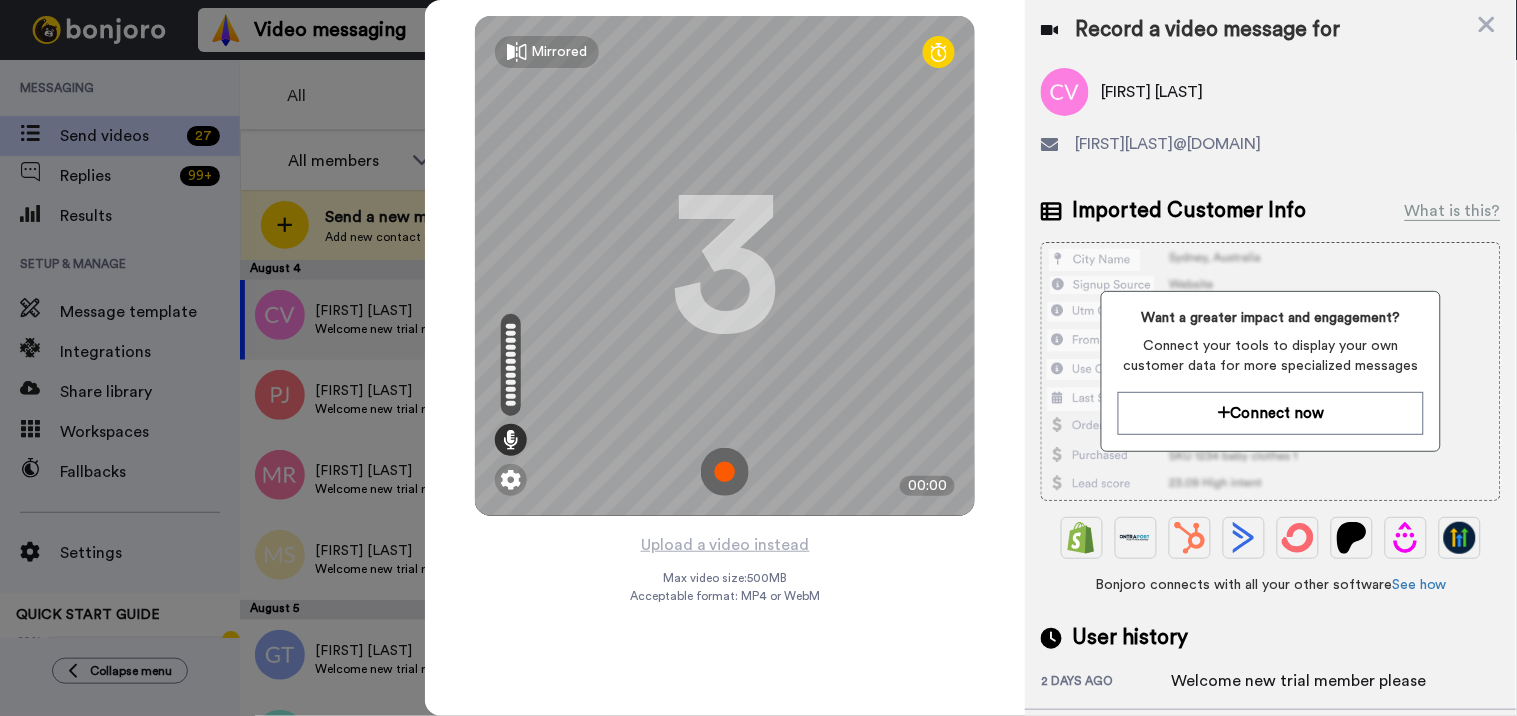 click at bounding box center (725, 472) 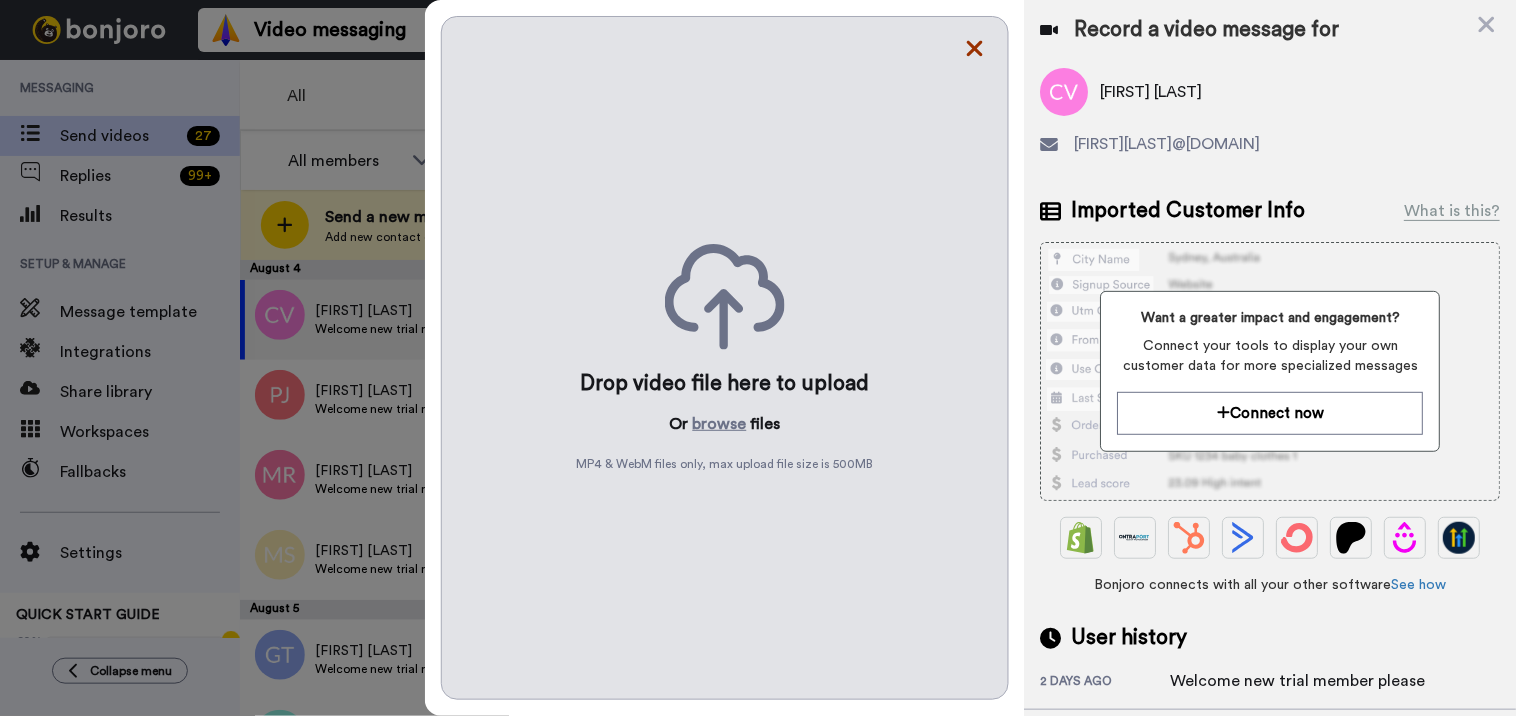 click 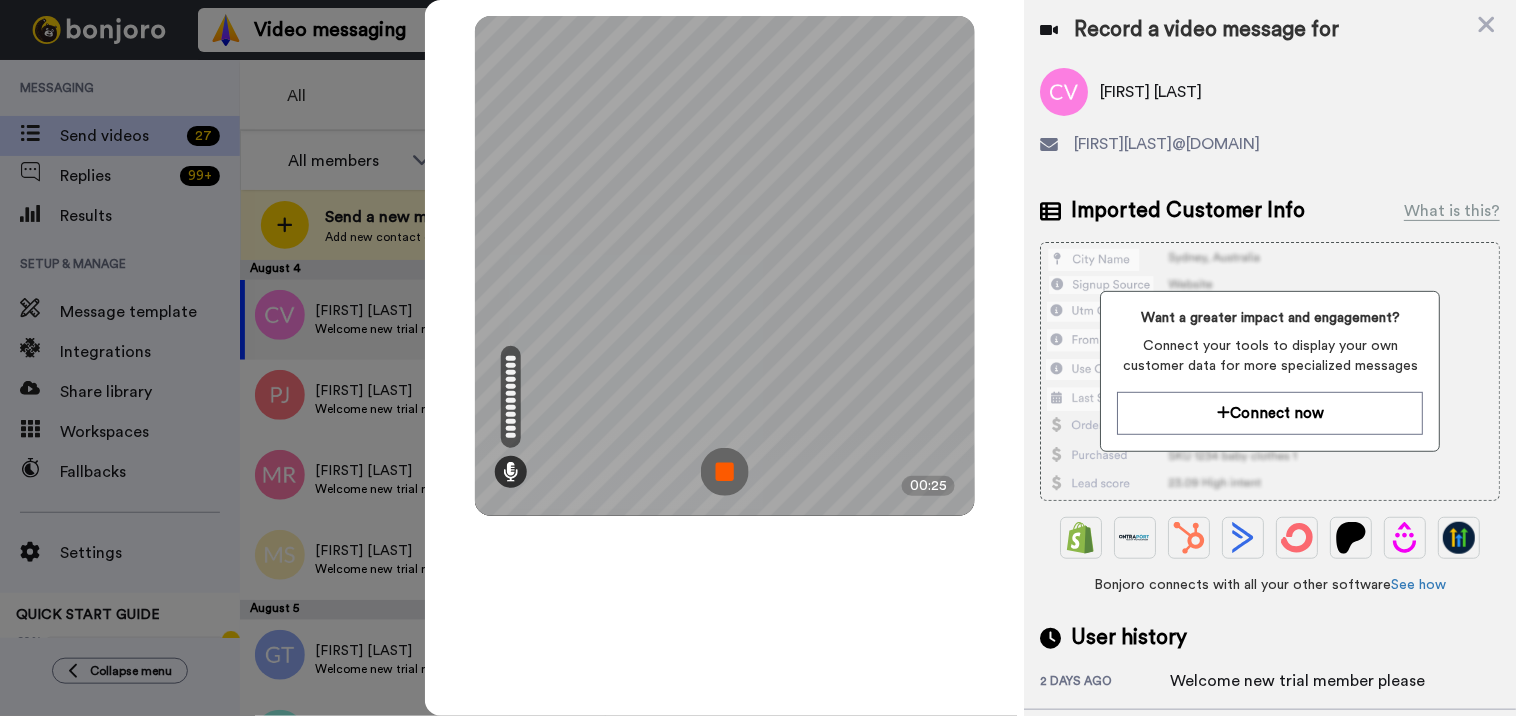 click at bounding box center [725, 472] 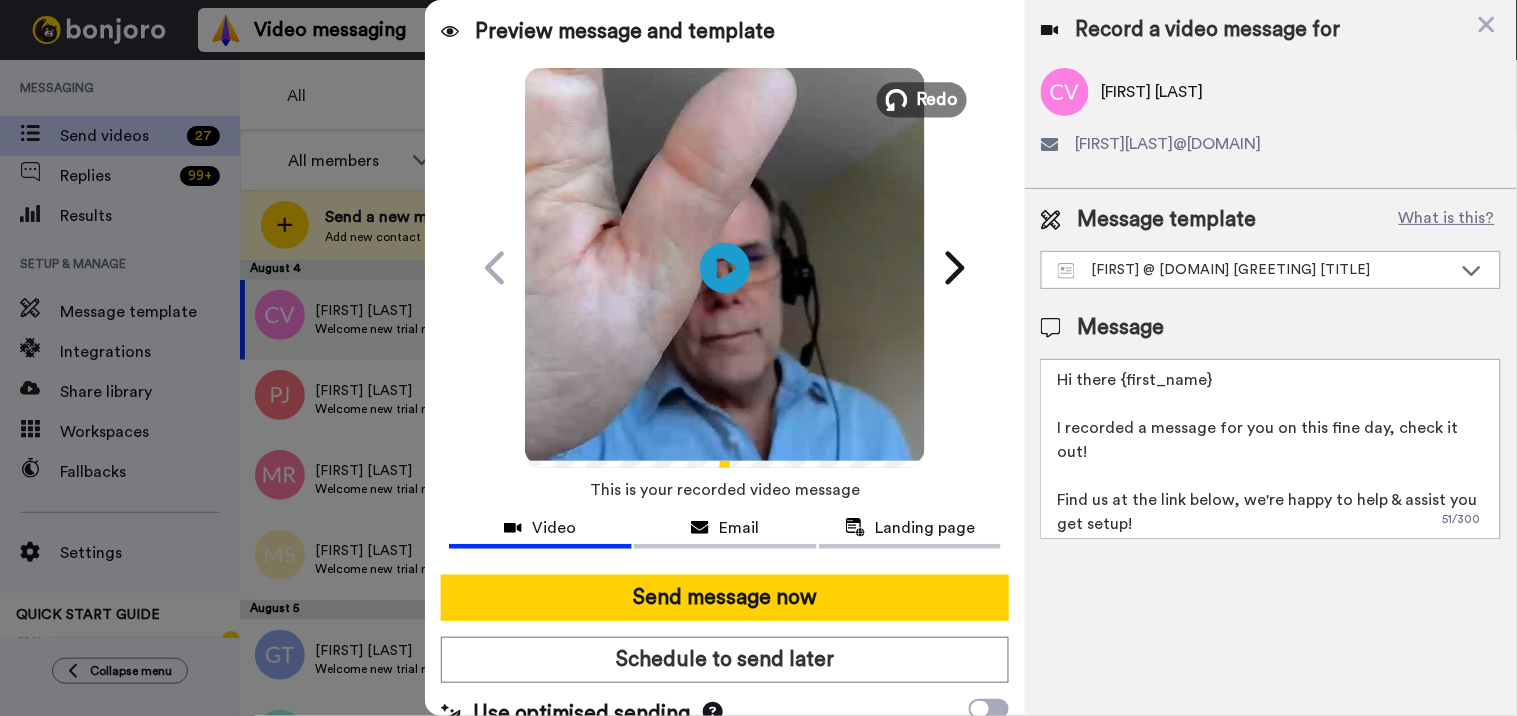 click on "Redo" at bounding box center (938, 99) 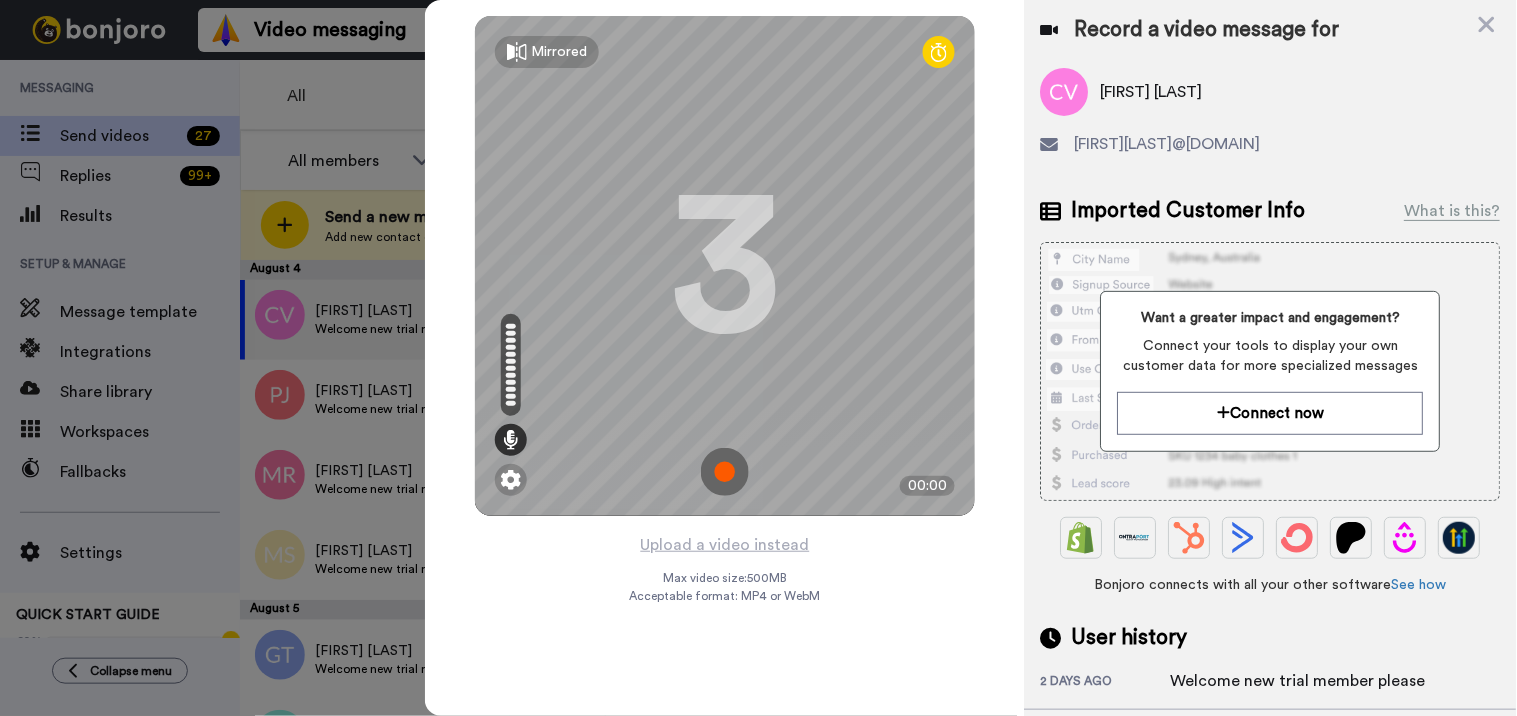 click at bounding box center [725, 472] 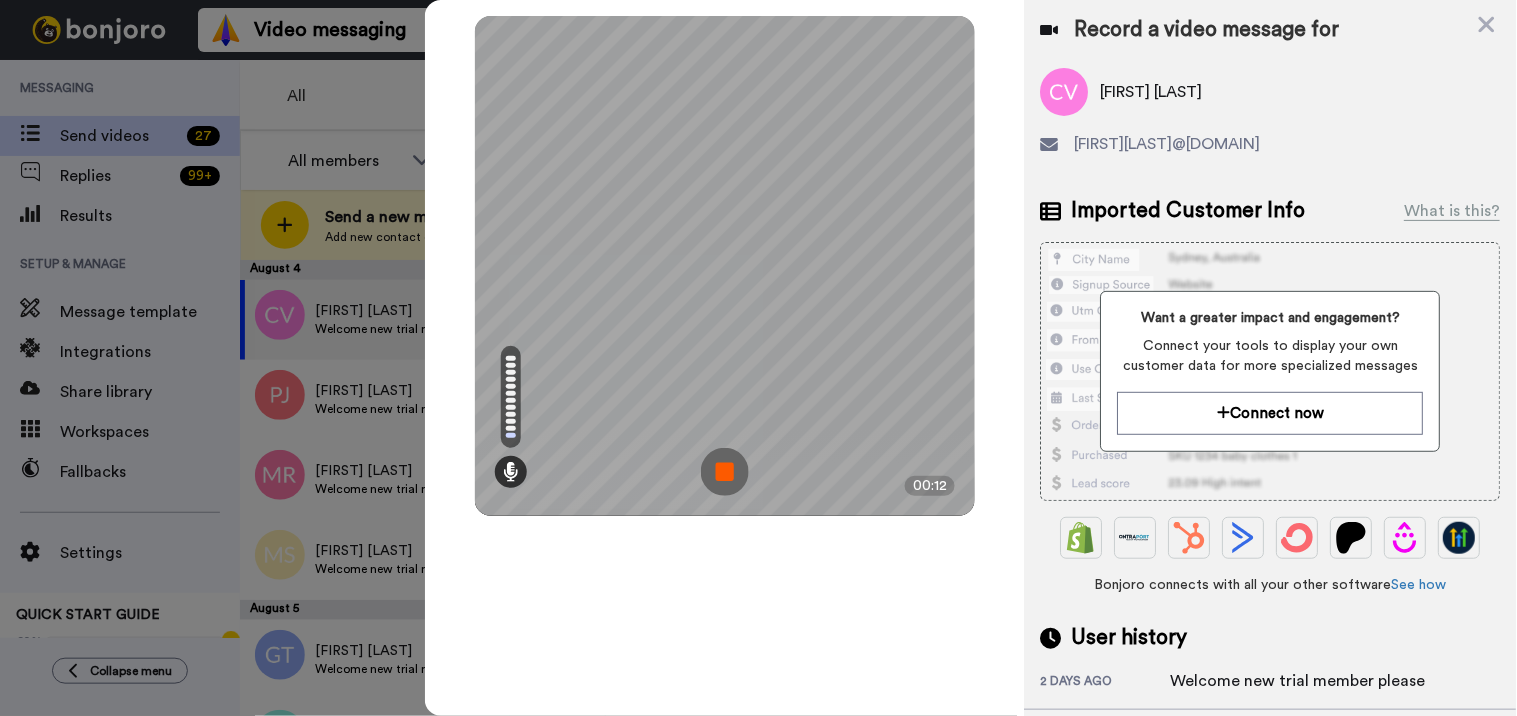 click at bounding box center [725, 472] 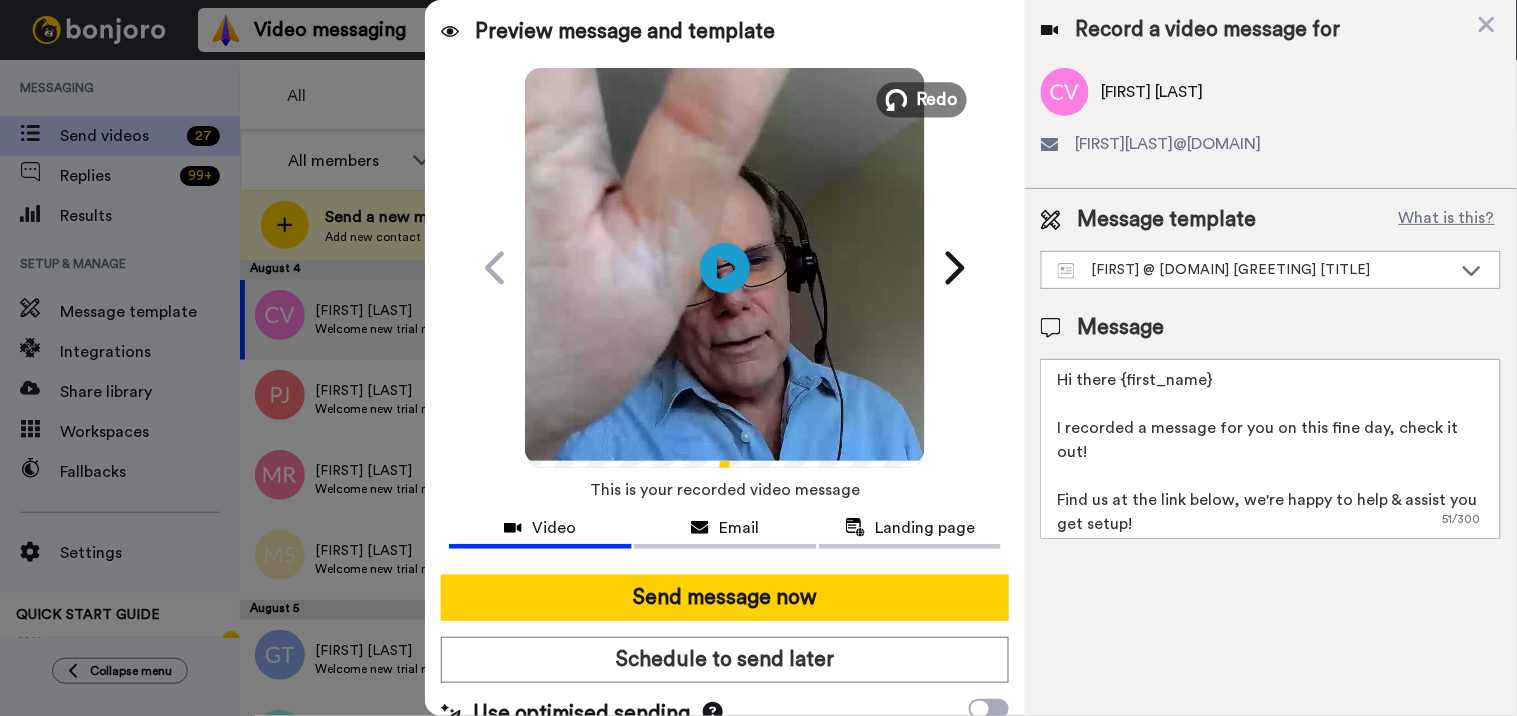click on "Redo" at bounding box center [938, 99] 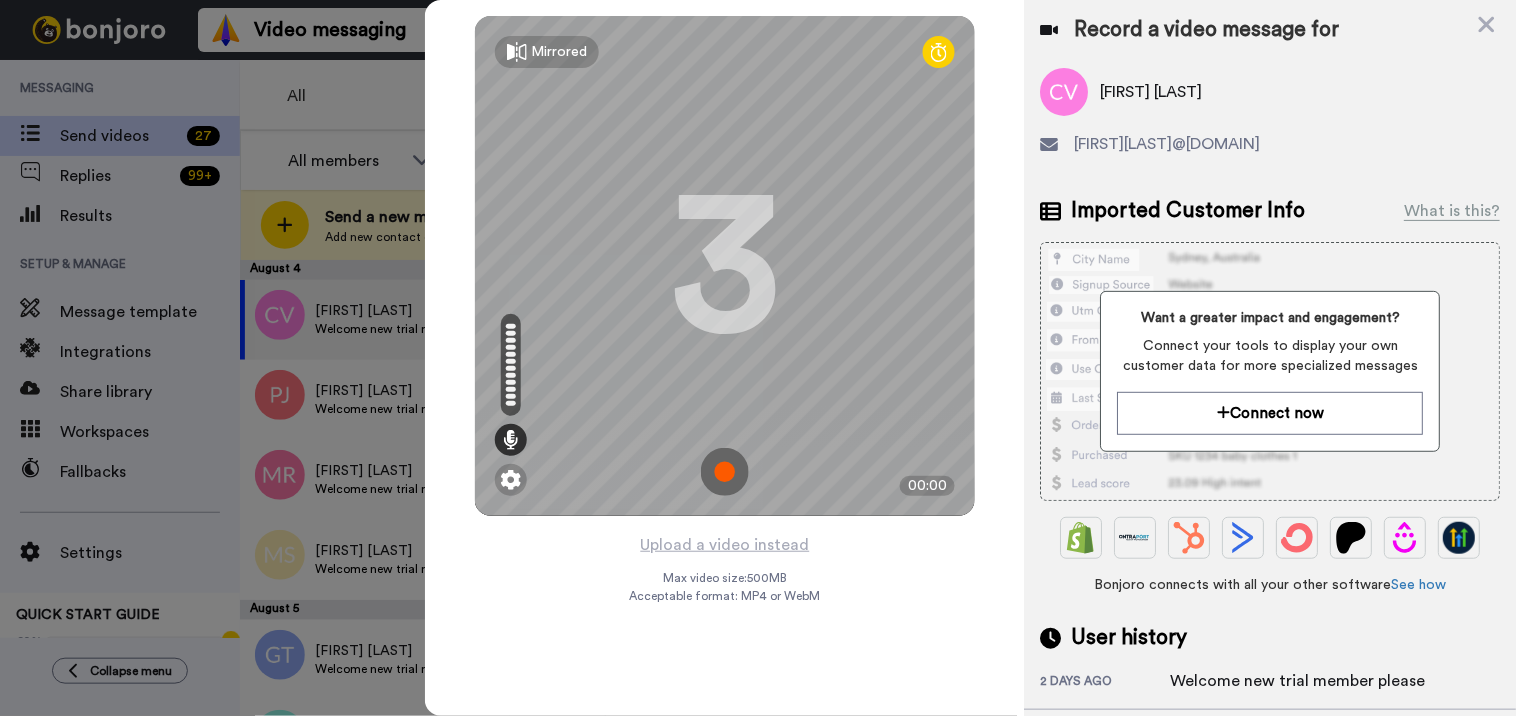 click at bounding box center (725, 472) 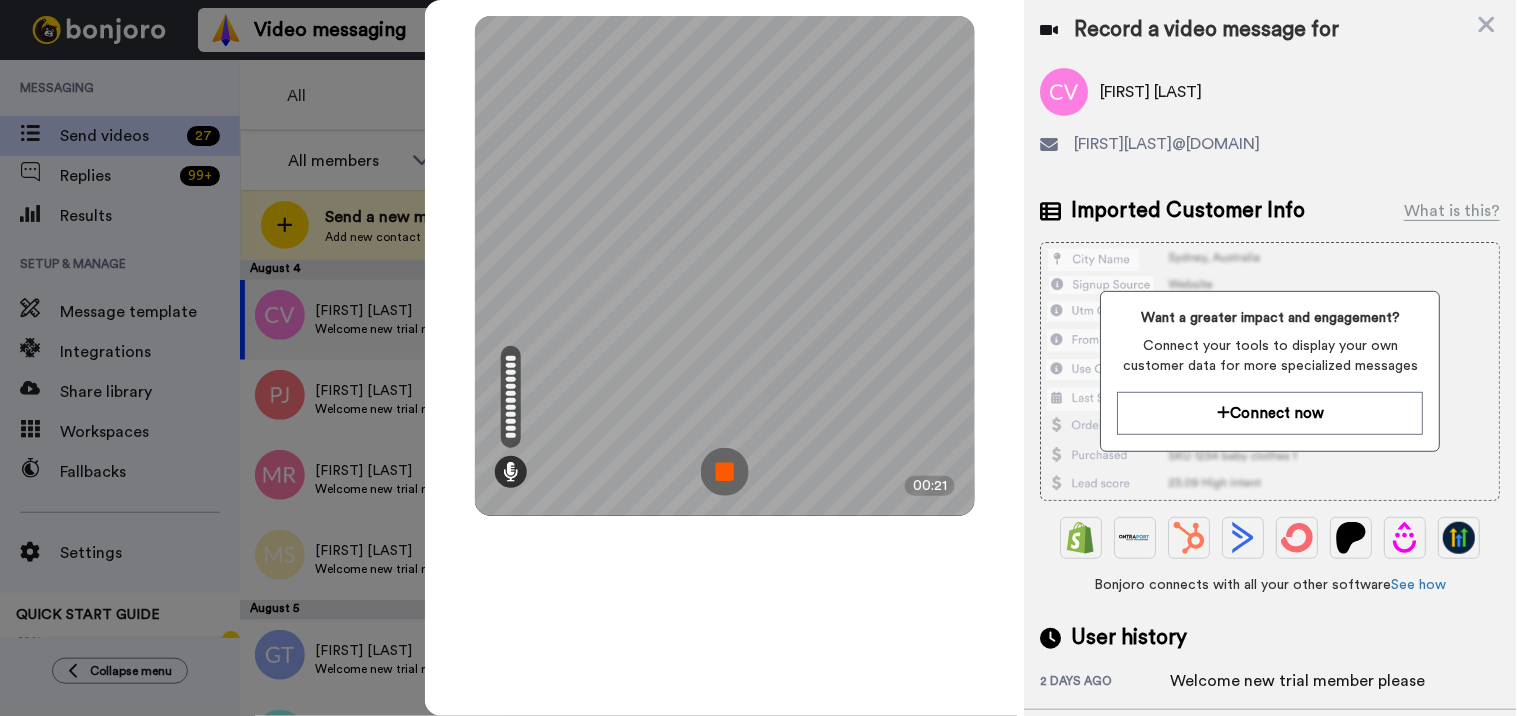 click at bounding box center (725, 472) 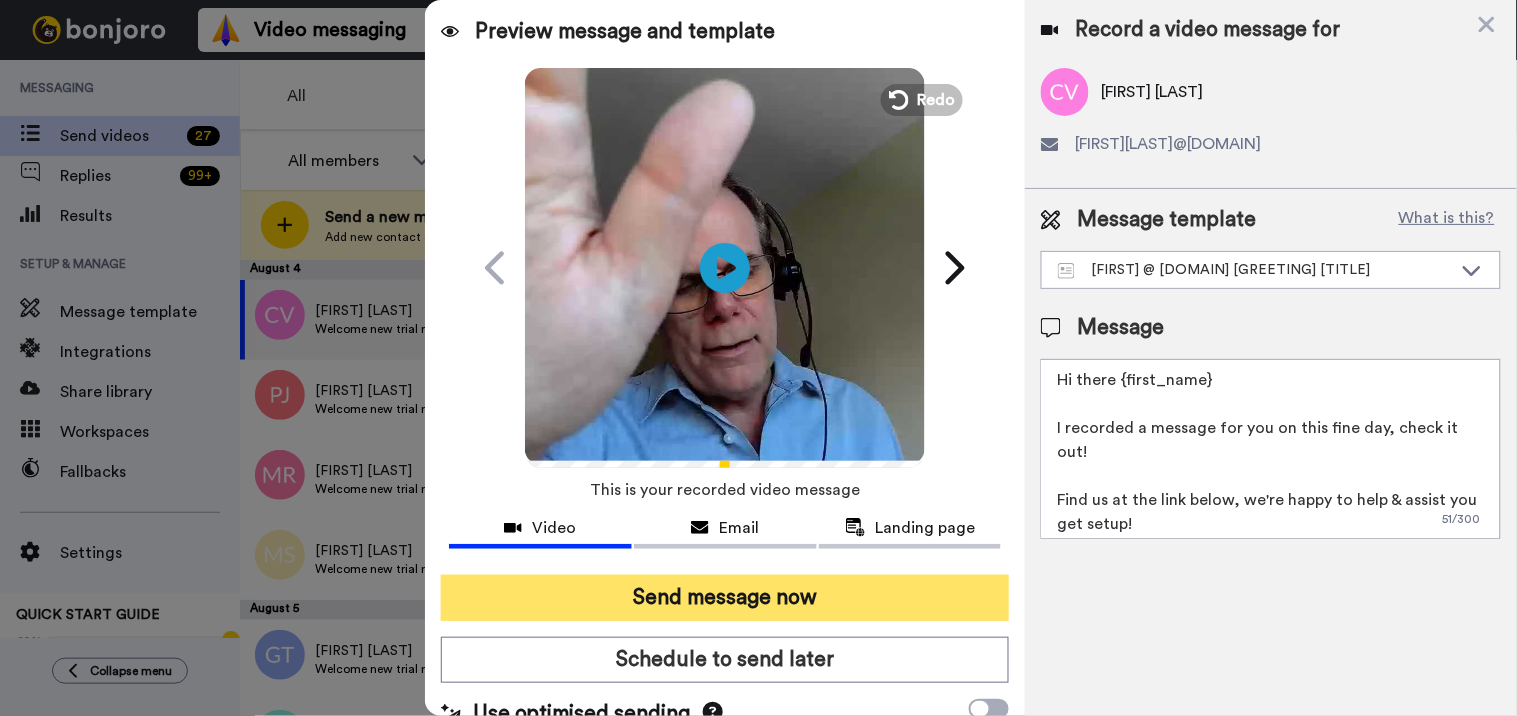 click on "Send message now" at bounding box center [725, 598] 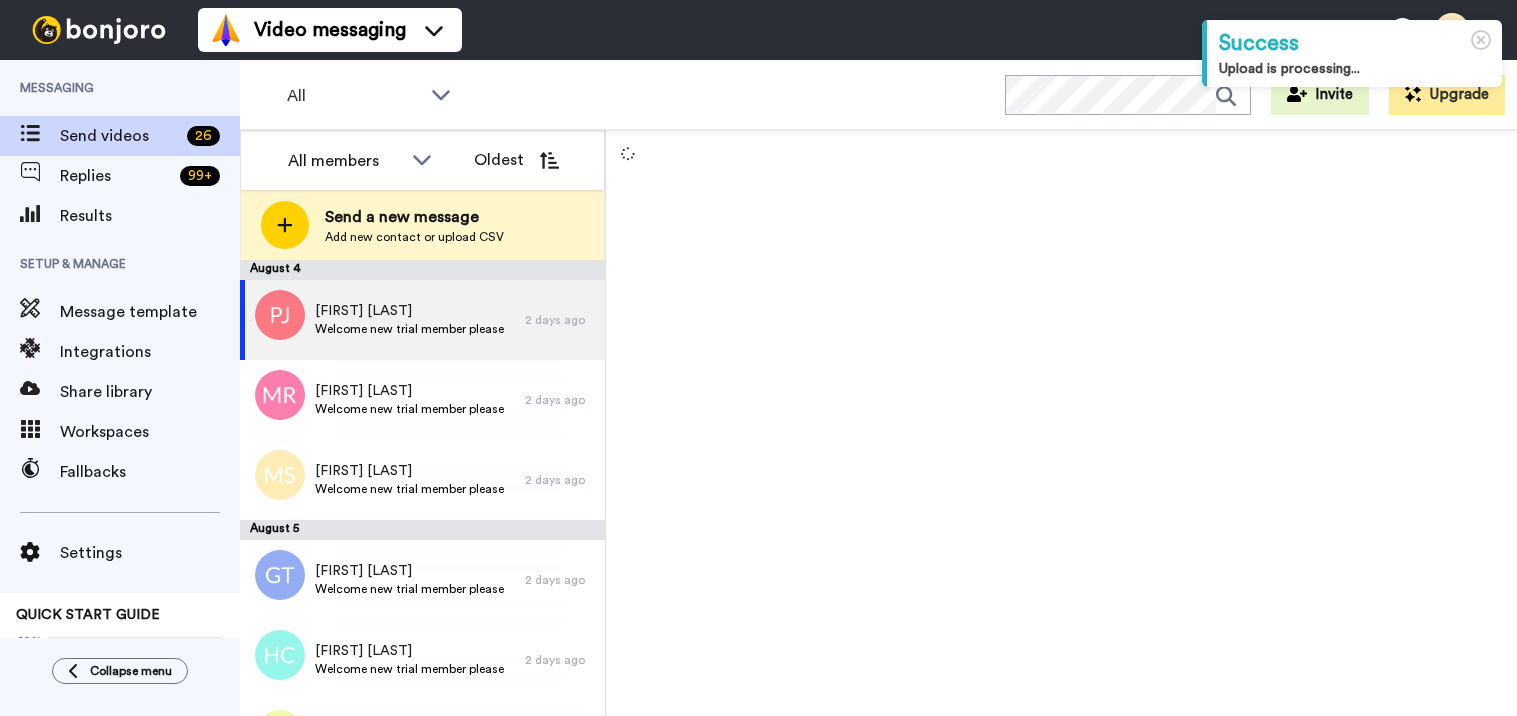 scroll, scrollTop: 0, scrollLeft: 0, axis: both 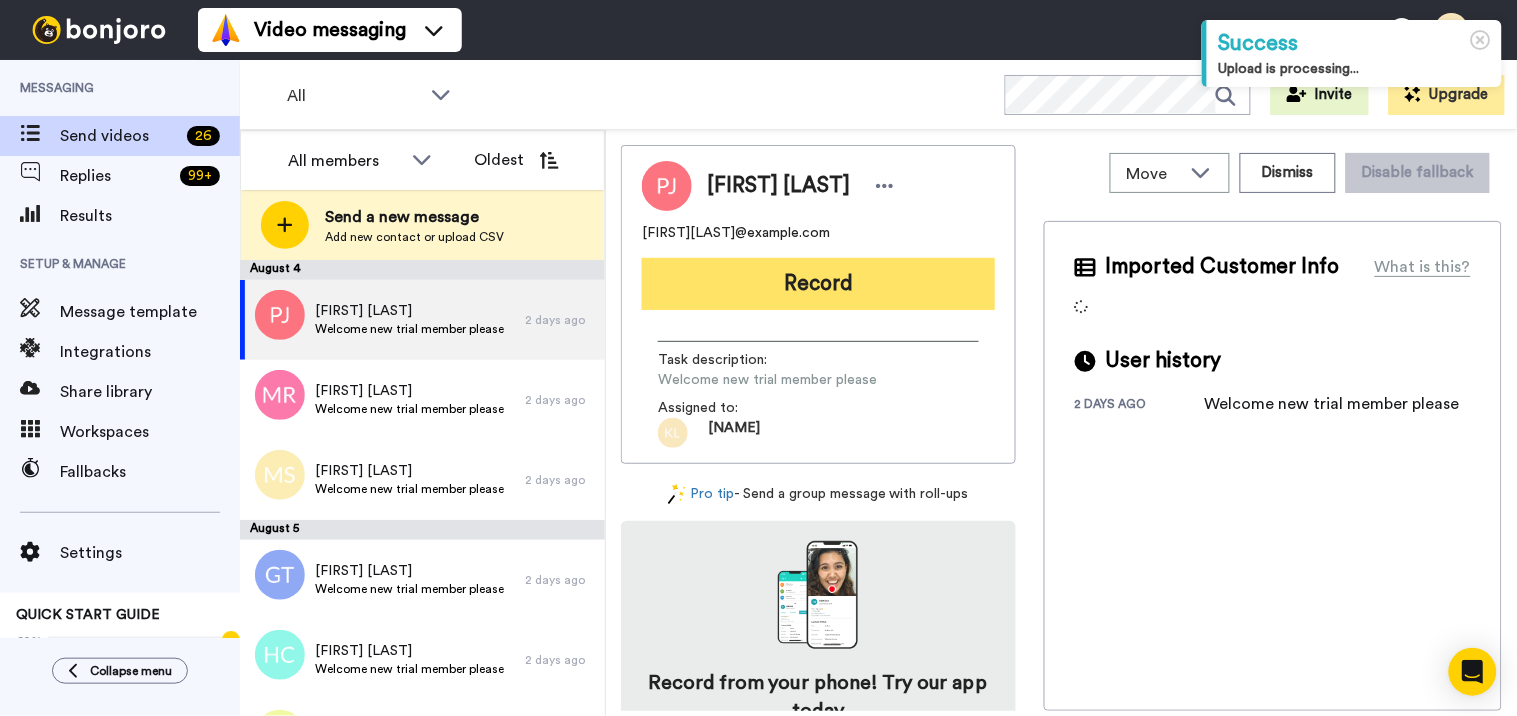 click on "Record" at bounding box center [818, 284] 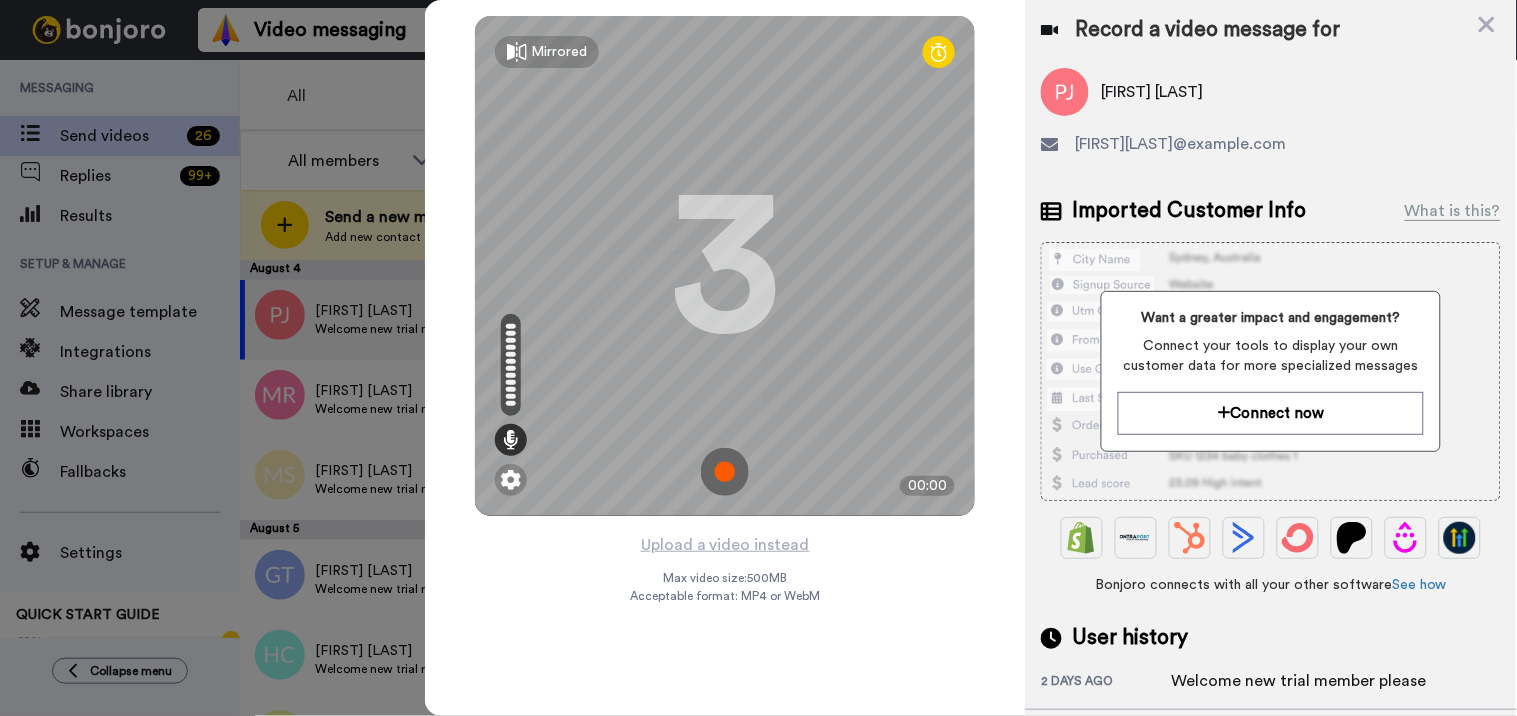 click at bounding box center (725, 472) 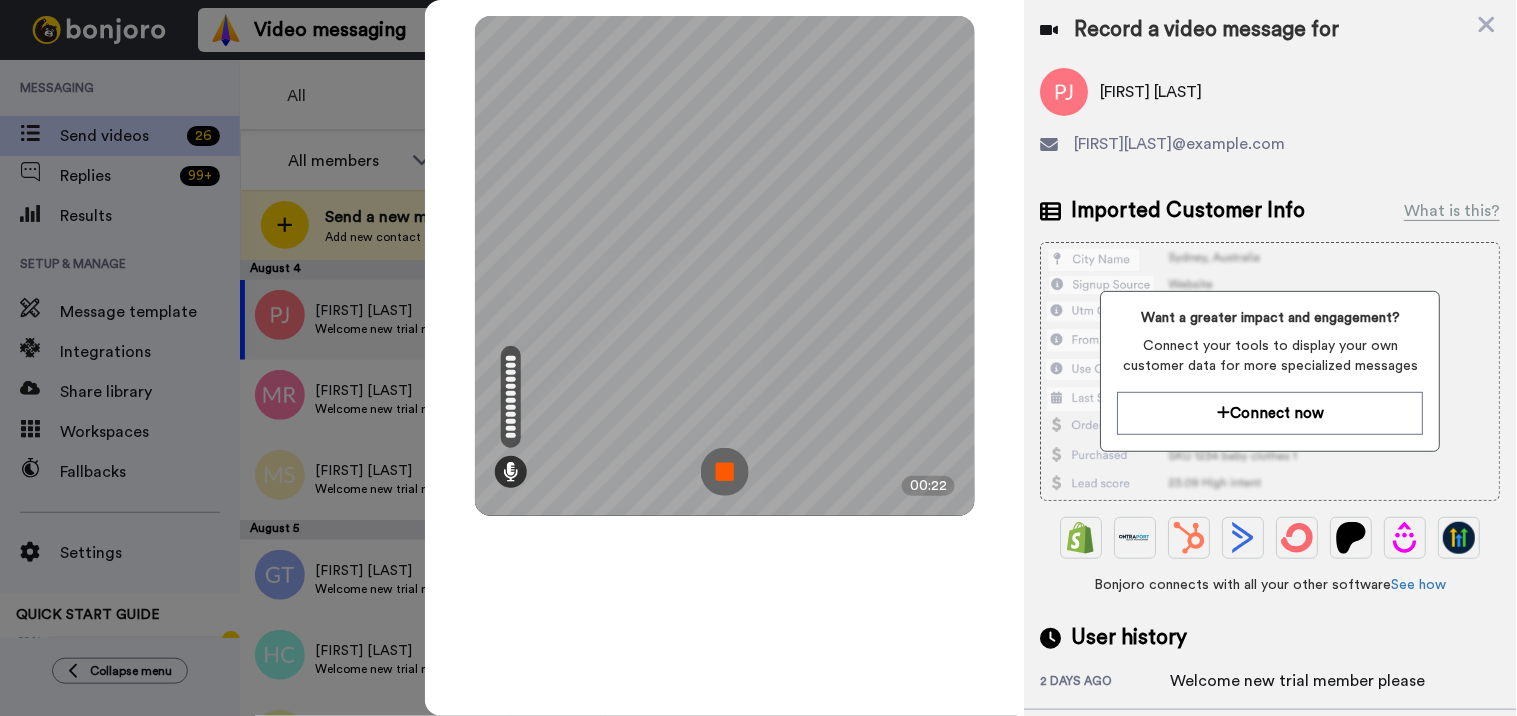 click at bounding box center (725, 472) 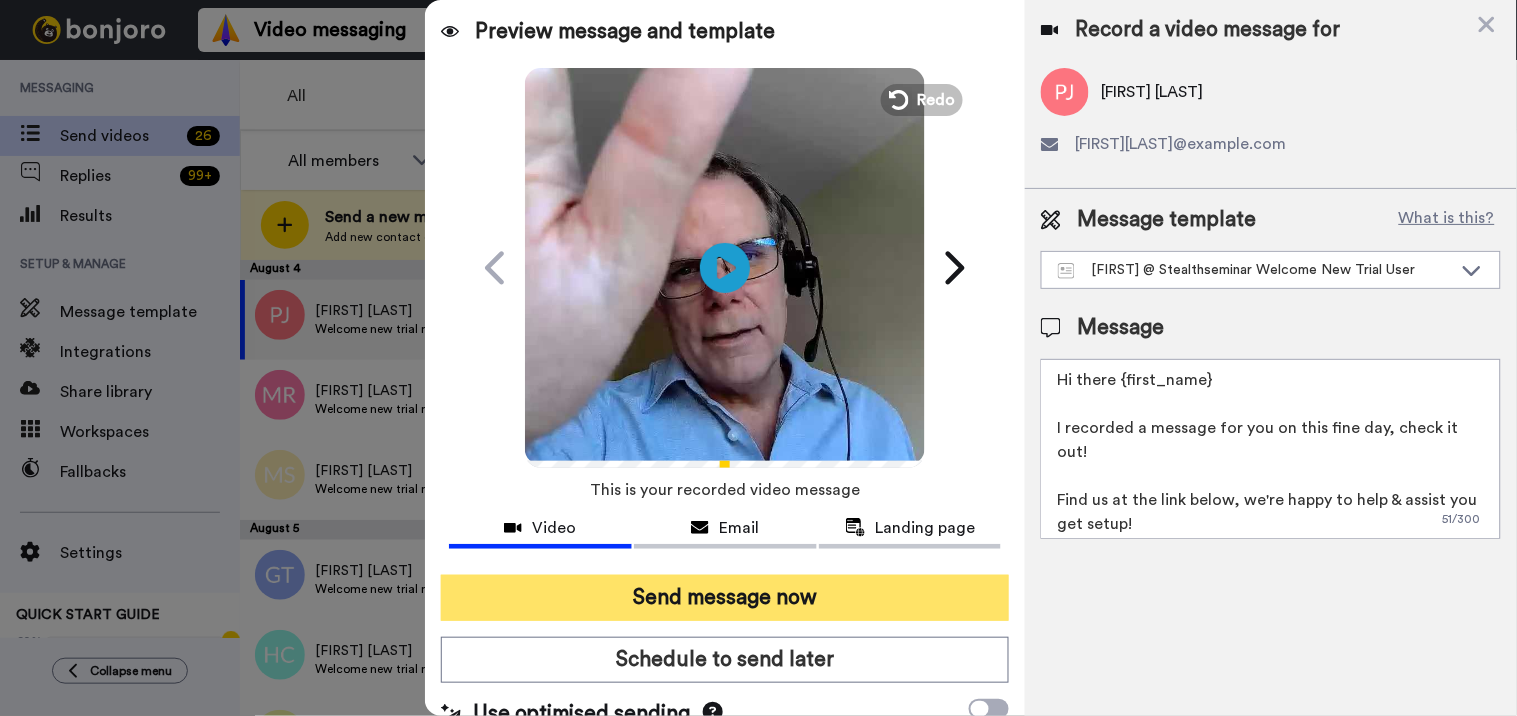 click on "Send message now" at bounding box center [725, 598] 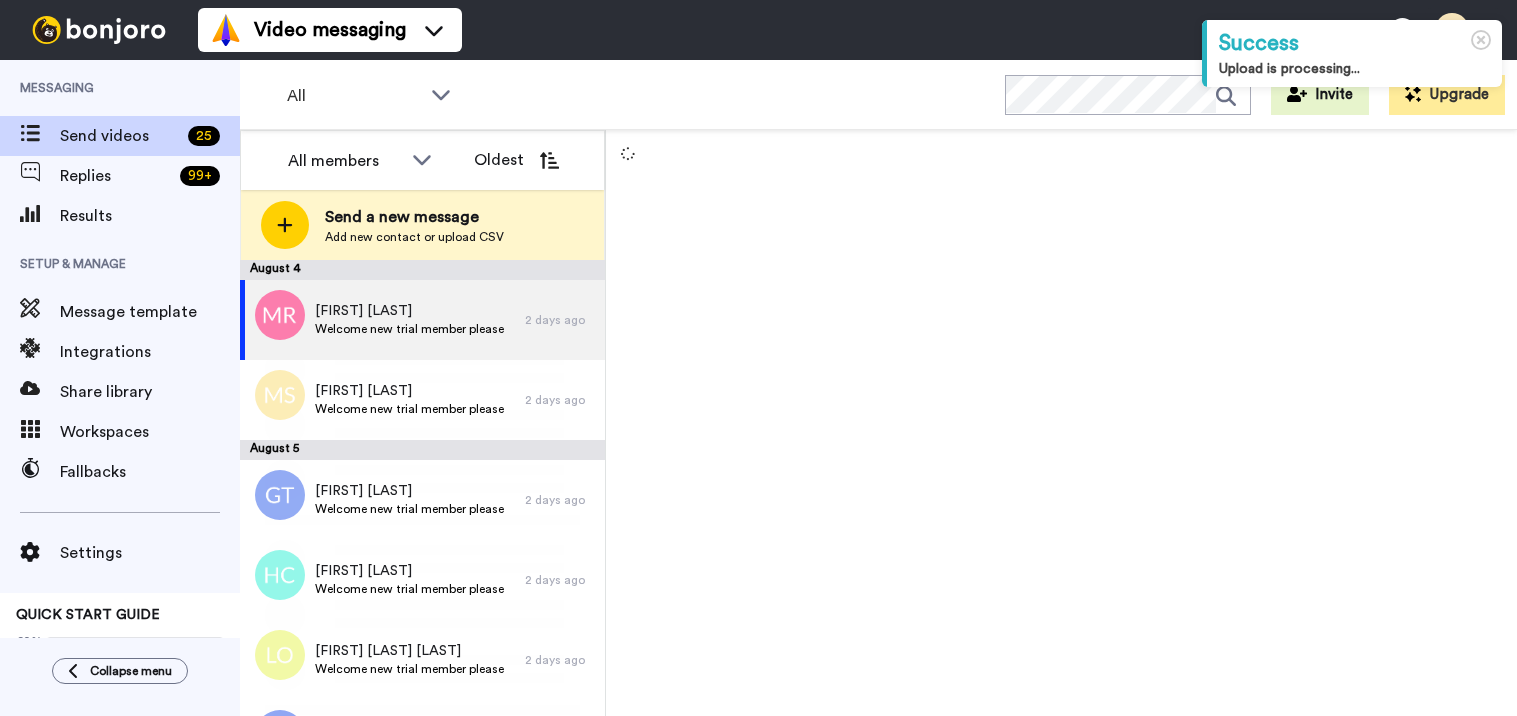 scroll, scrollTop: 0, scrollLeft: 0, axis: both 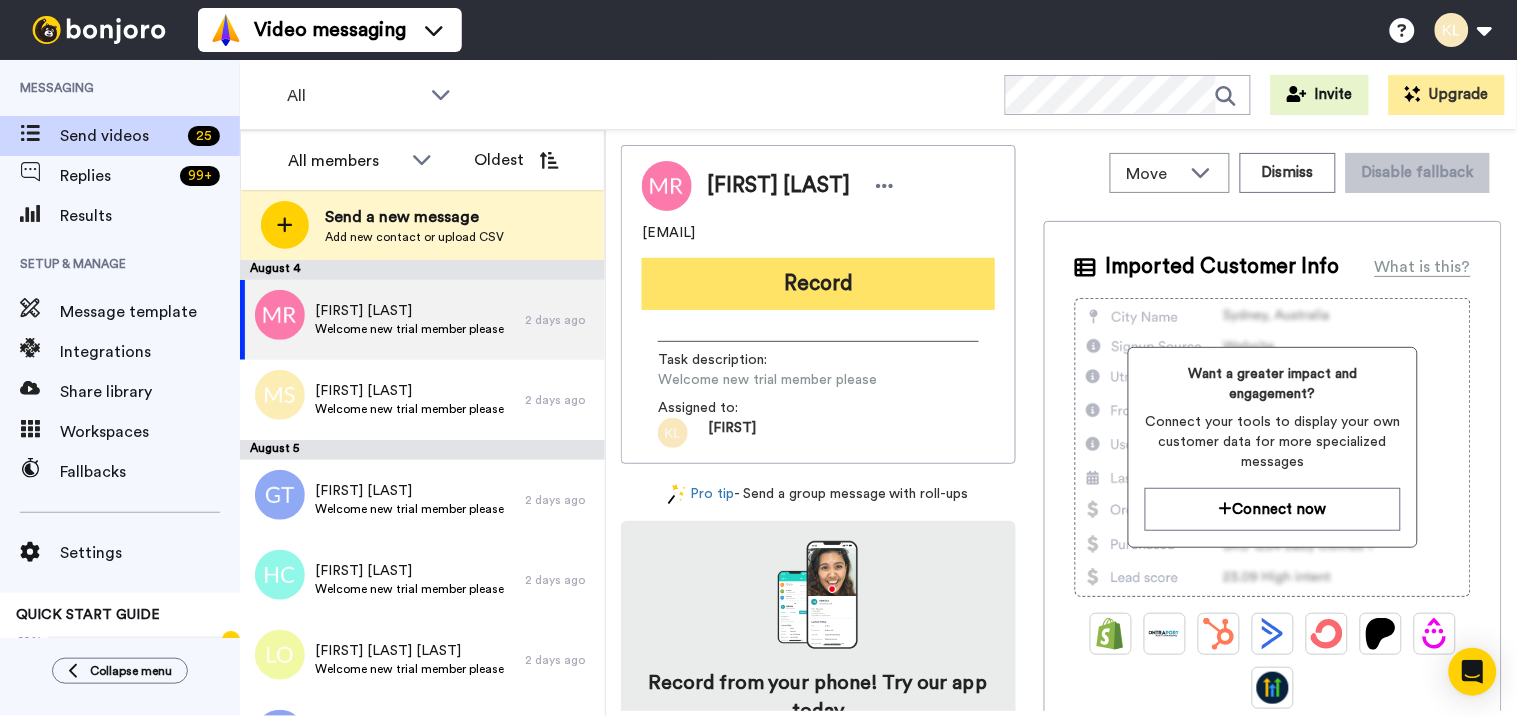 click on "Record" at bounding box center (818, 284) 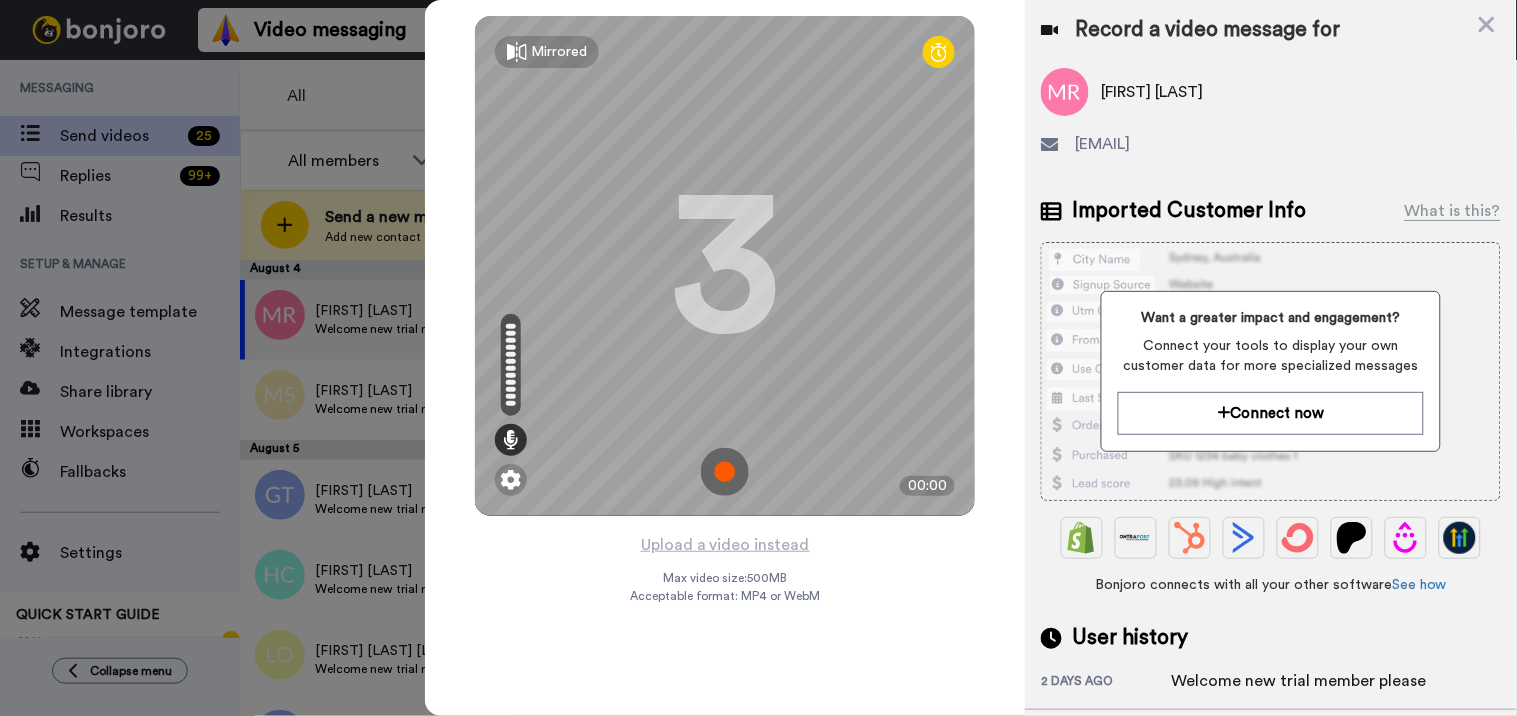 click at bounding box center (725, 472) 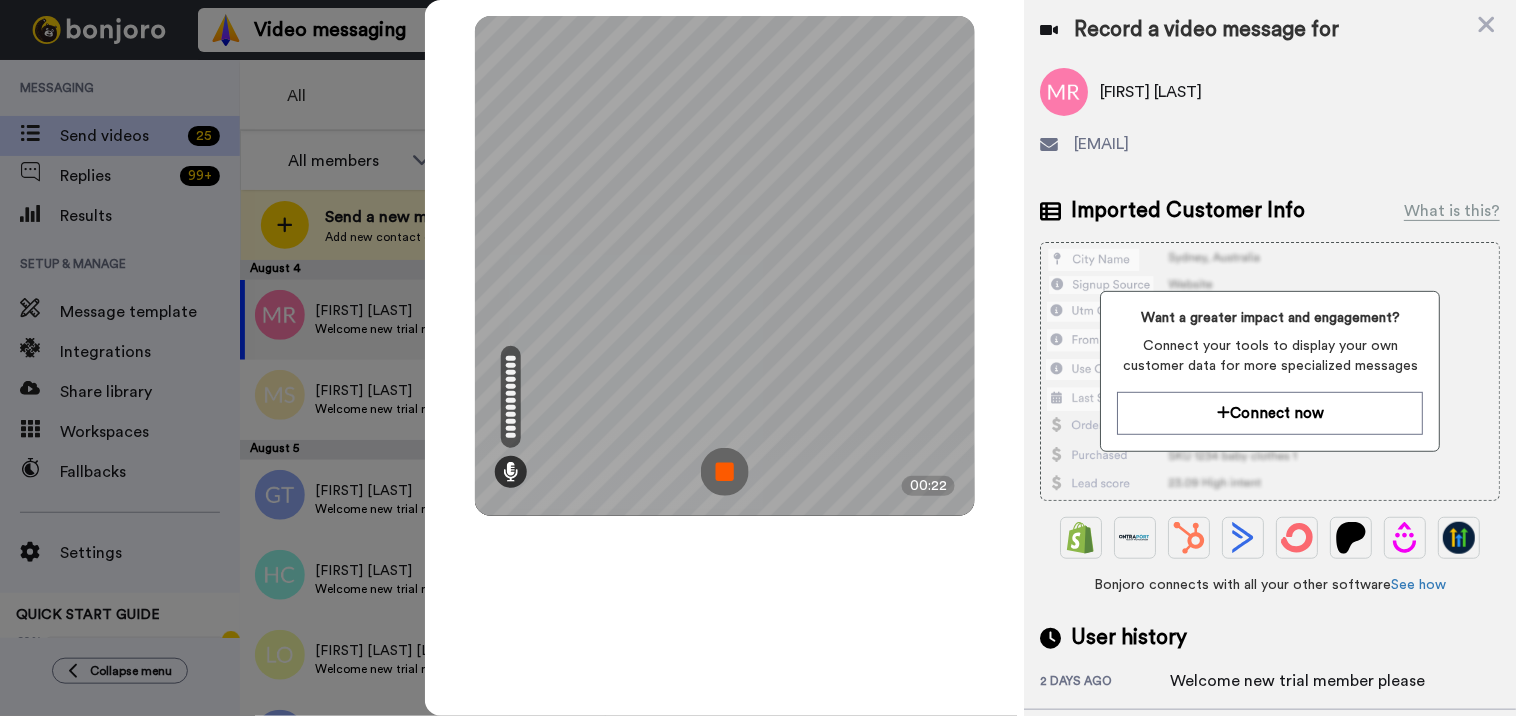 click at bounding box center (725, 472) 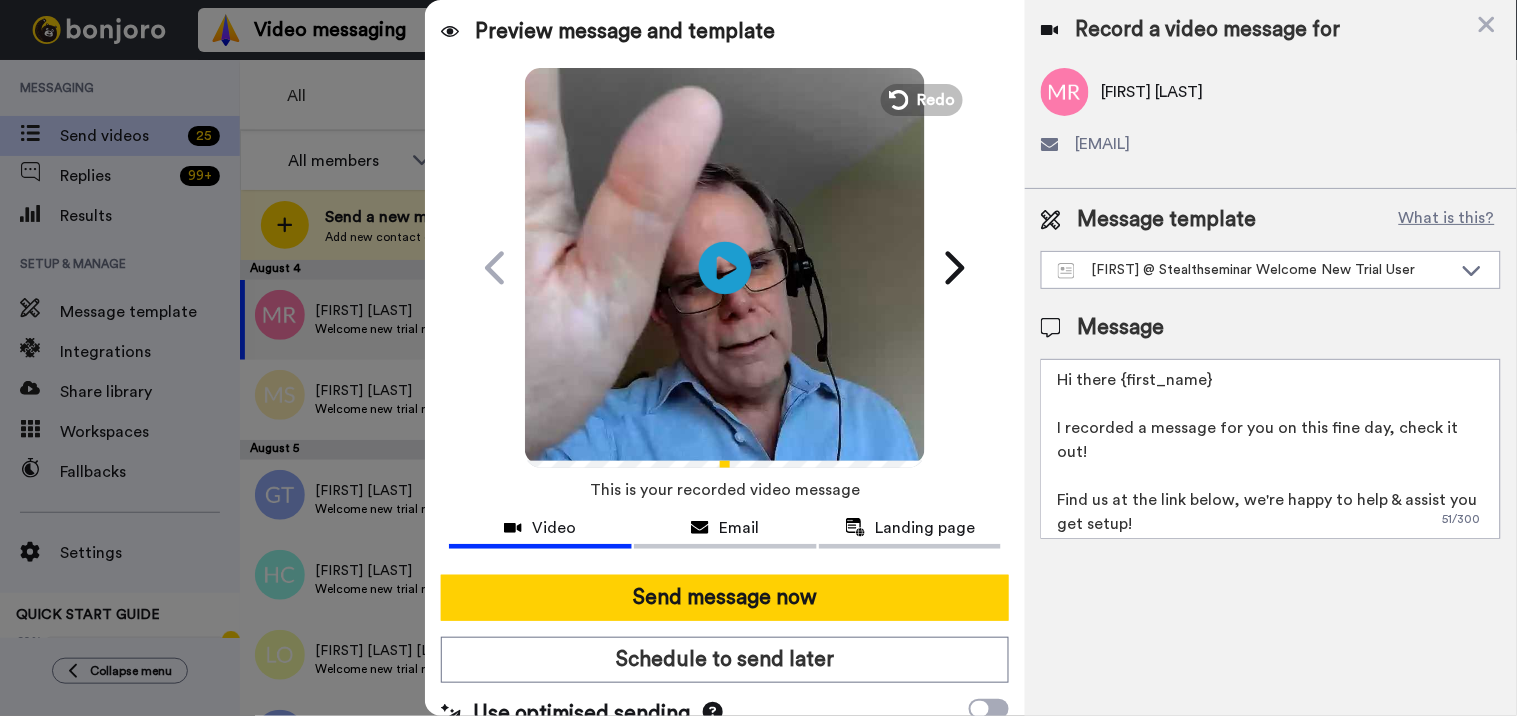 click 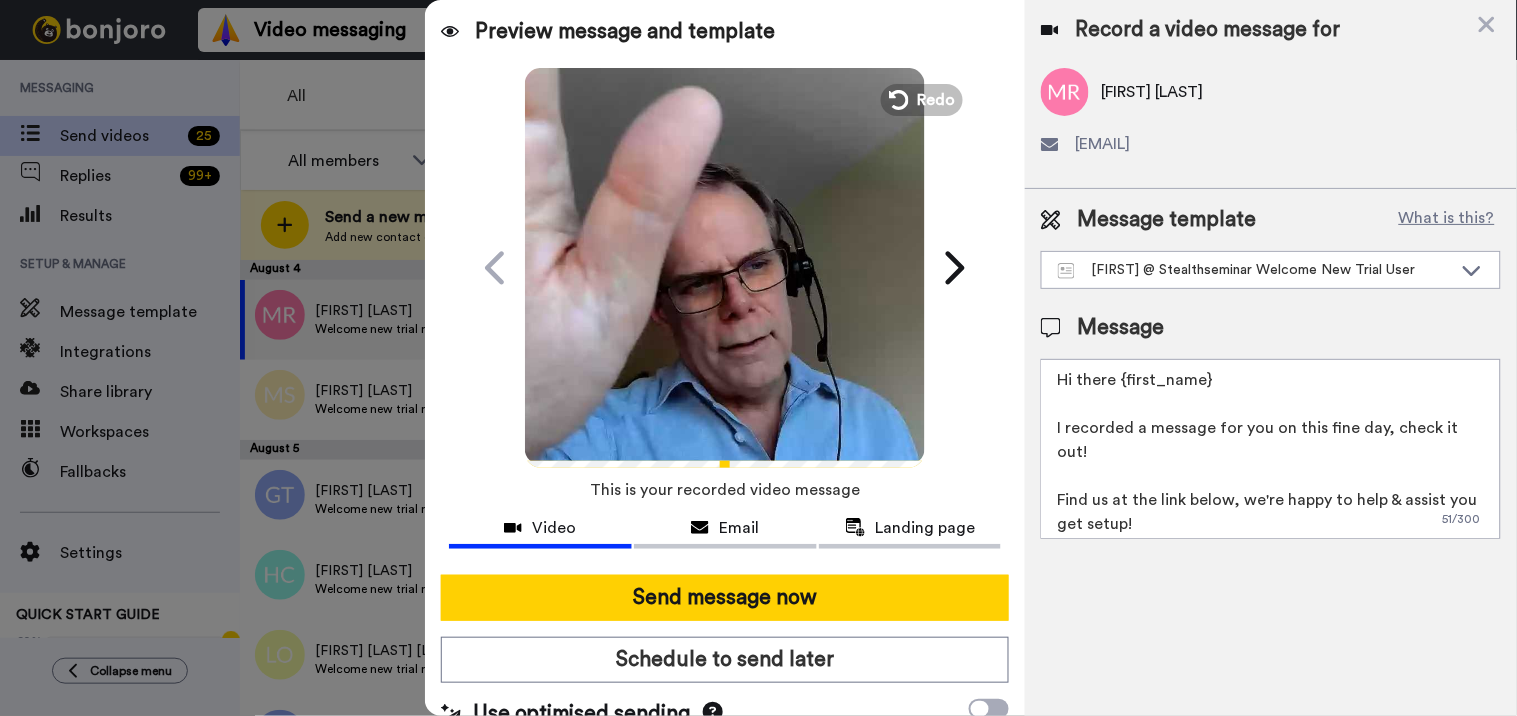 click at bounding box center [725, 265] 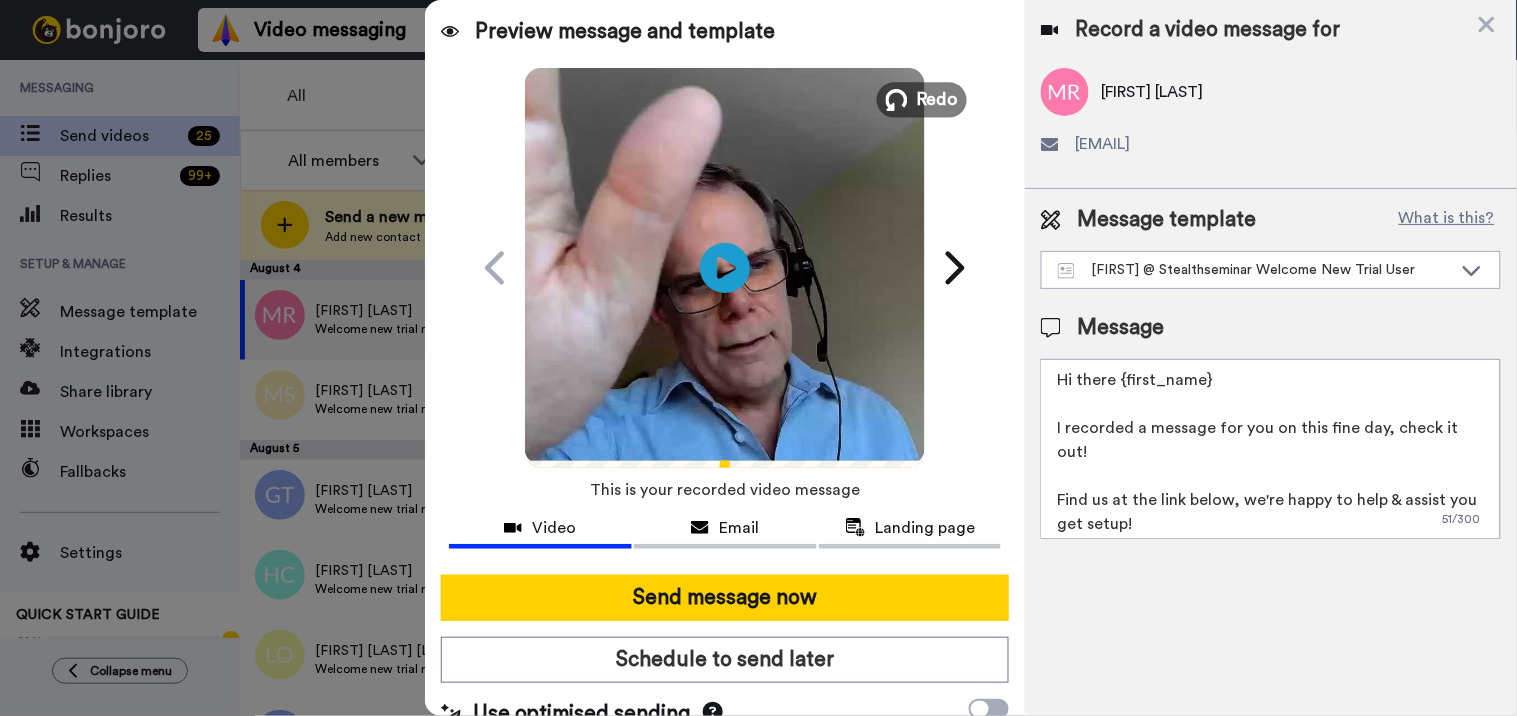click on "Redo" at bounding box center (938, 99) 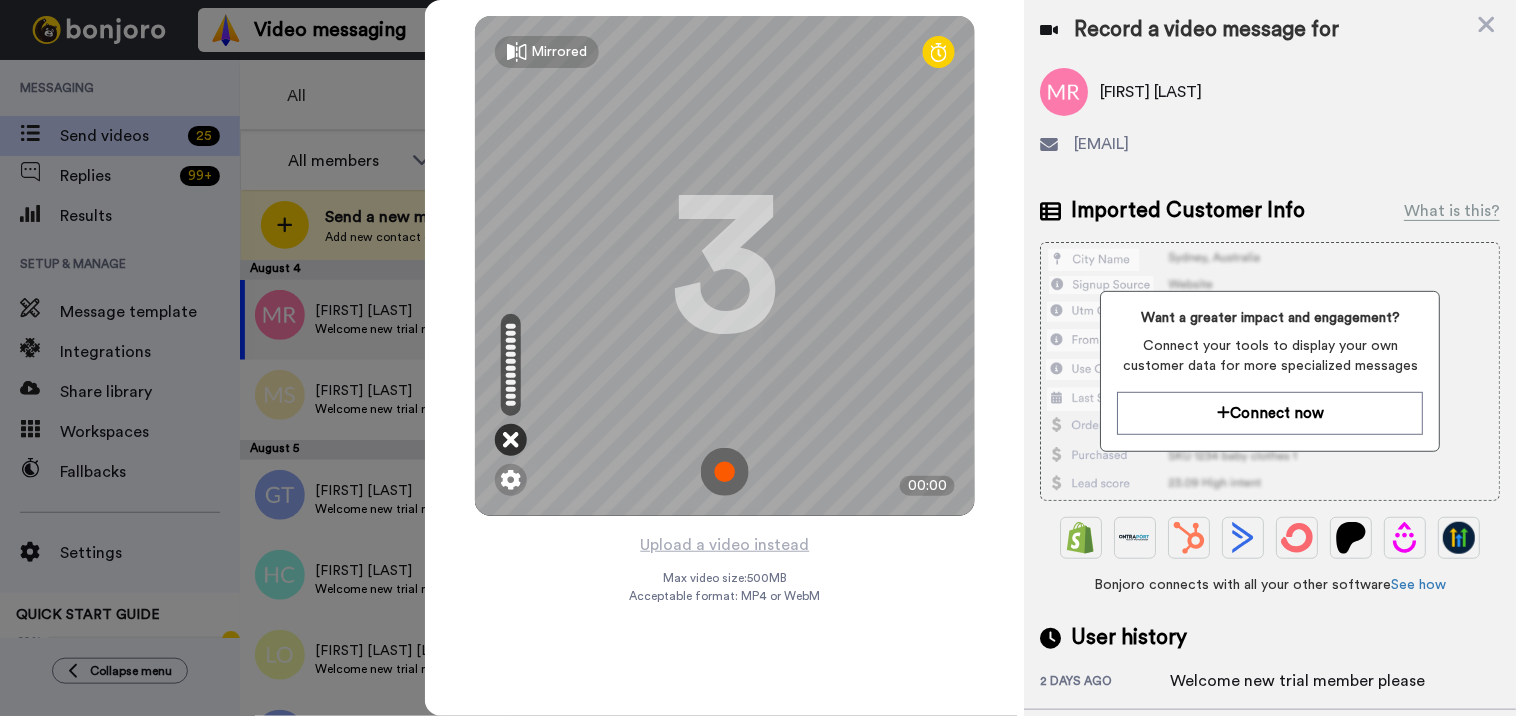 click at bounding box center (511, 440) 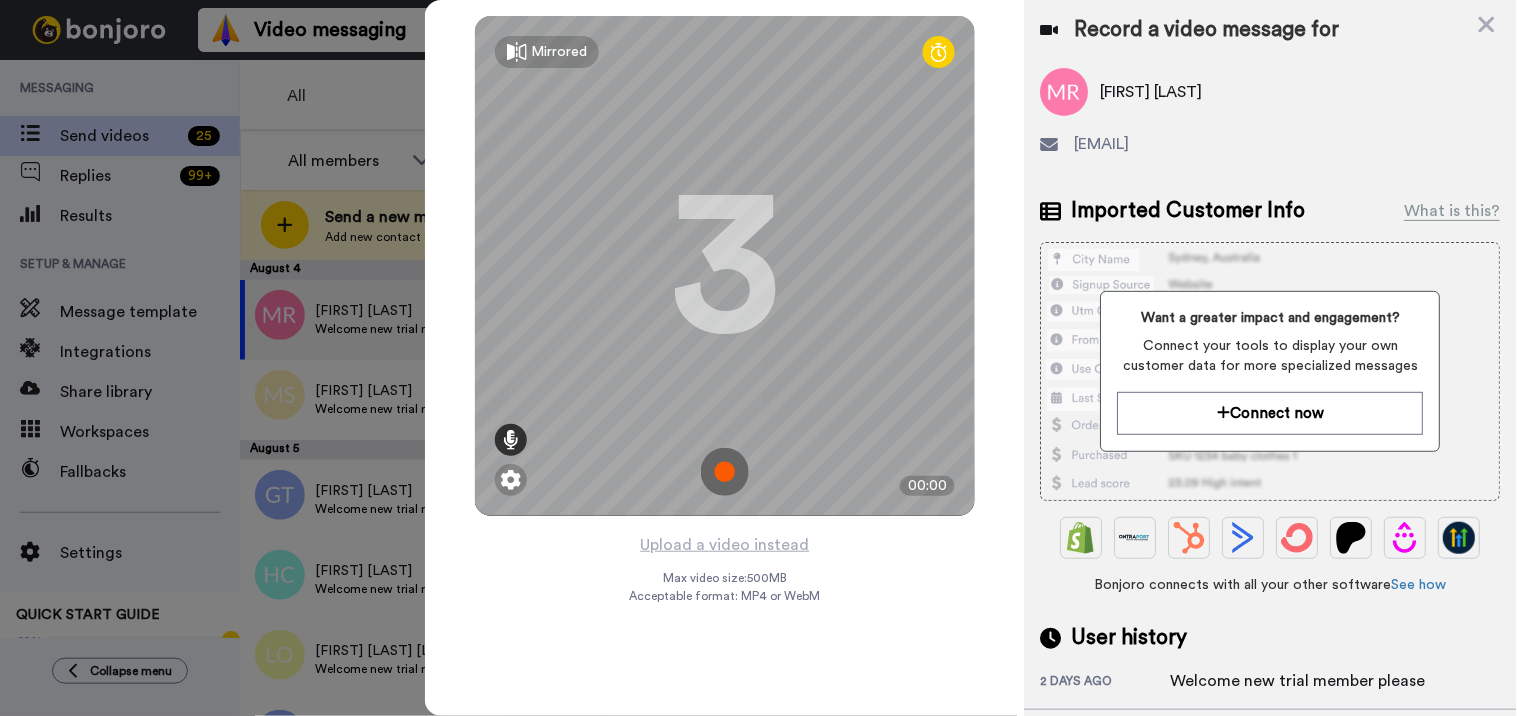 click at bounding box center [511, 440] 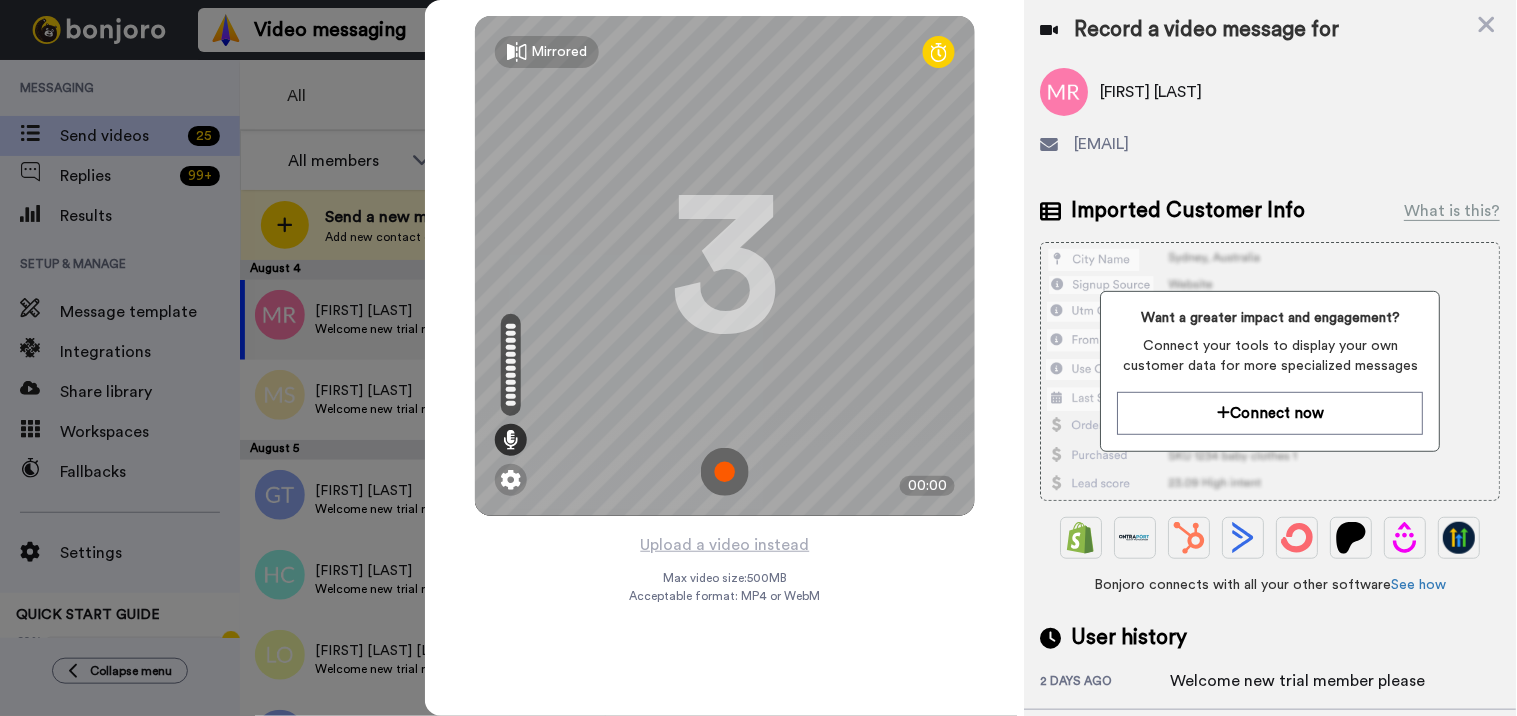 click at bounding box center [725, 472] 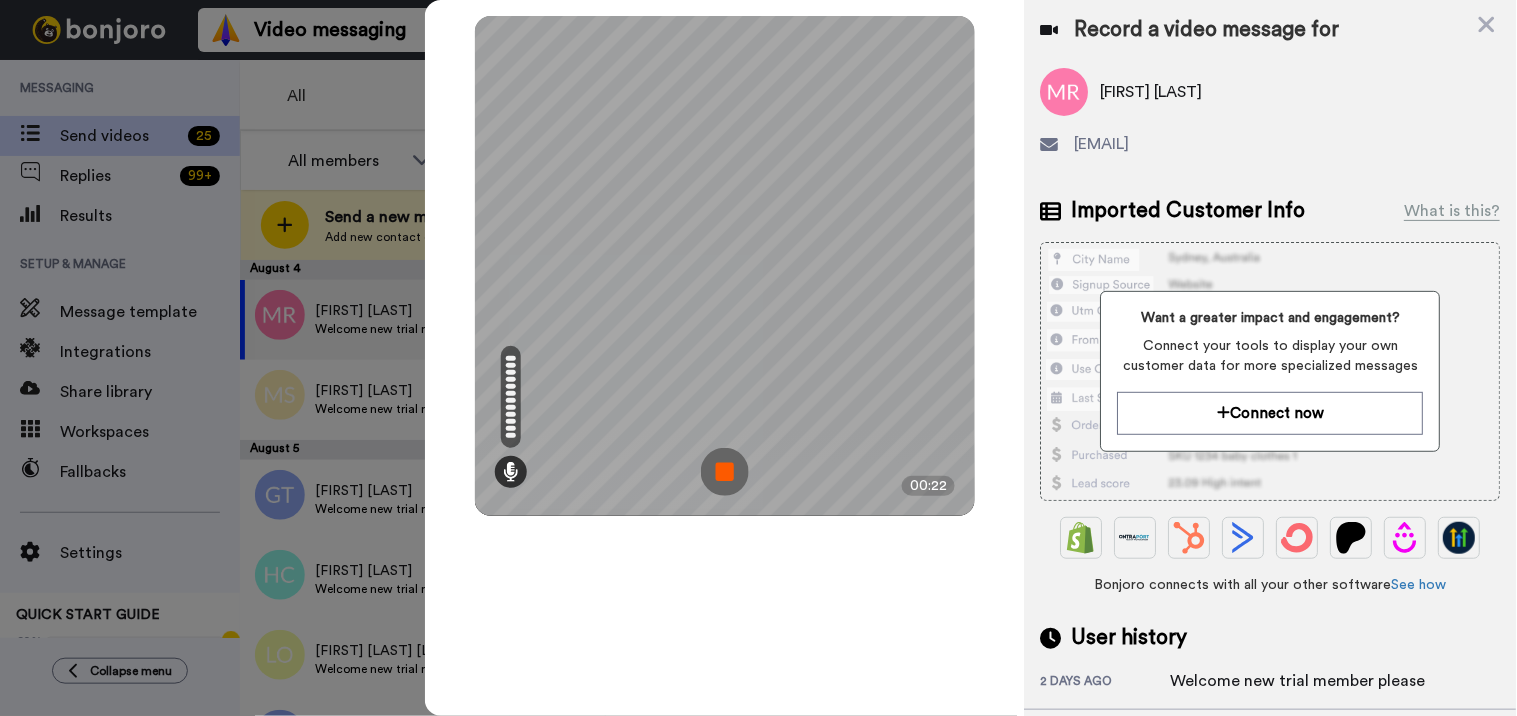 click at bounding box center [725, 472] 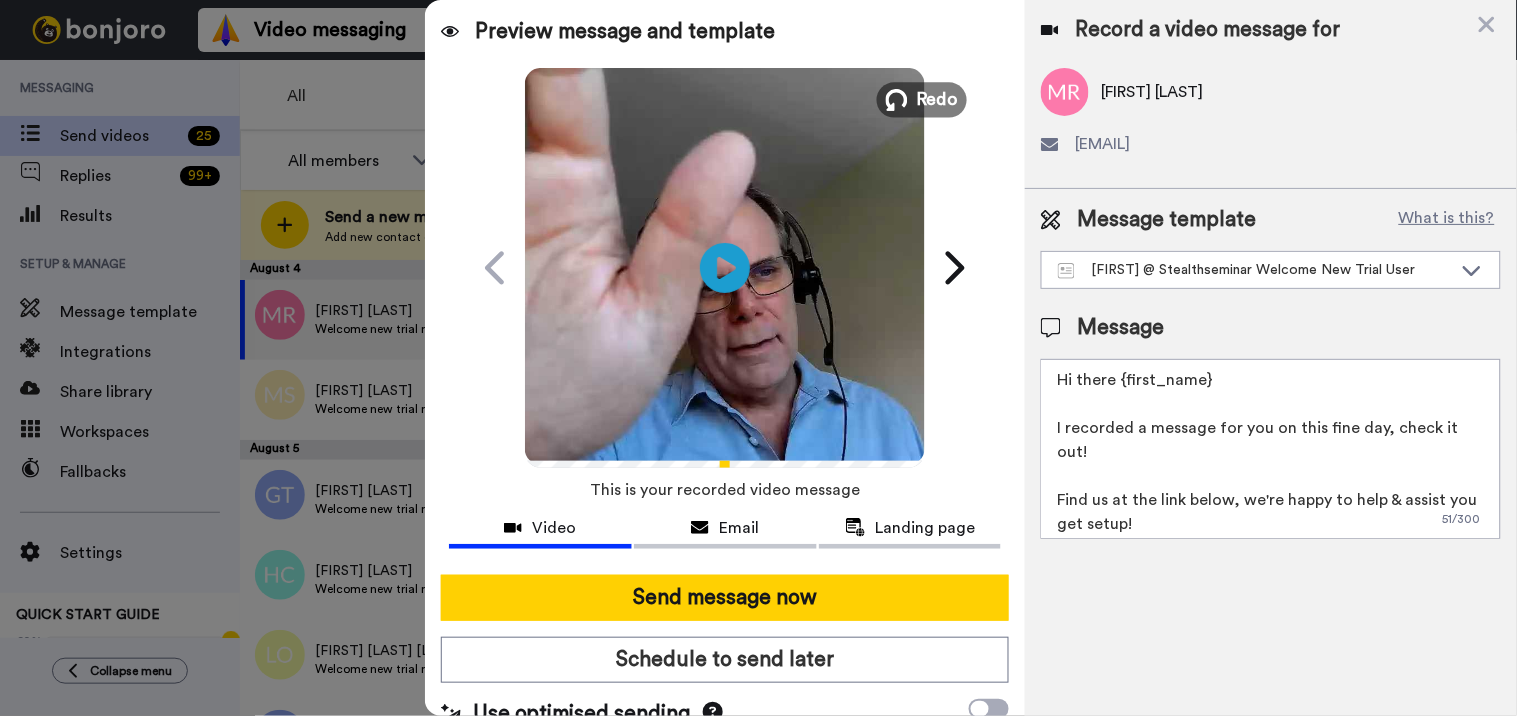 click on "Redo" at bounding box center (938, 99) 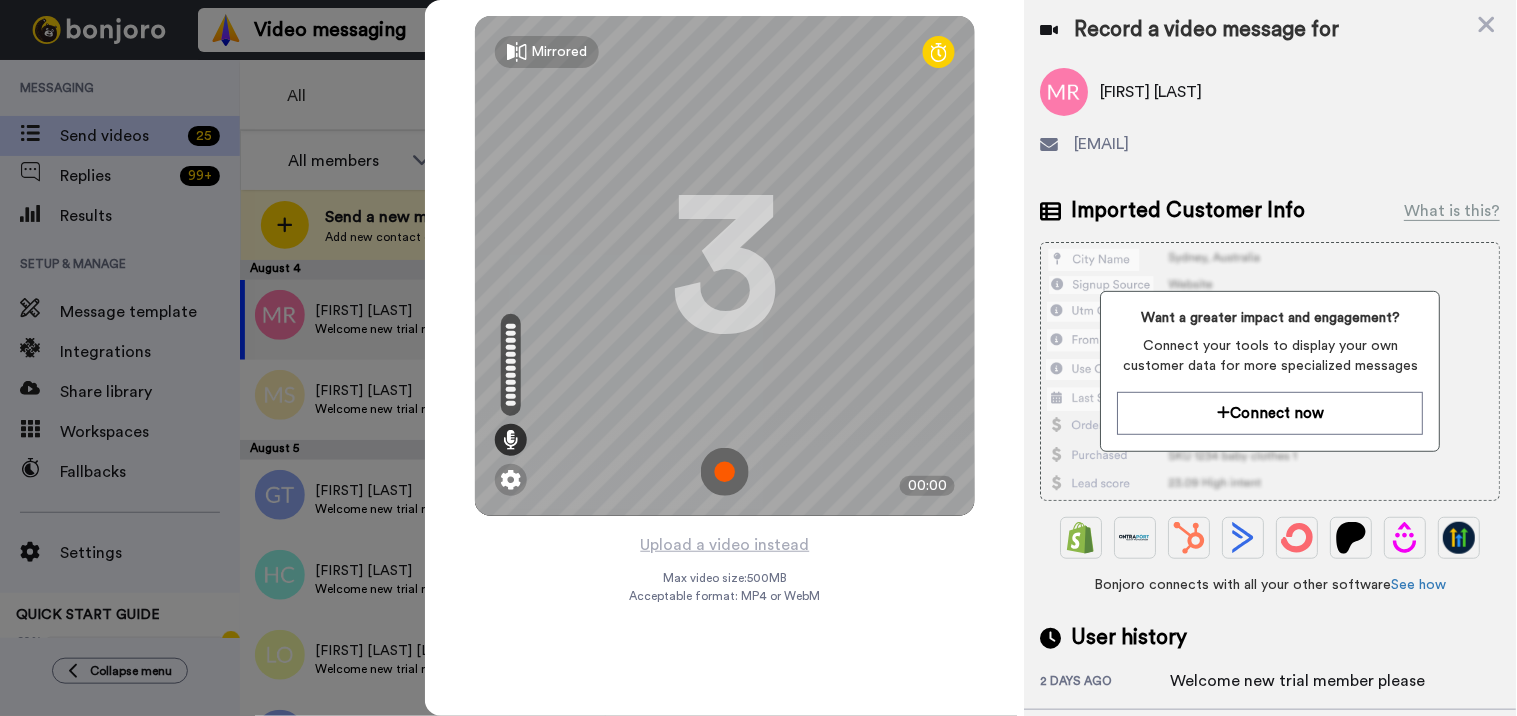 click at bounding box center (725, 472) 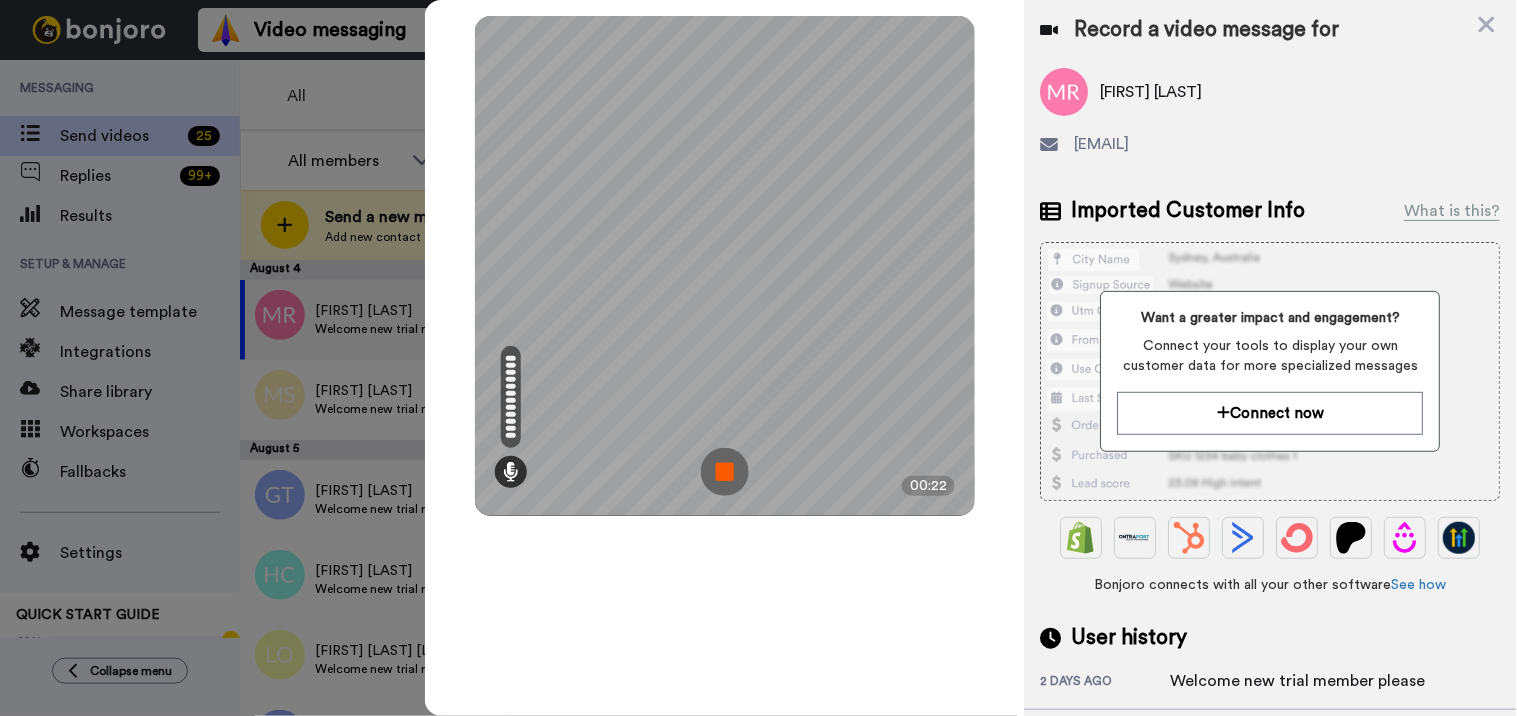 click at bounding box center [725, 472] 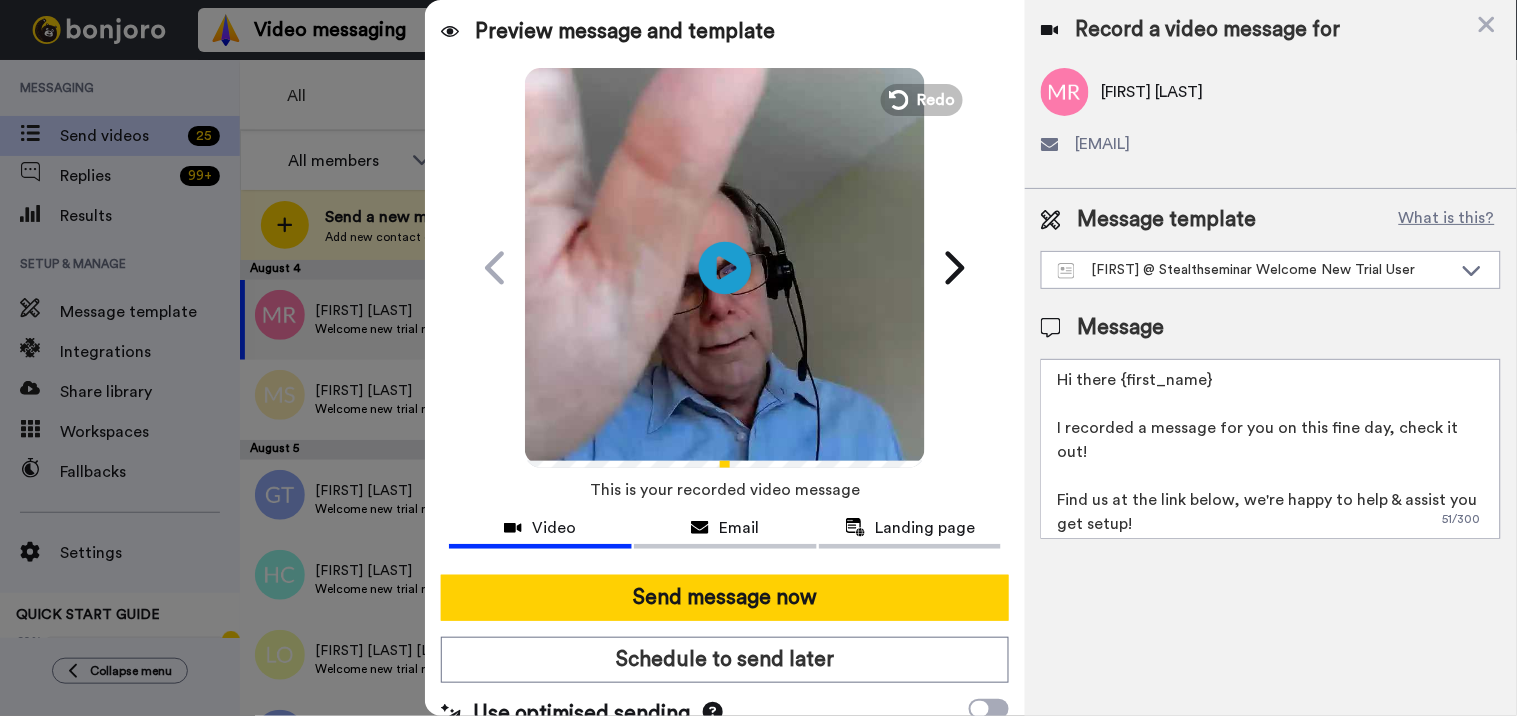 click 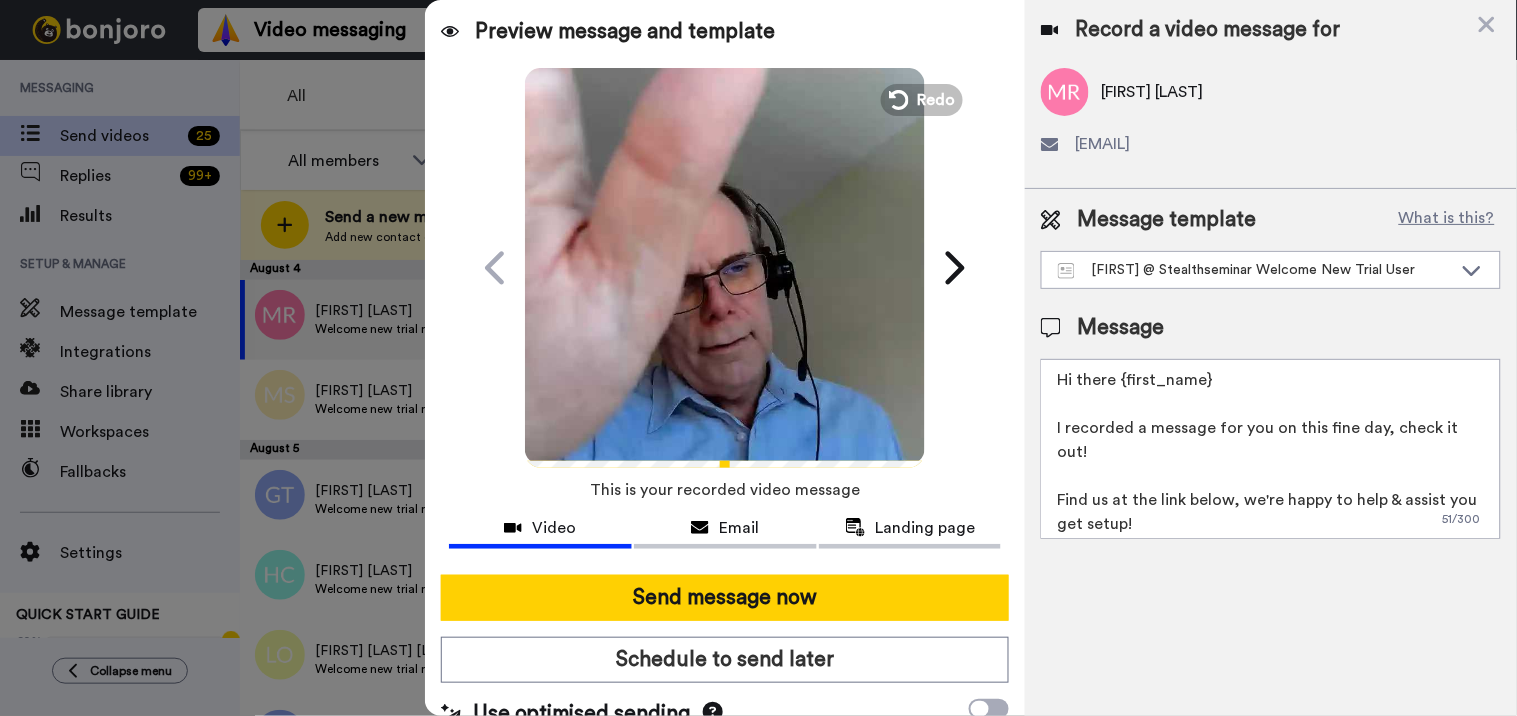 click at bounding box center (725, 265) 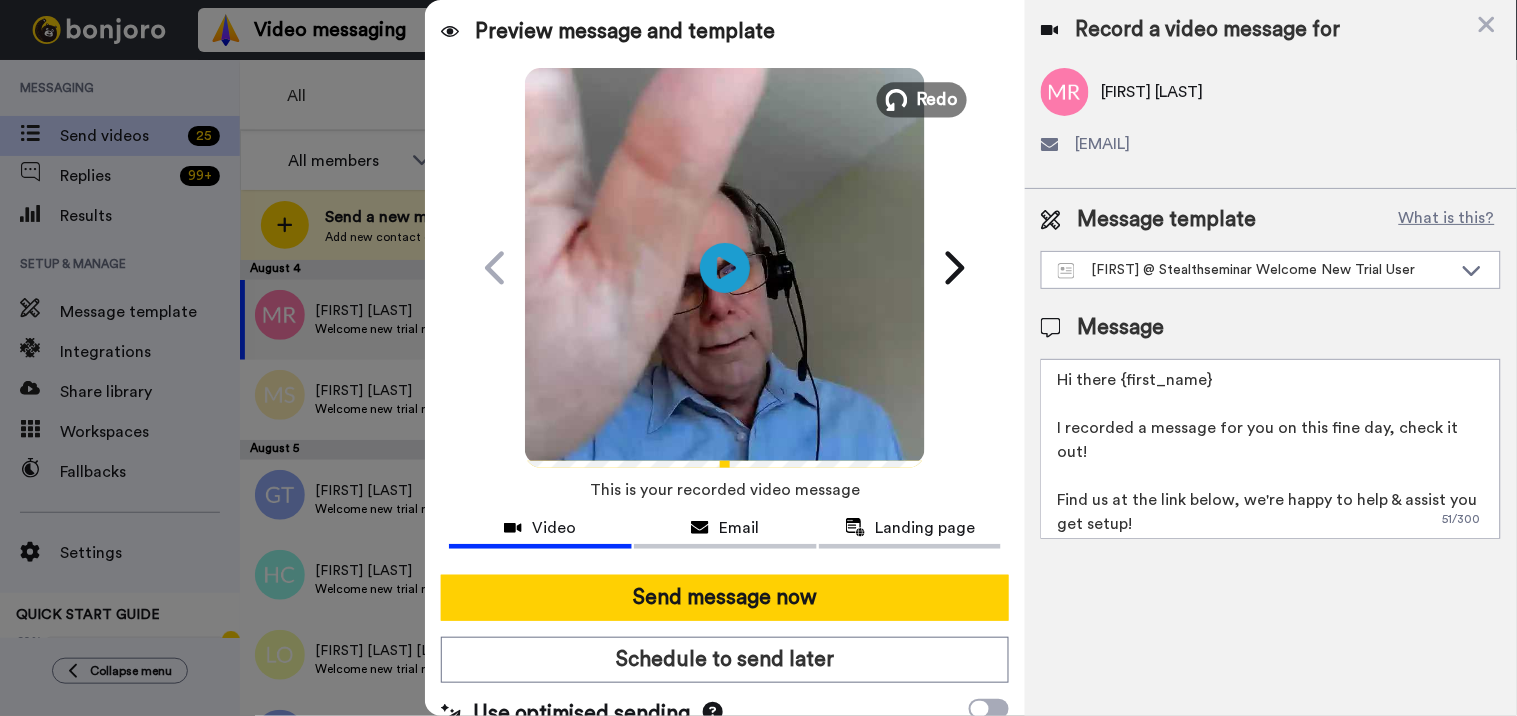 click on "Redo" at bounding box center [938, 99] 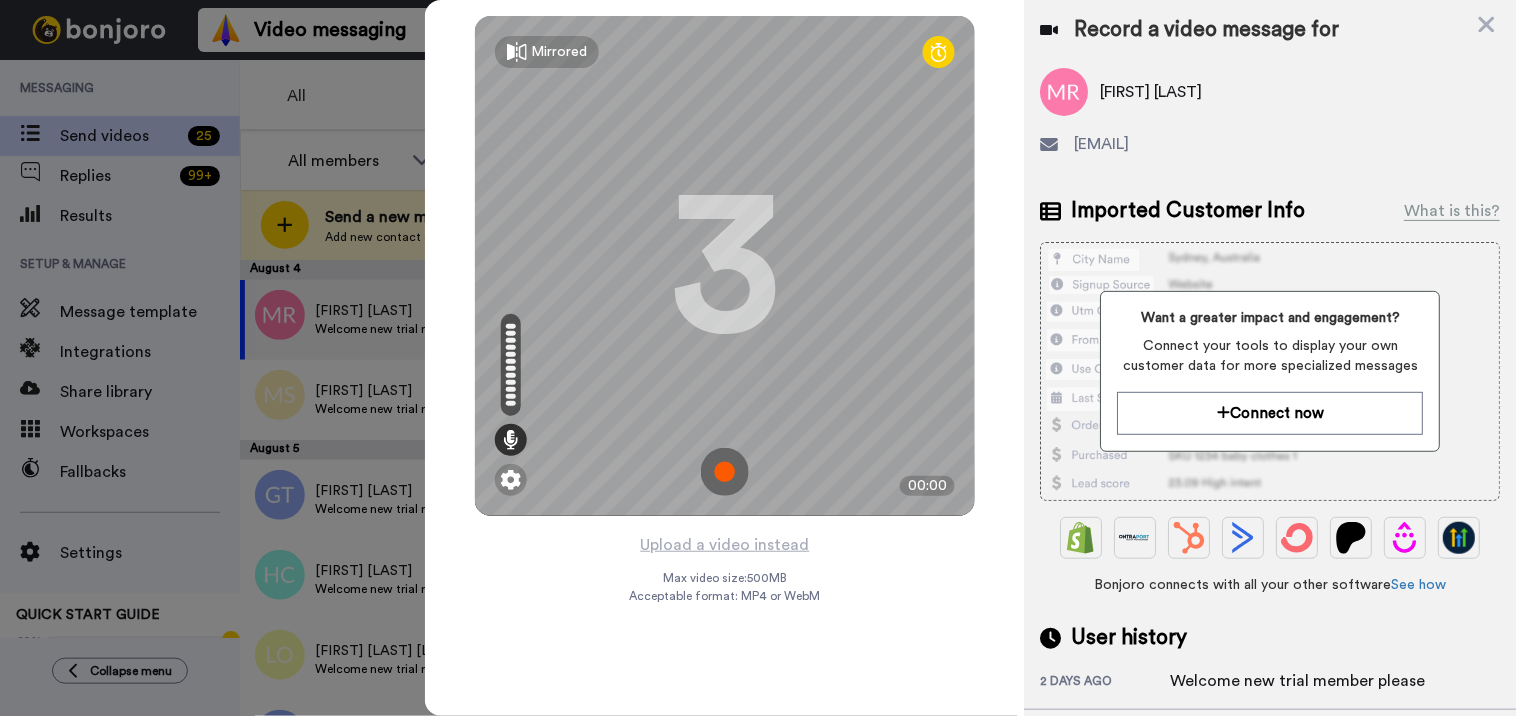 click at bounding box center [725, 472] 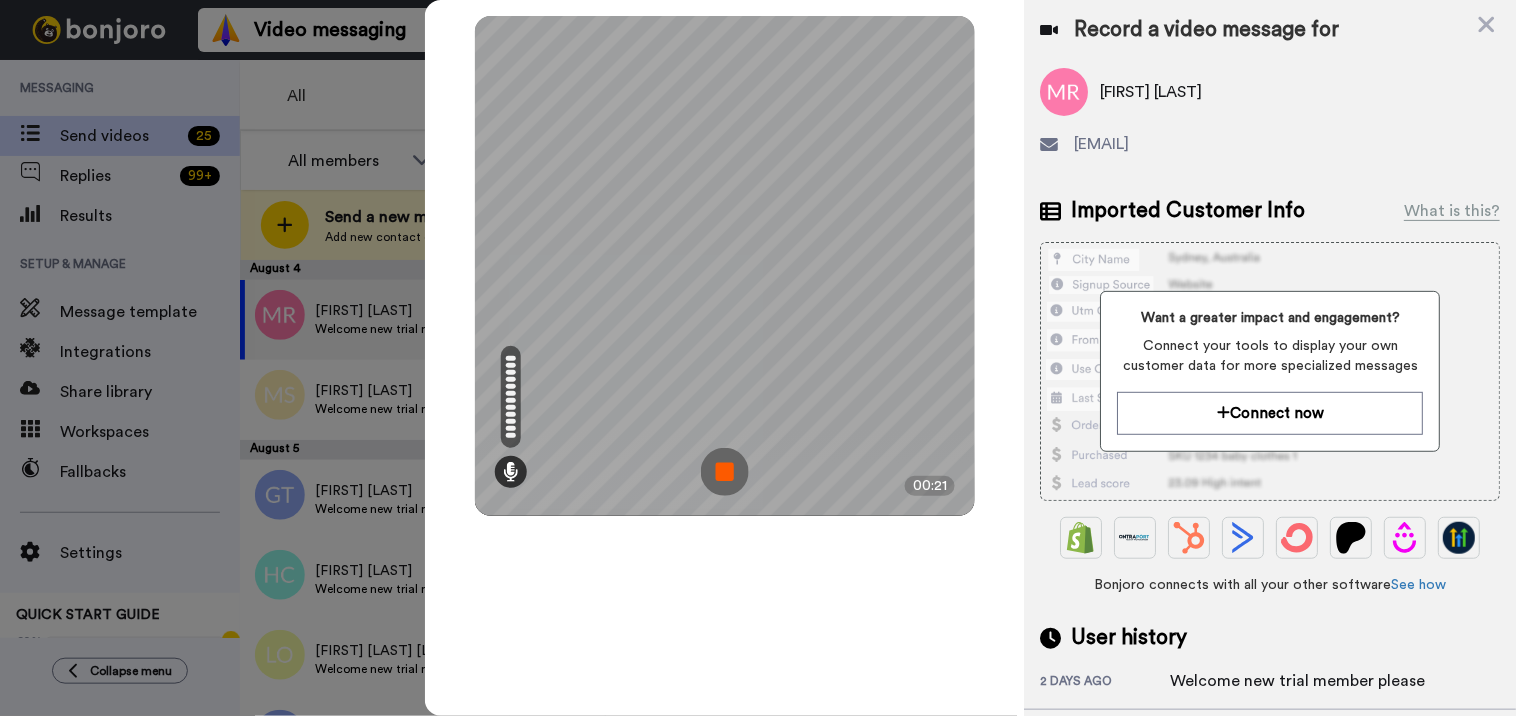 click at bounding box center [725, 472] 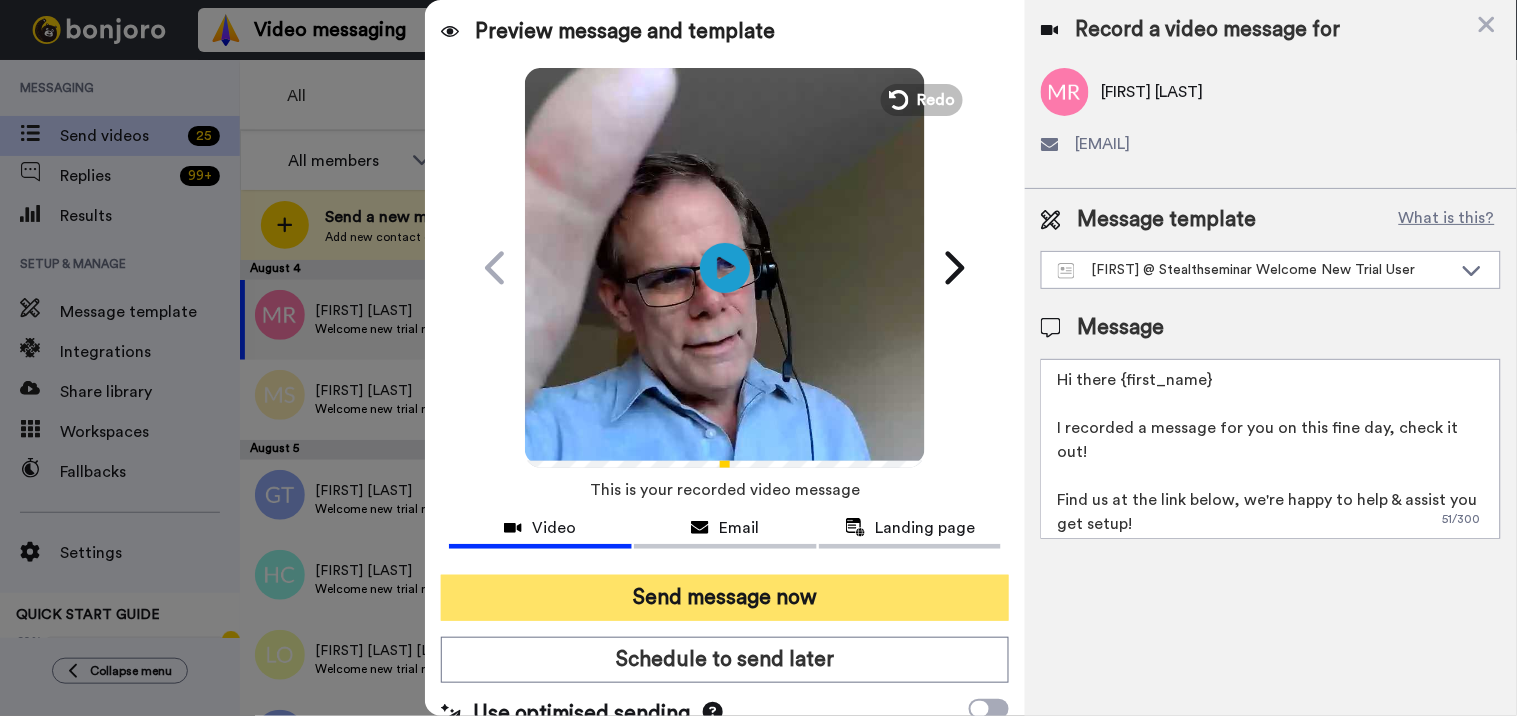 click on "Send message now" at bounding box center (725, 598) 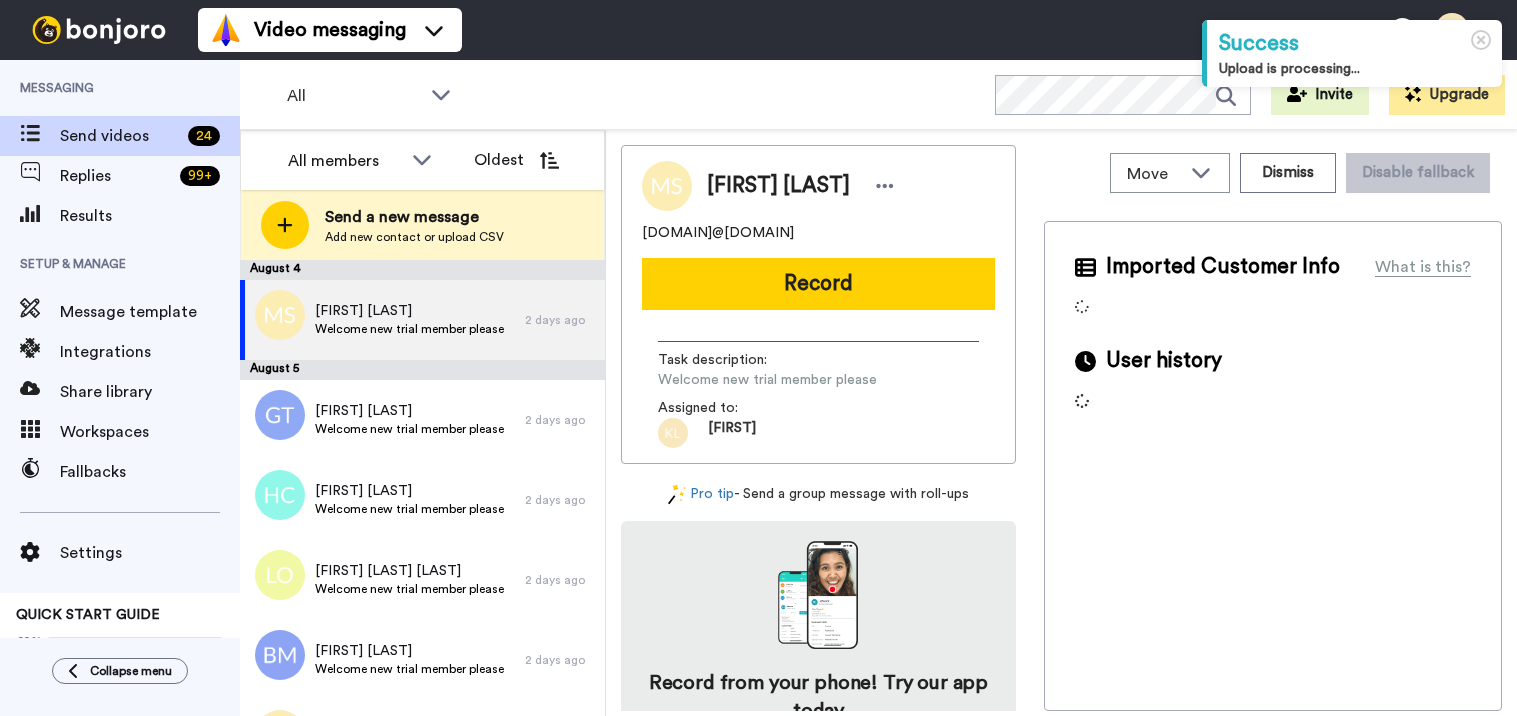 scroll, scrollTop: 0, scrollLeft: 0, axis: both 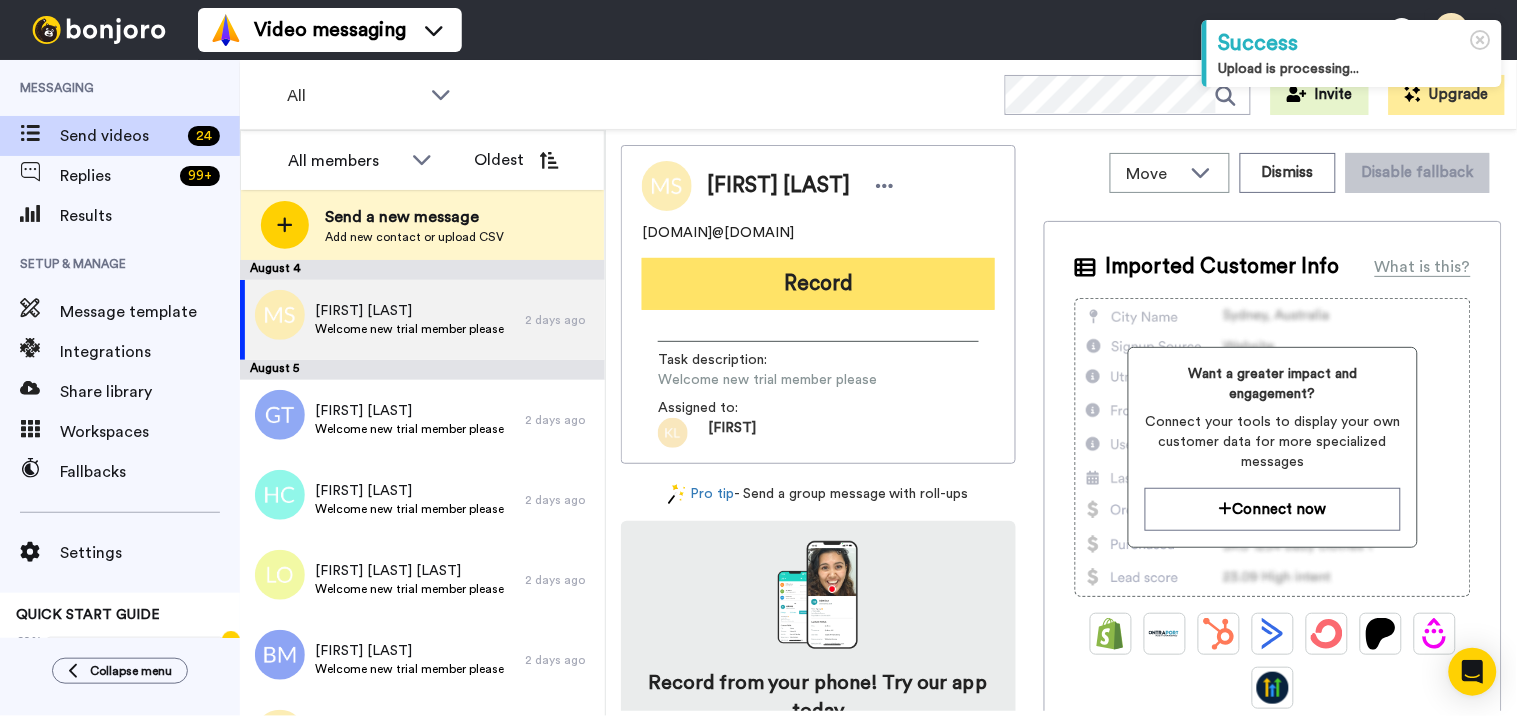 click on "Record" at bounding box center (818, 284) 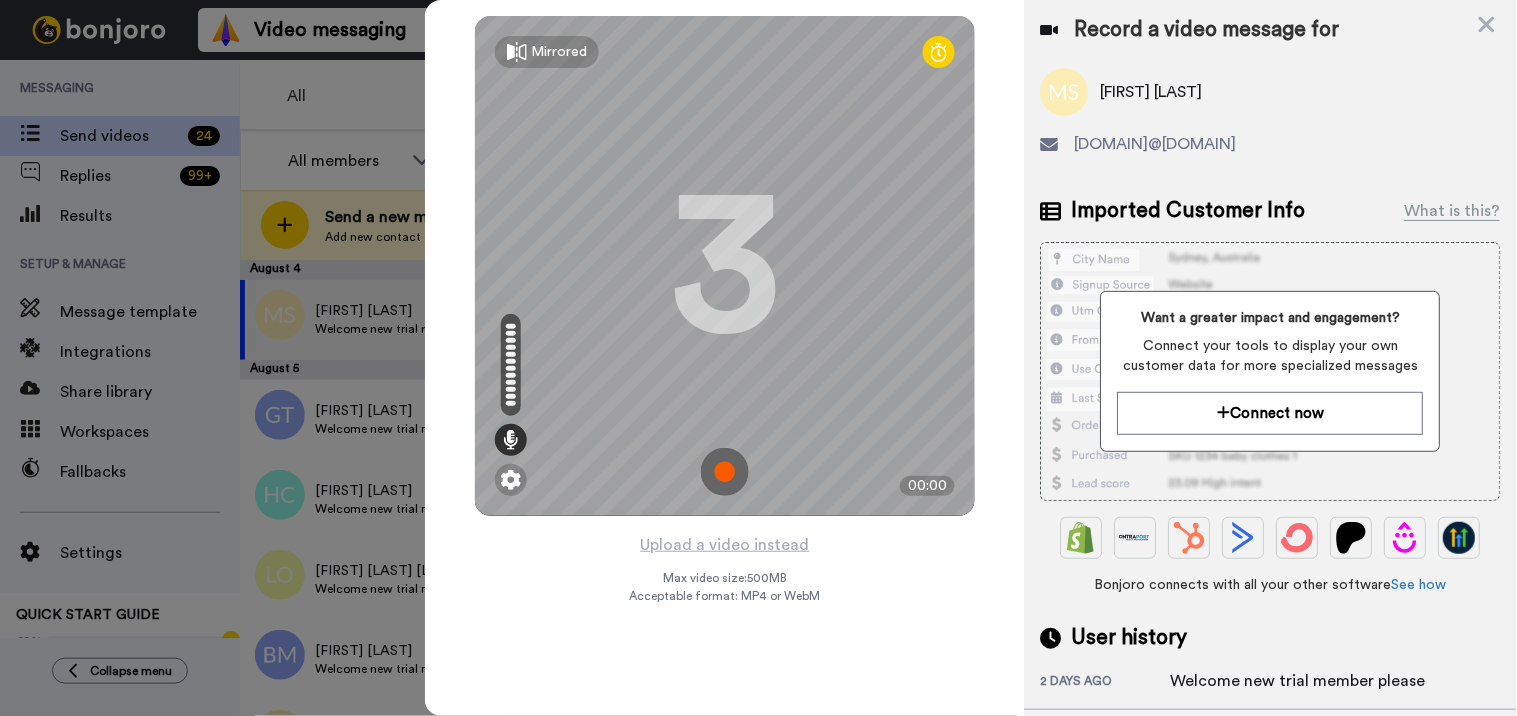 click at bounding box center (725, 472) 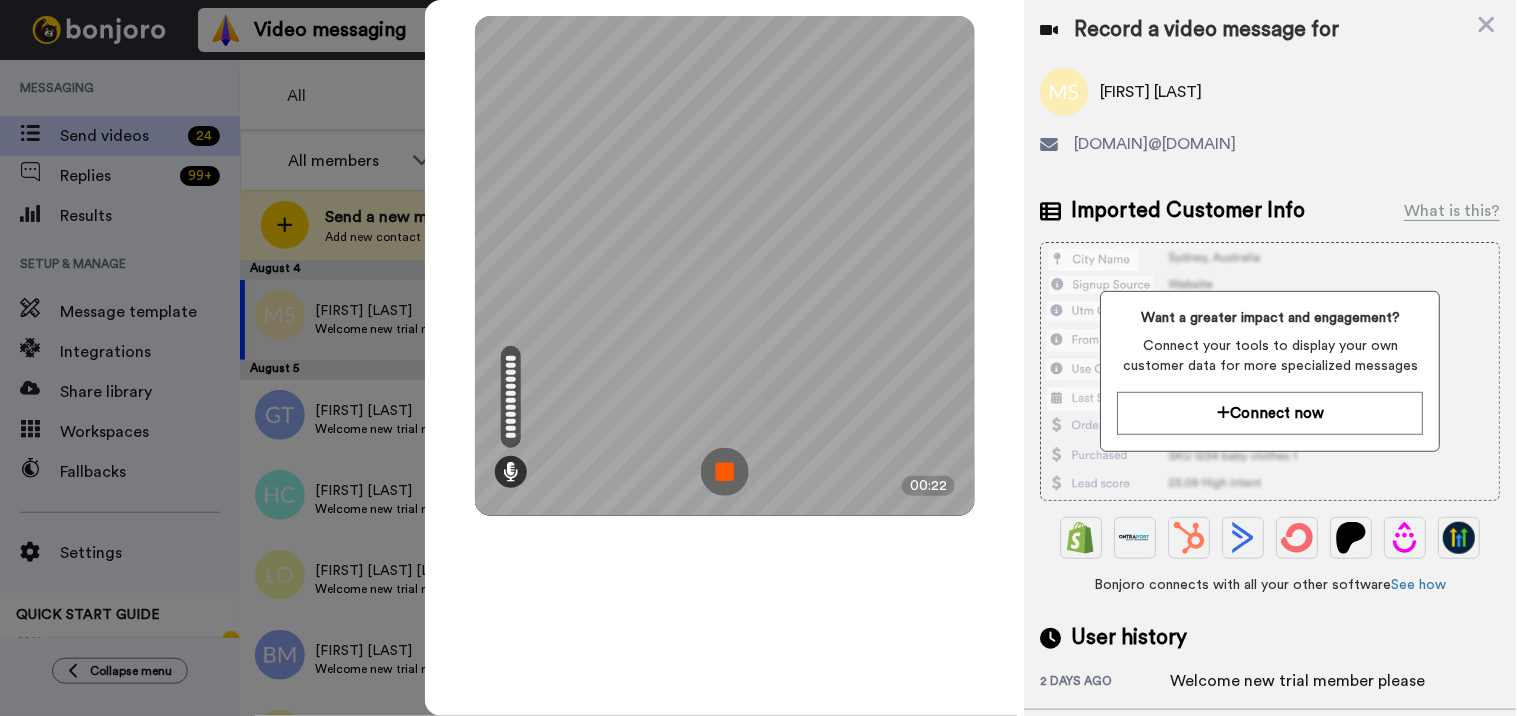 click at bounding box center (725, 472) 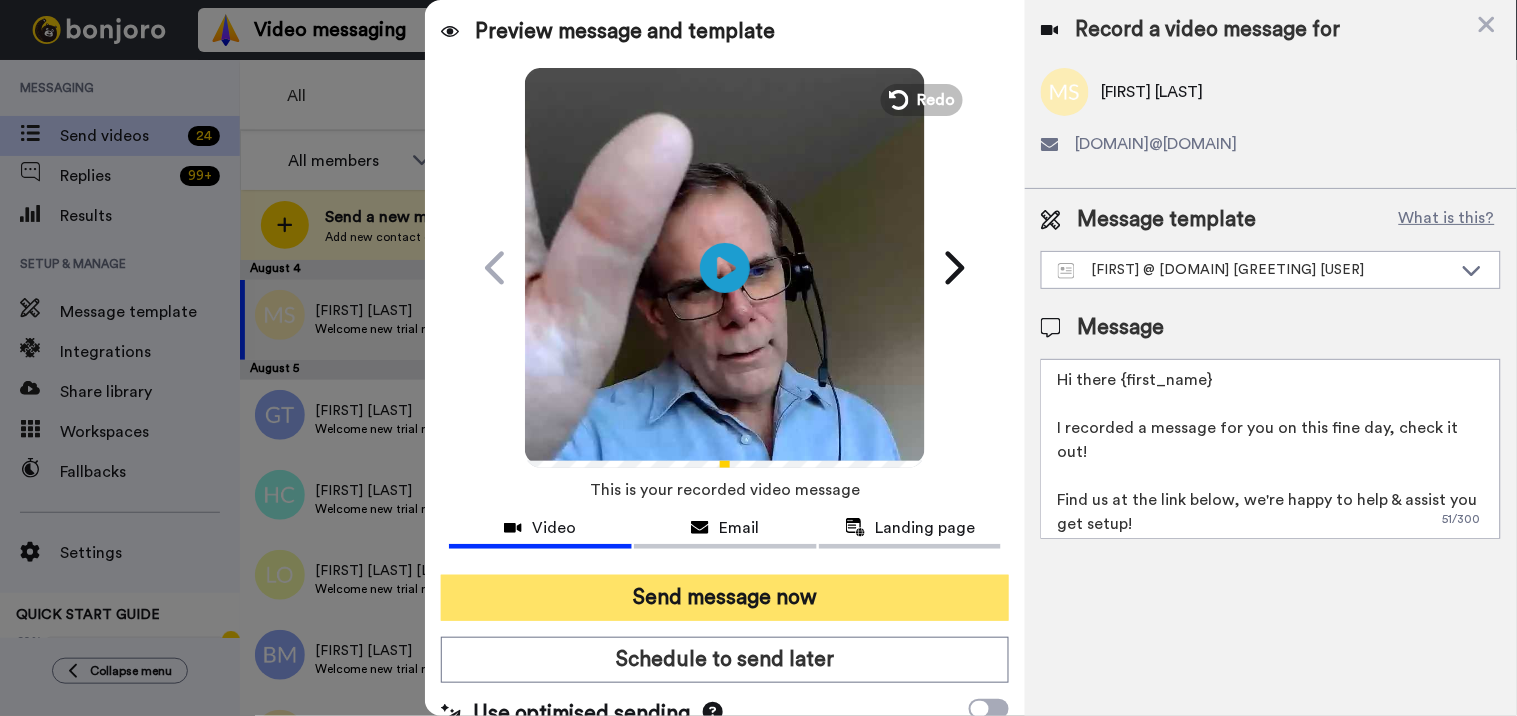 click on "Send message now" at bounding box center [725, 598] 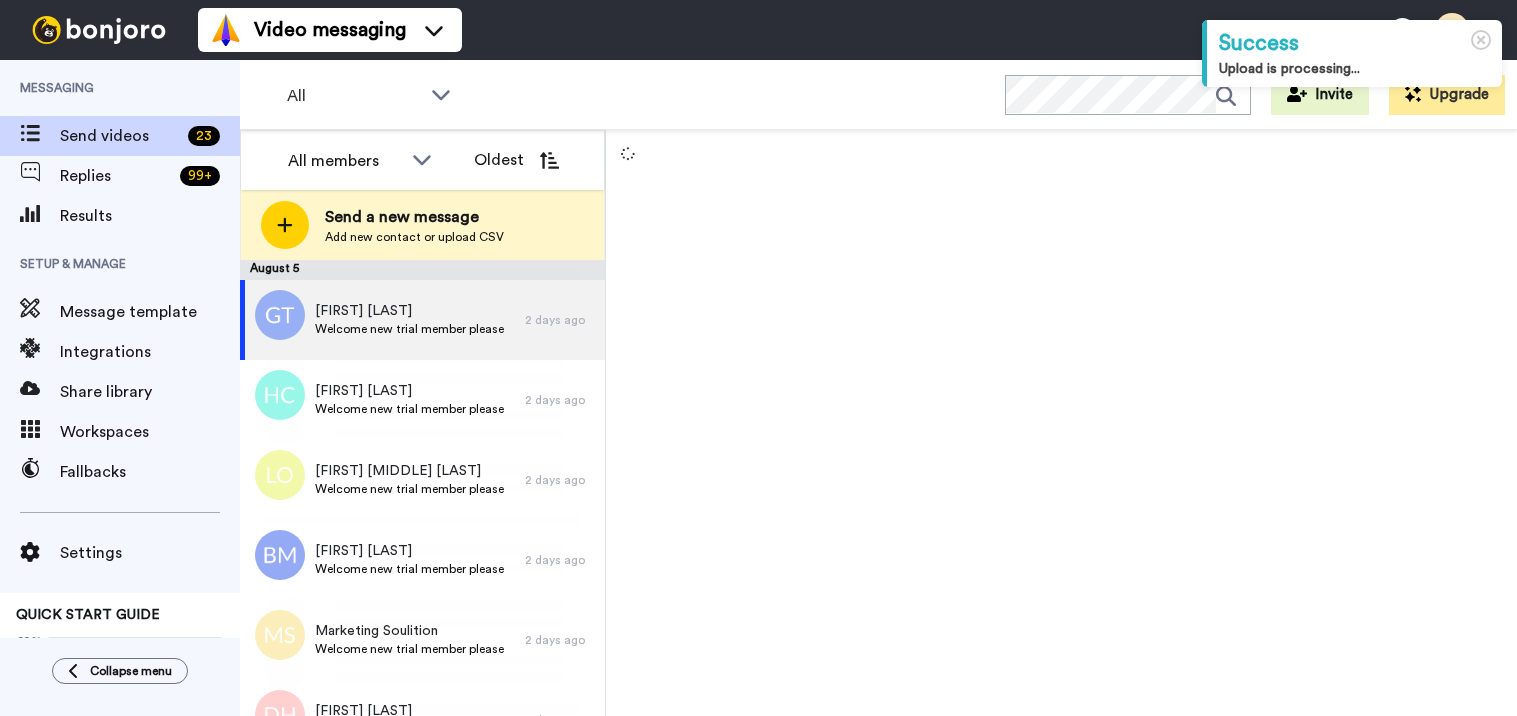 scroll, scrollTop: 0, scrollLeft: 0, axis: both 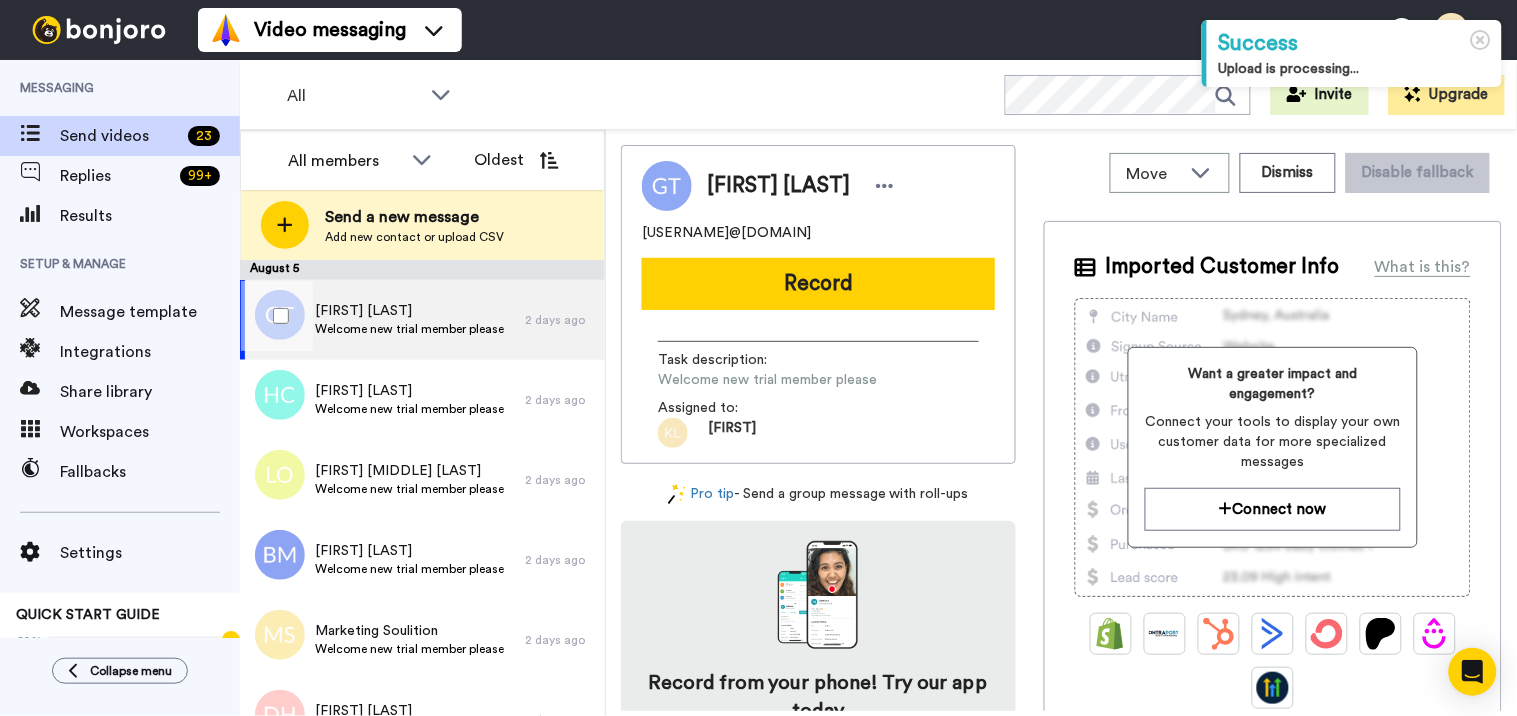 click on "Welcome new trial member please" at bounding box center [409, 329] 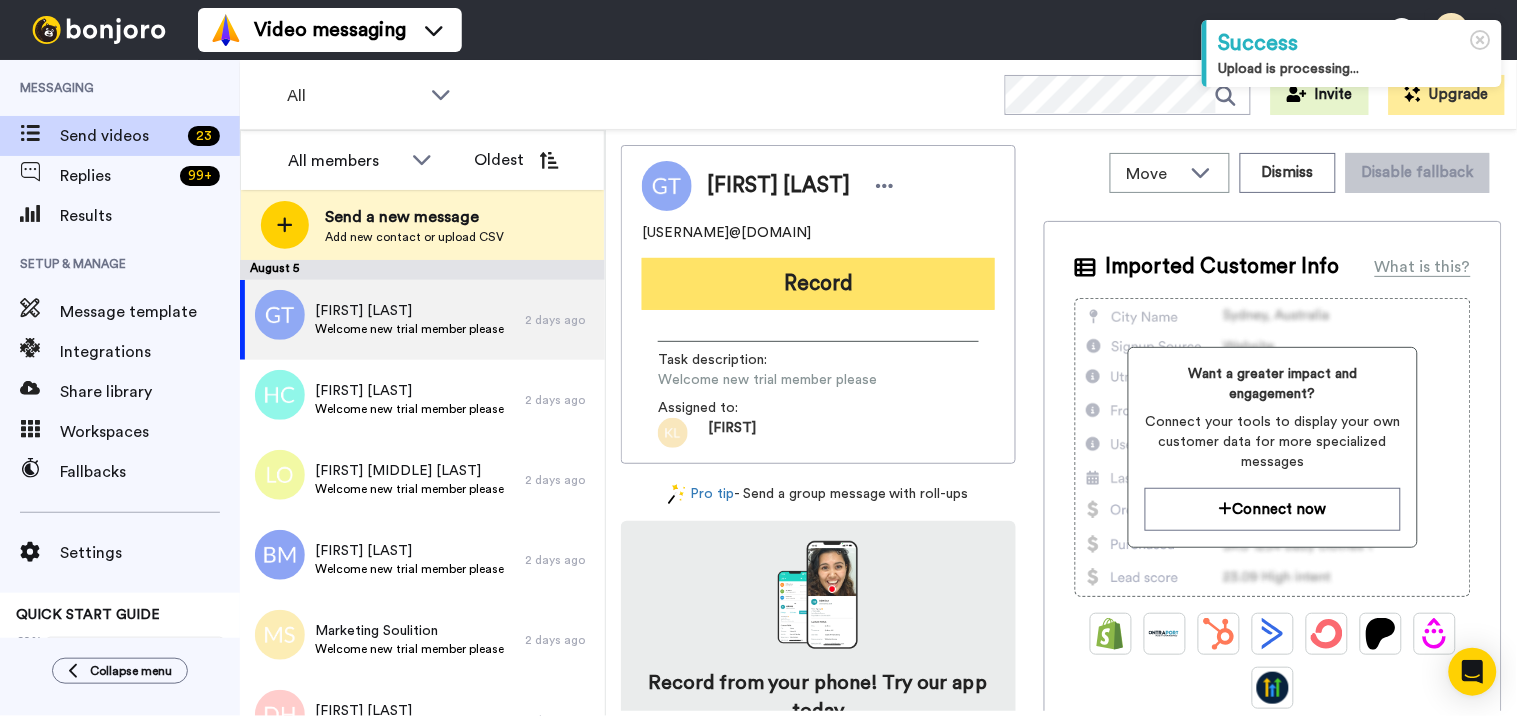click on "Record" at bounding box center (818, 284) 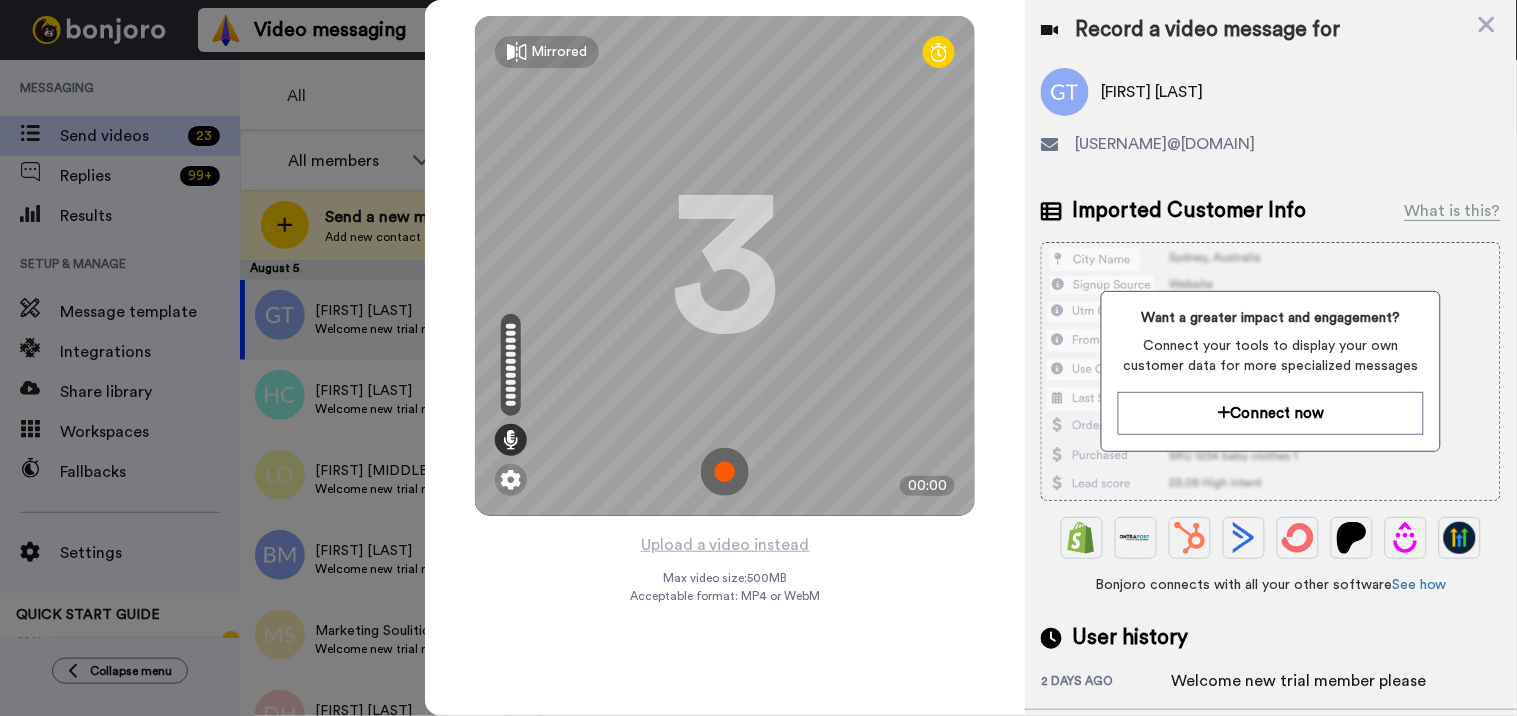 click at bounding box center (725, 472) 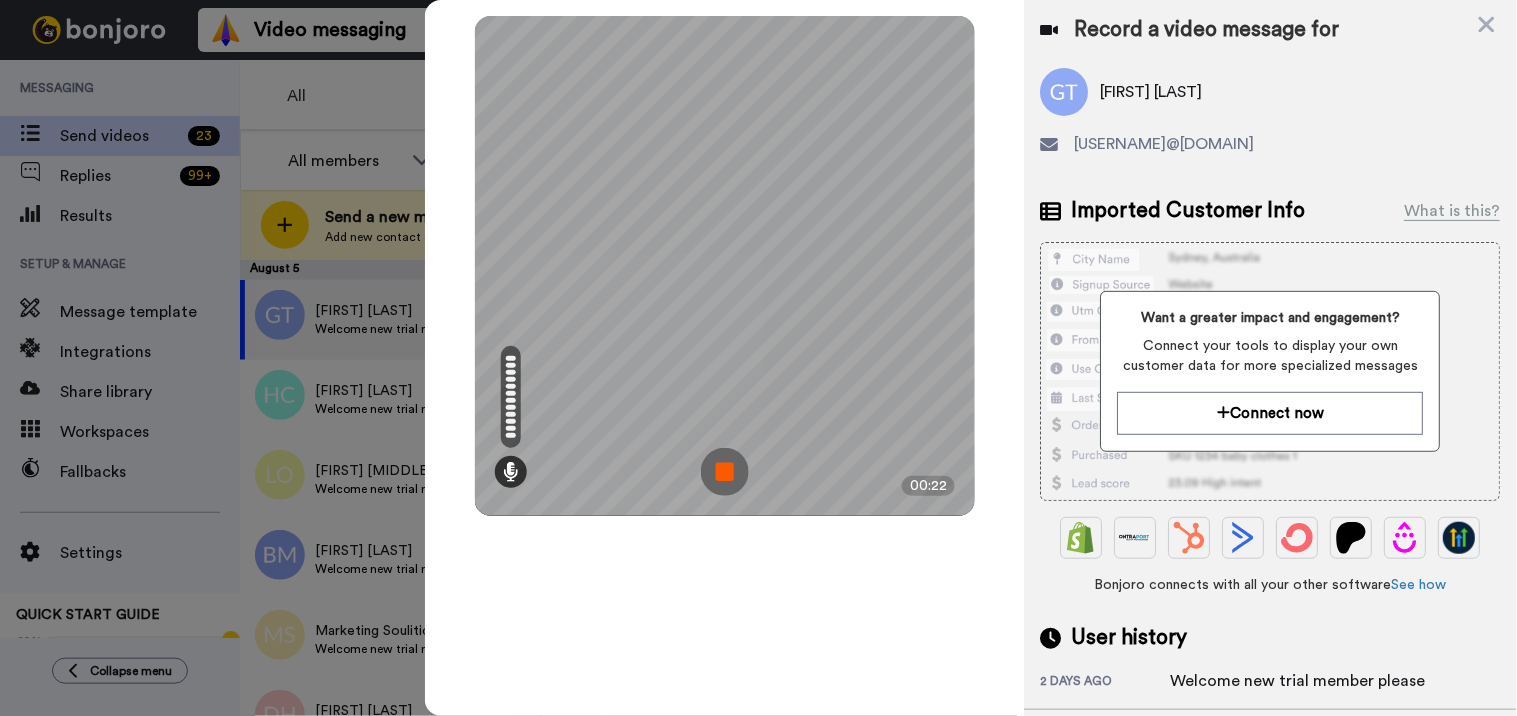 click at bounding box center [725, 472] 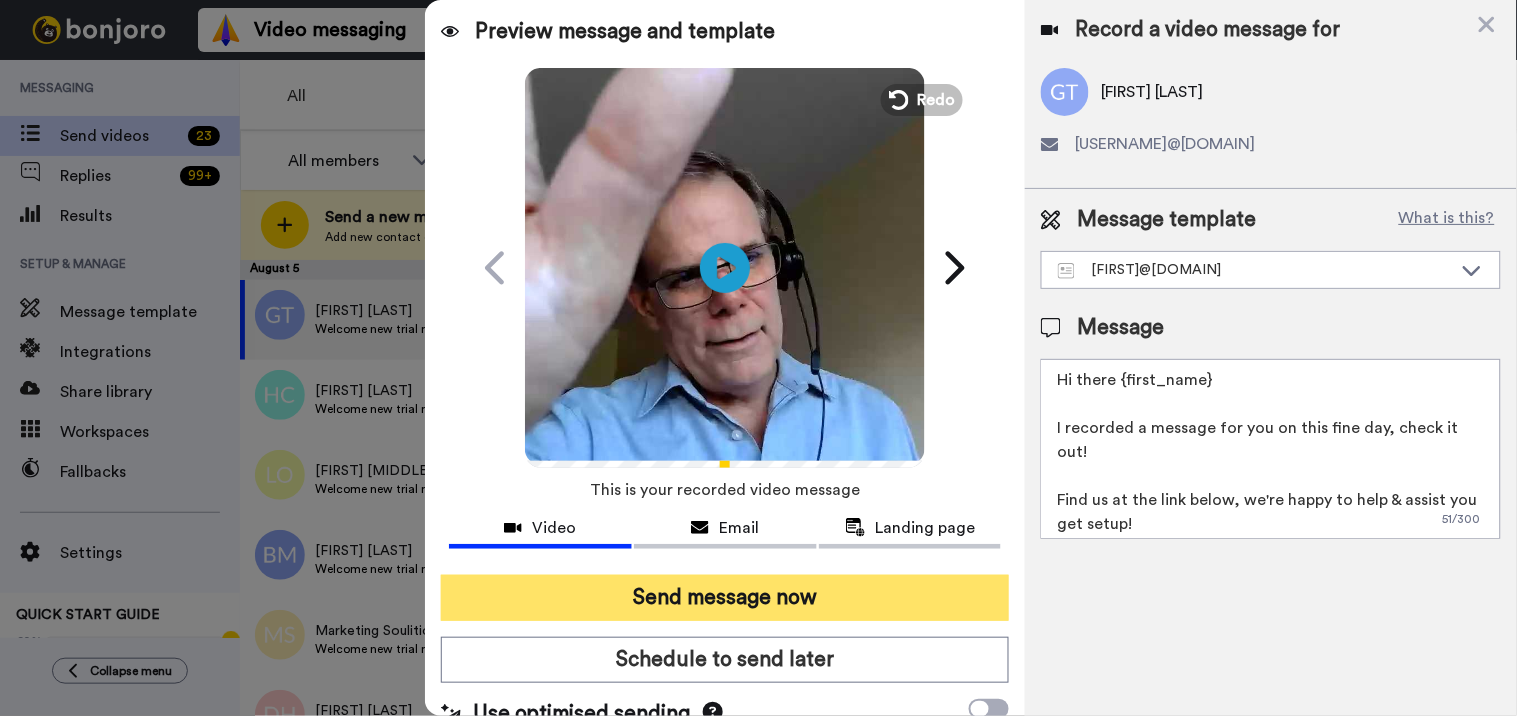click on "Send message now" at bounding box center [725, 598] 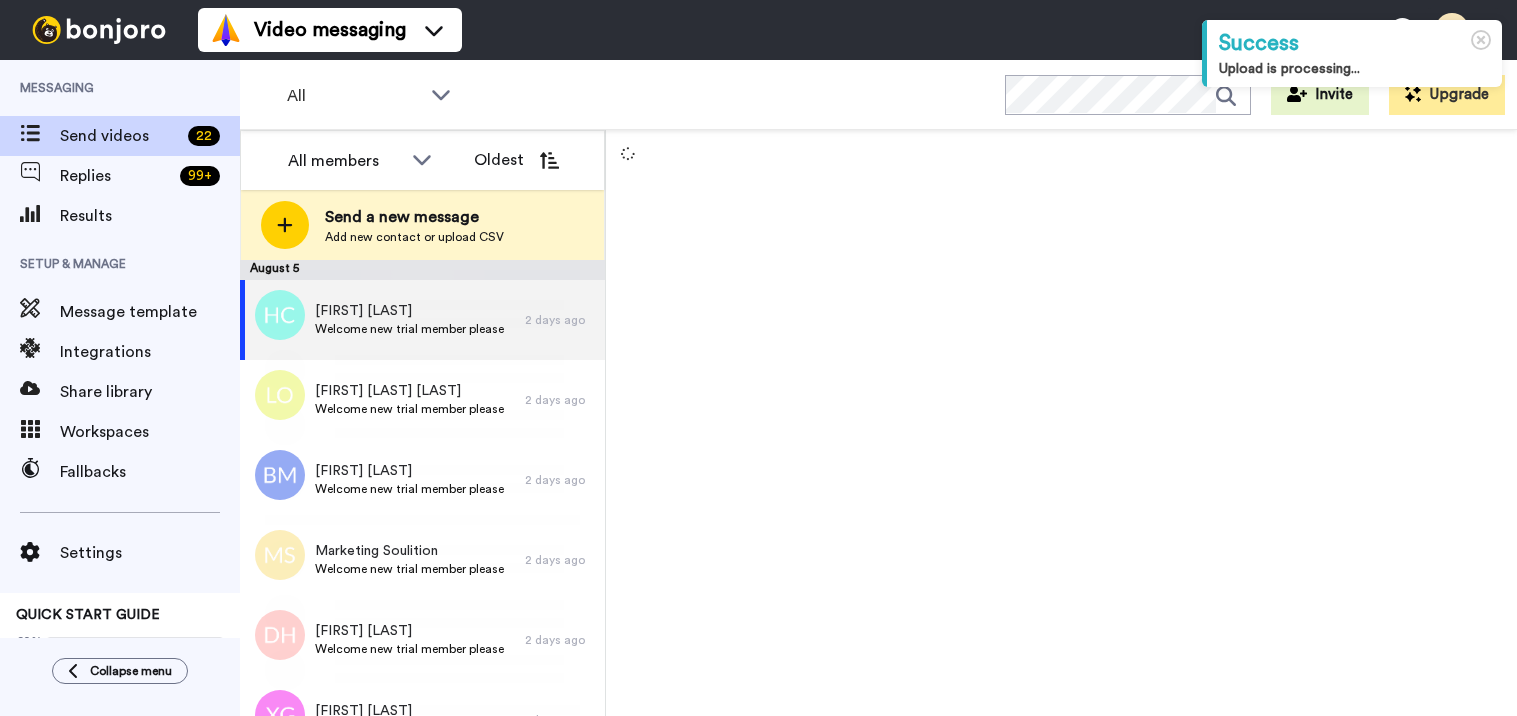 scroll, scrollTop: 0, scrollLeft: 0, axis: both 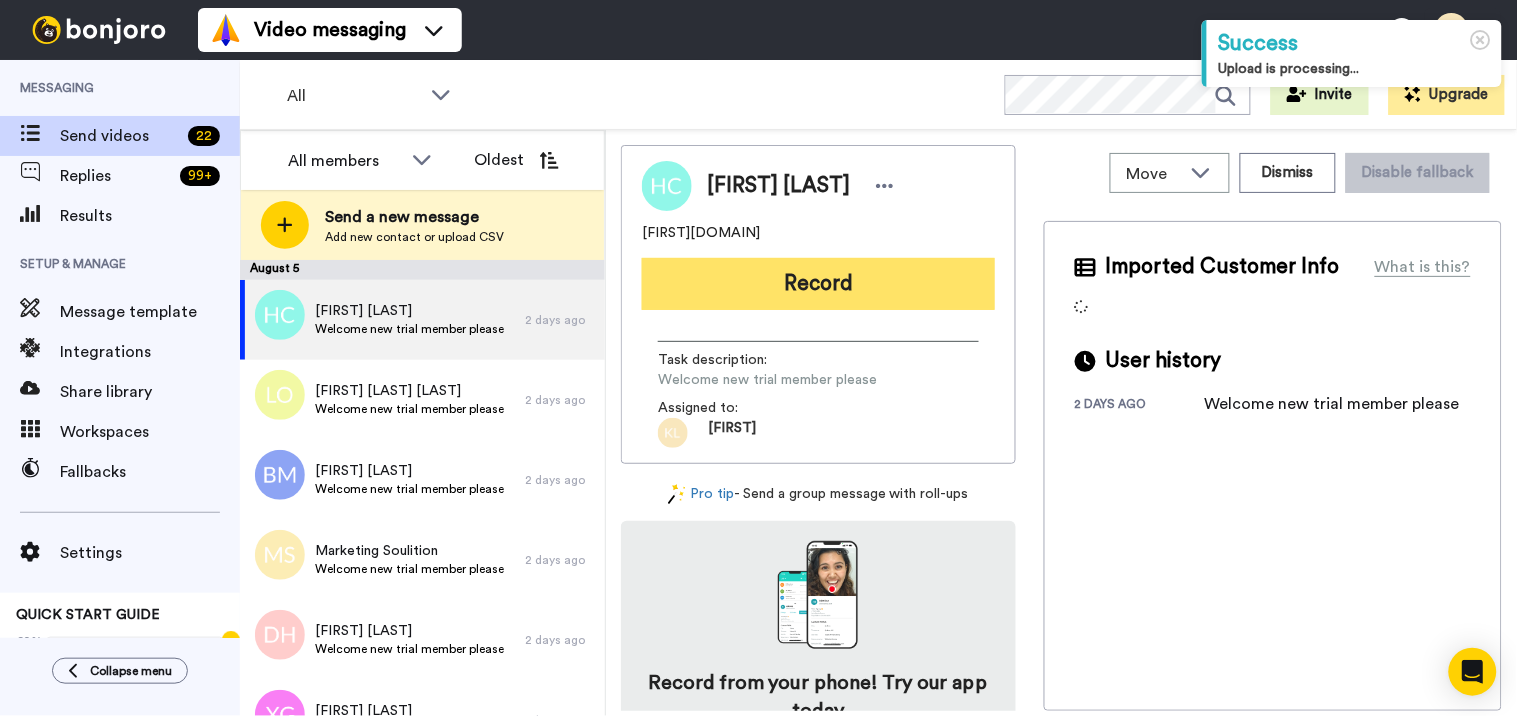 click on "Record" at bounding box center (818, 284) 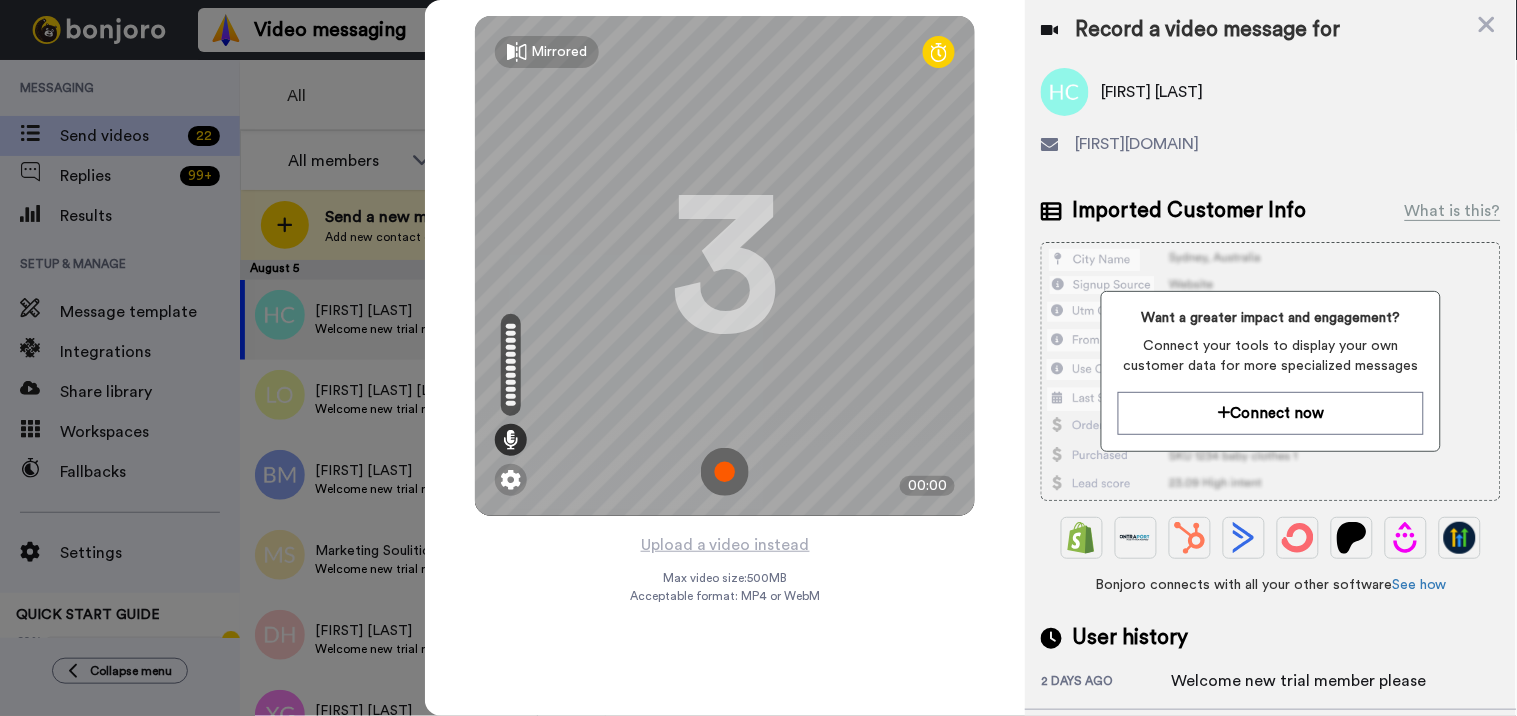 click at bounding box center (725, 472) 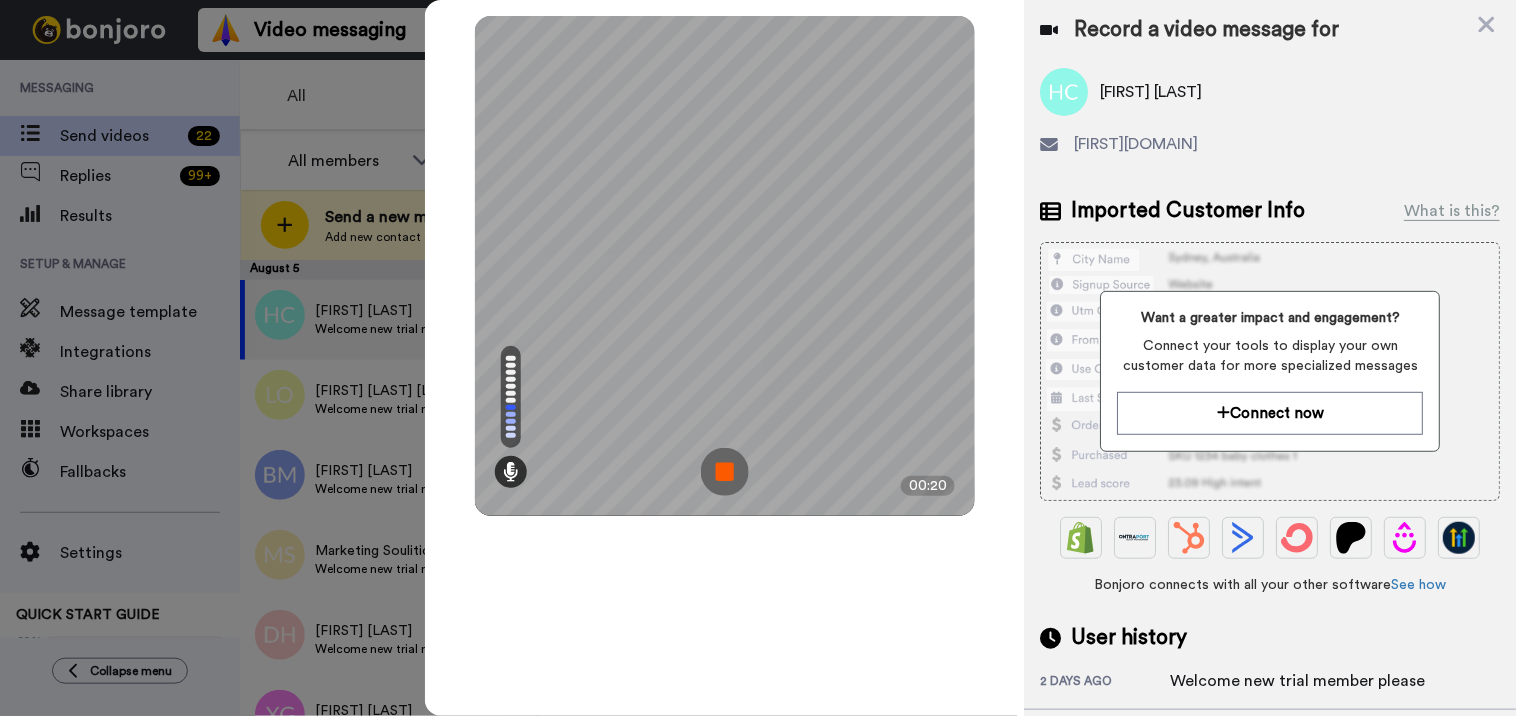 click at bounding box center [725, 472] 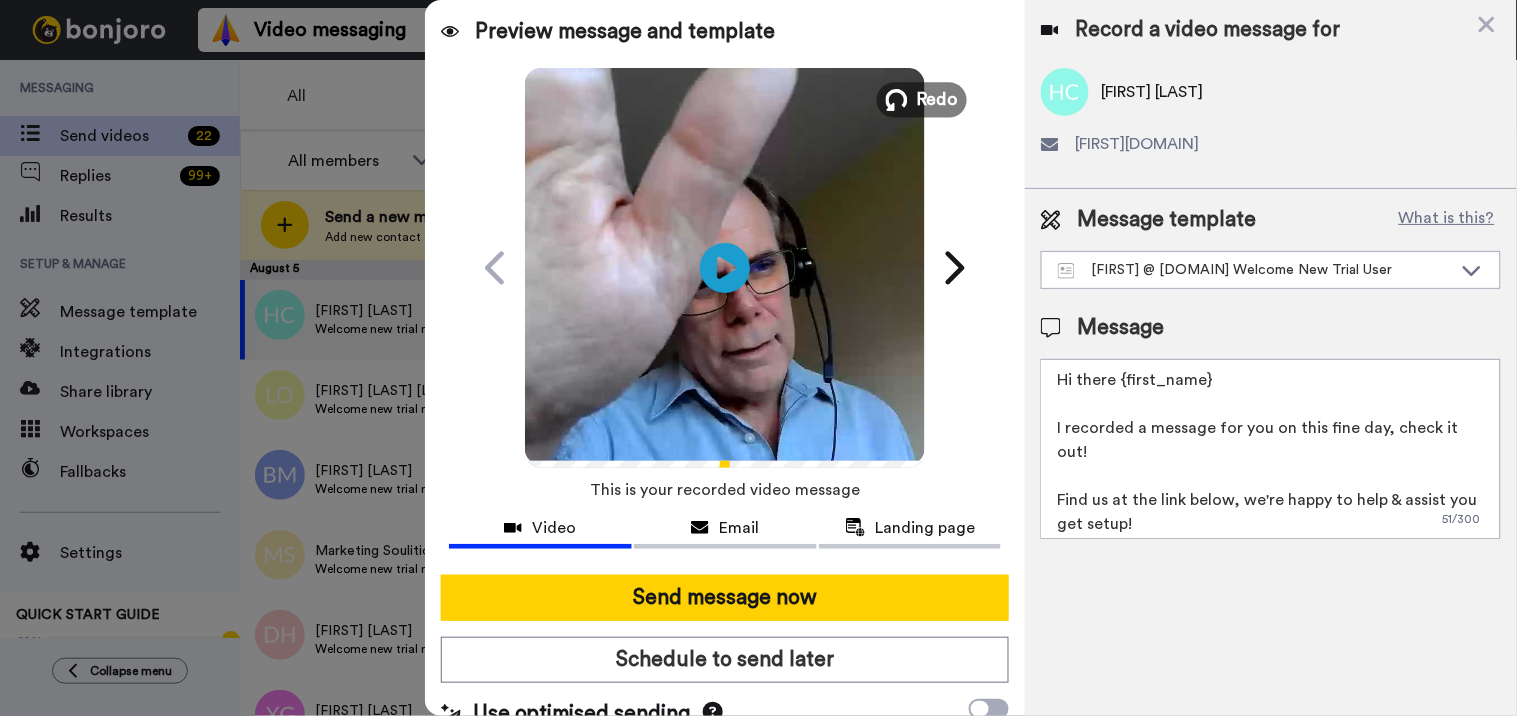 click on "Redo" at bounding box center [938, 99] 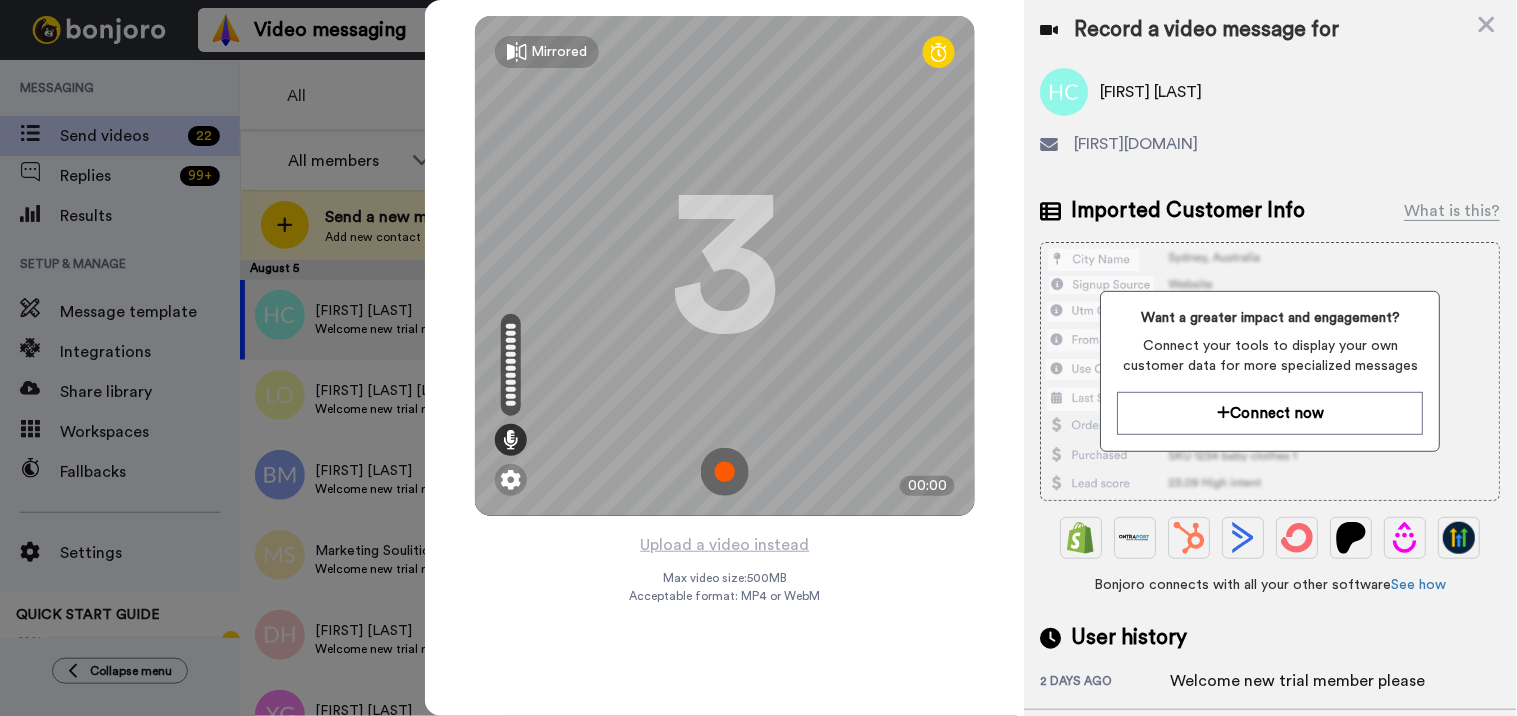 click at bounding box center [725, 472] 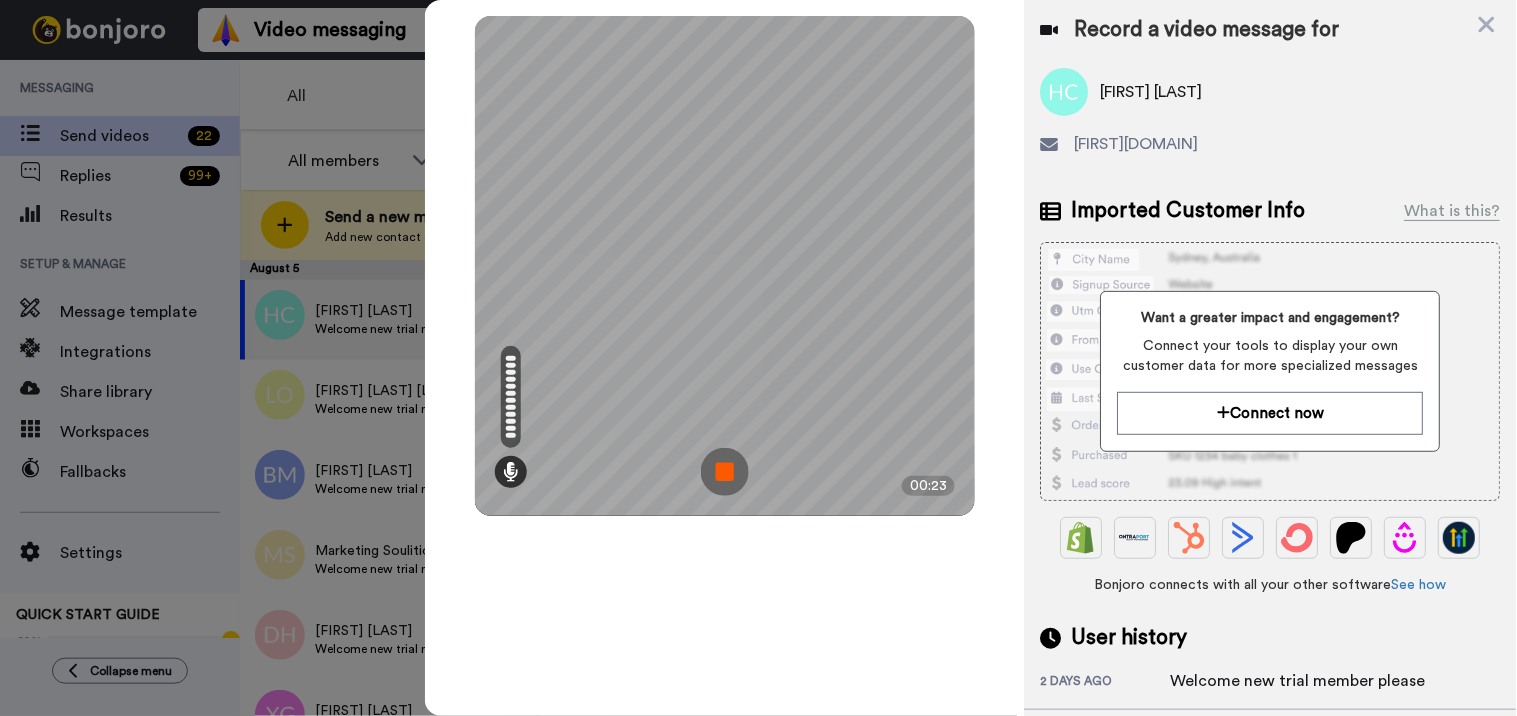 click at bounding box center [725, 472] 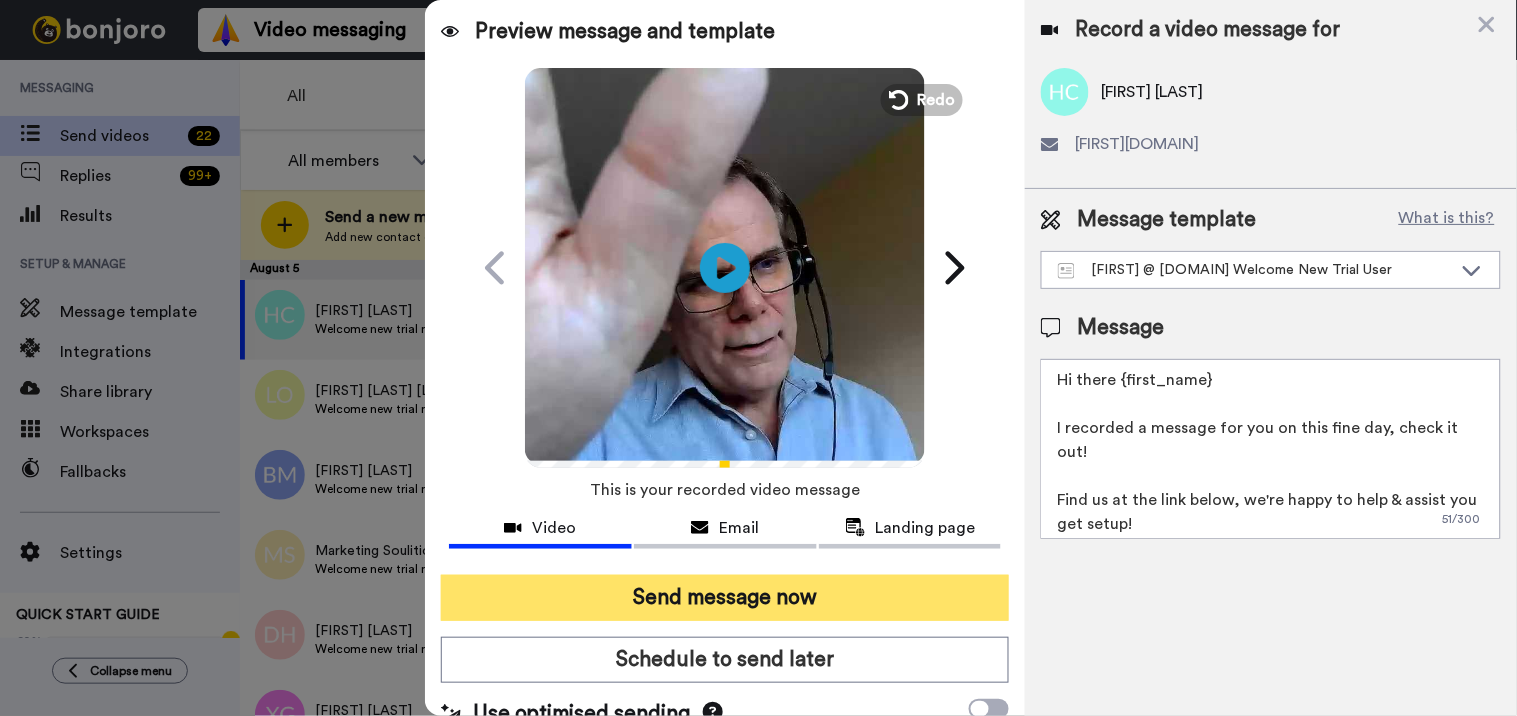 click on "Send message now" at bounding box center (725, 598) 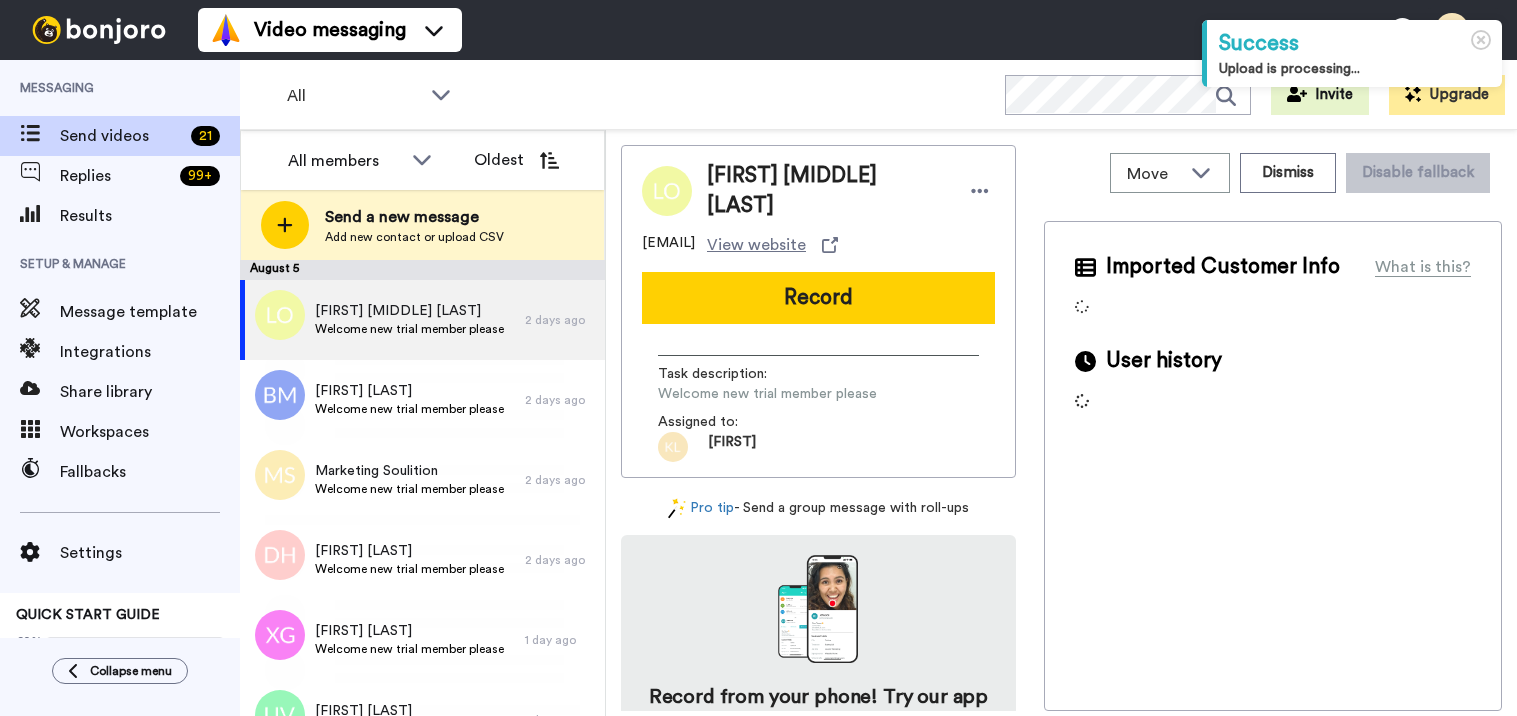 scroll, scrollTop: 0, scrollLeft: 0, axis: both 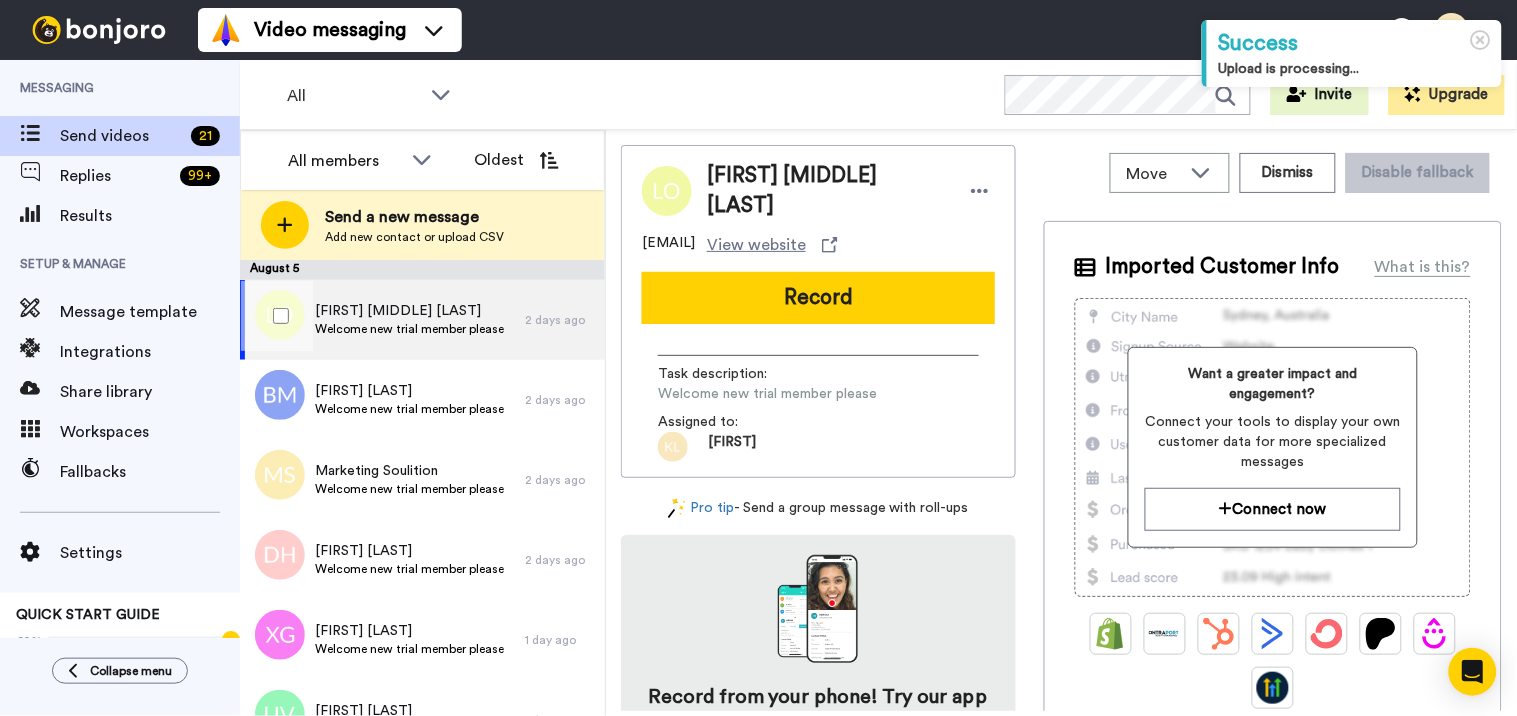 click on "Welcome new trial member please" at bounding box center (409, 329) 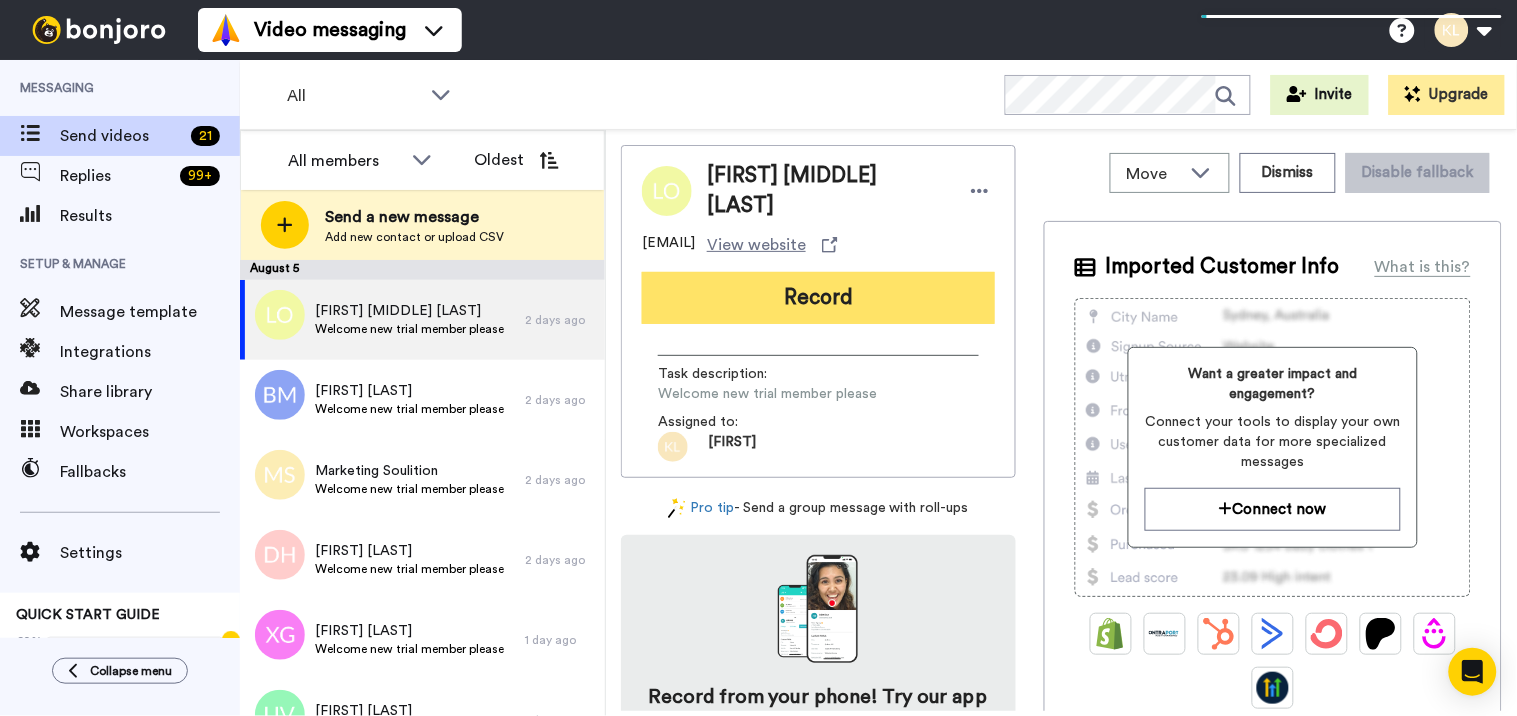 click on "Record" at bounding box center (818, 298) 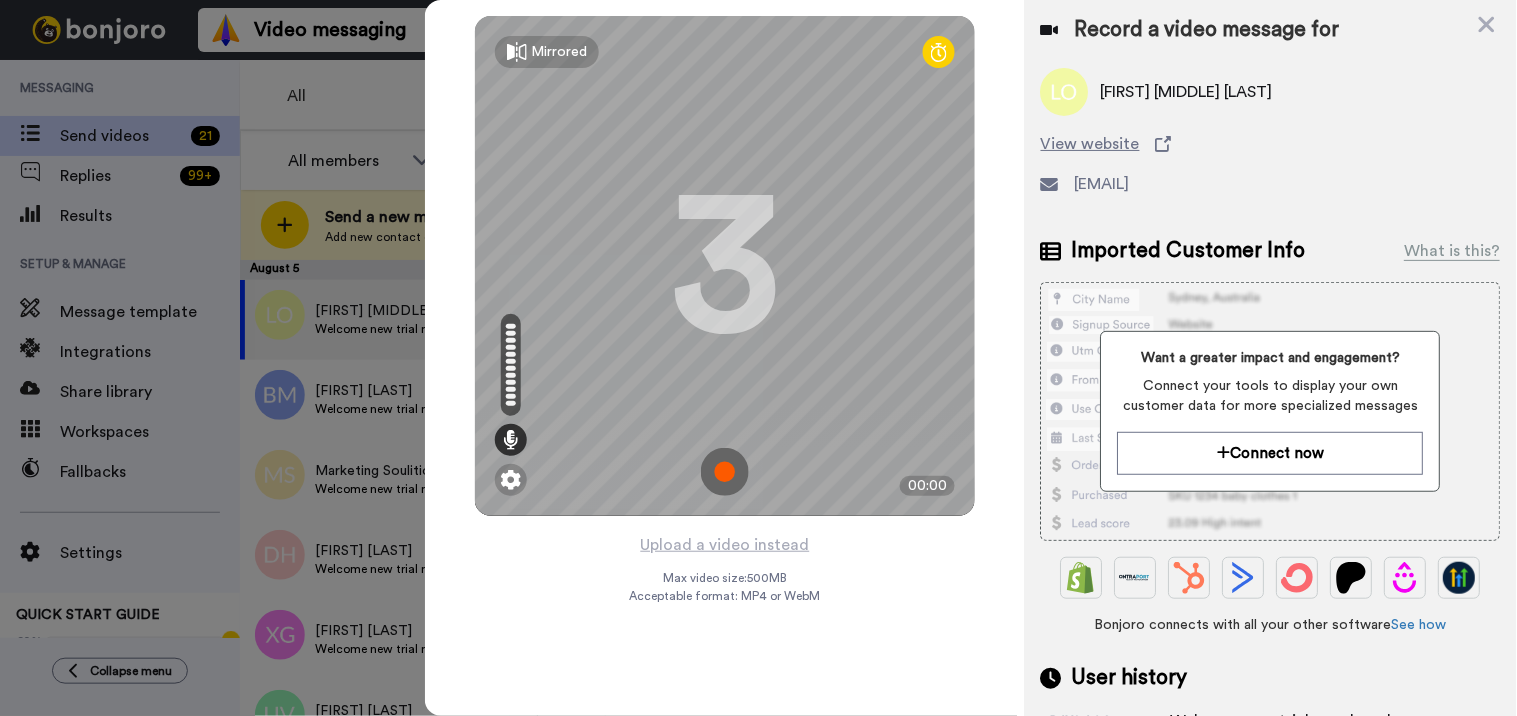 click at bounding box center (725, 472) 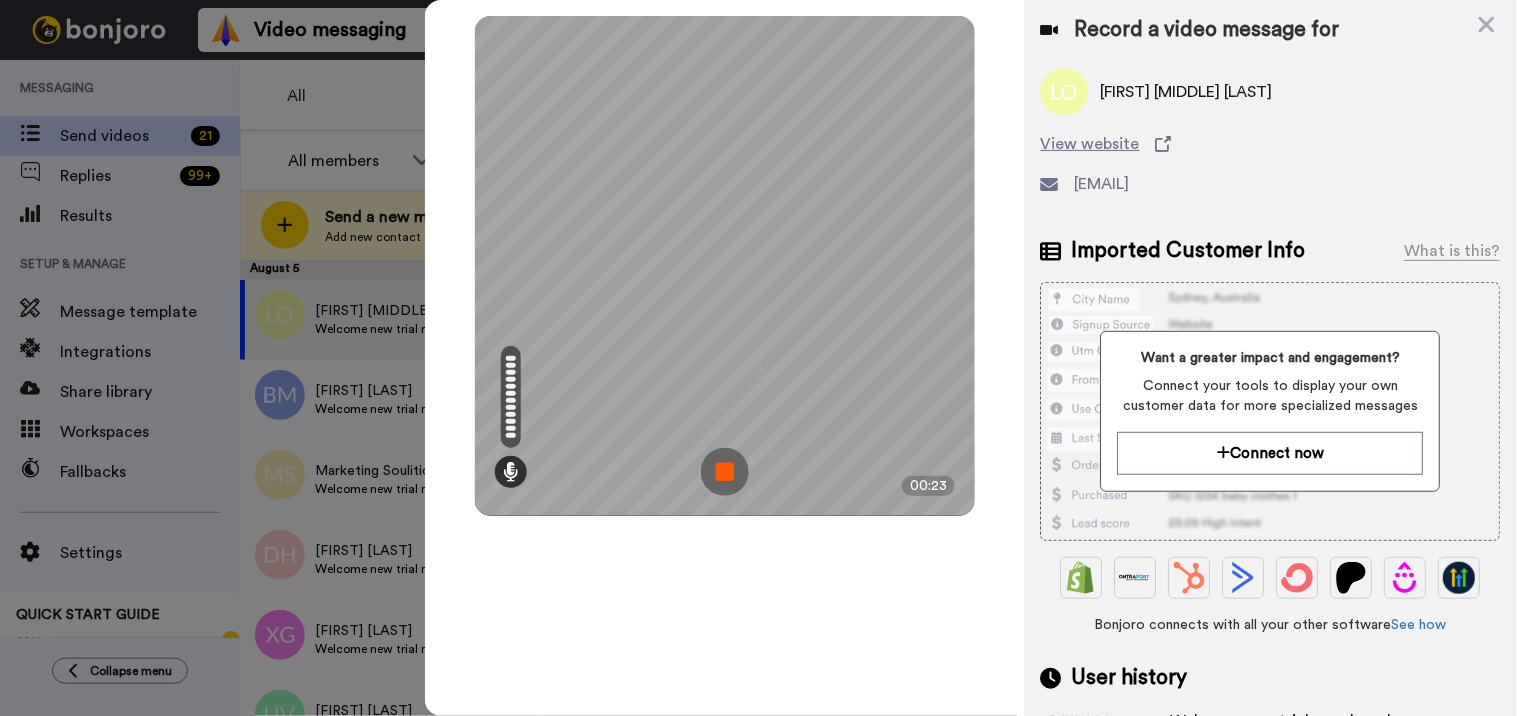 click at bounding box center [725, 472] 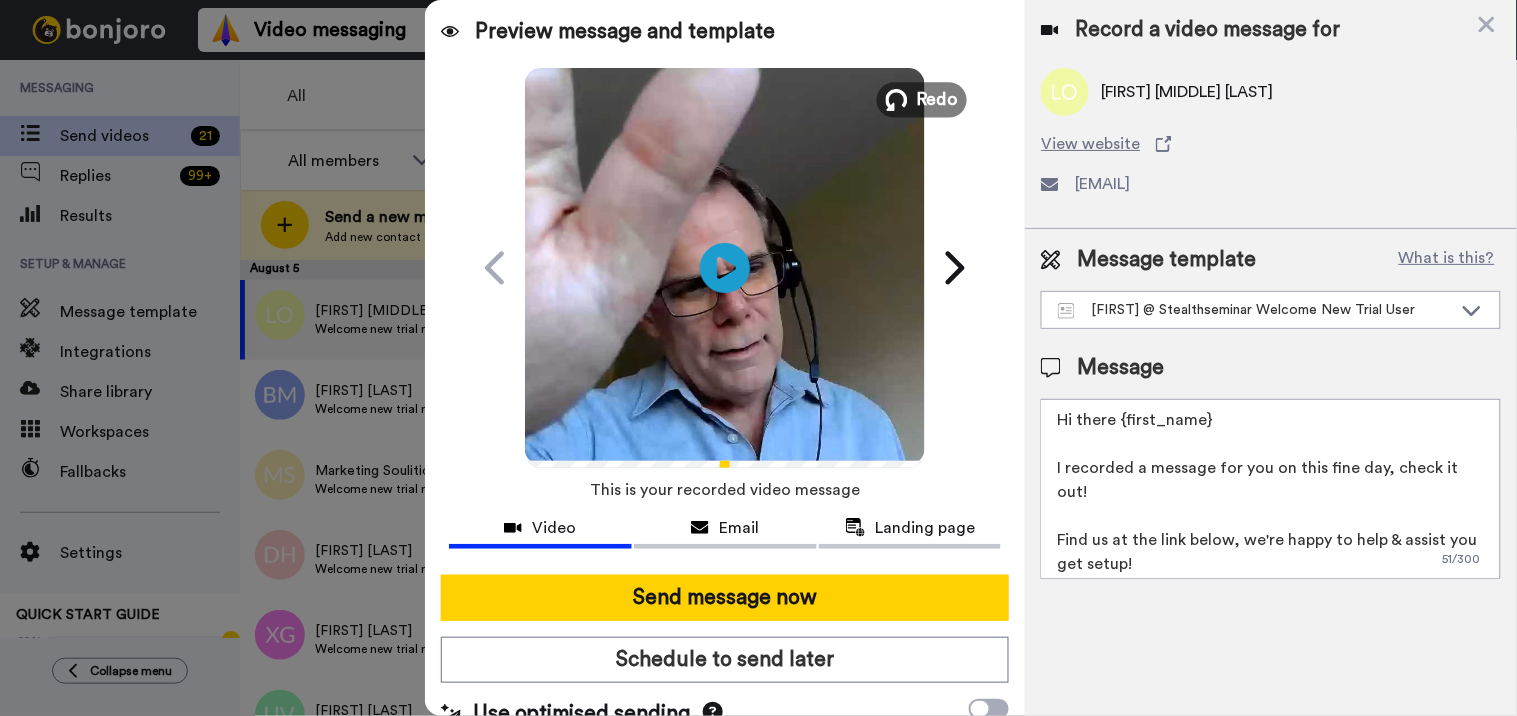 click on "Redo" at bounding box center [938, 99] 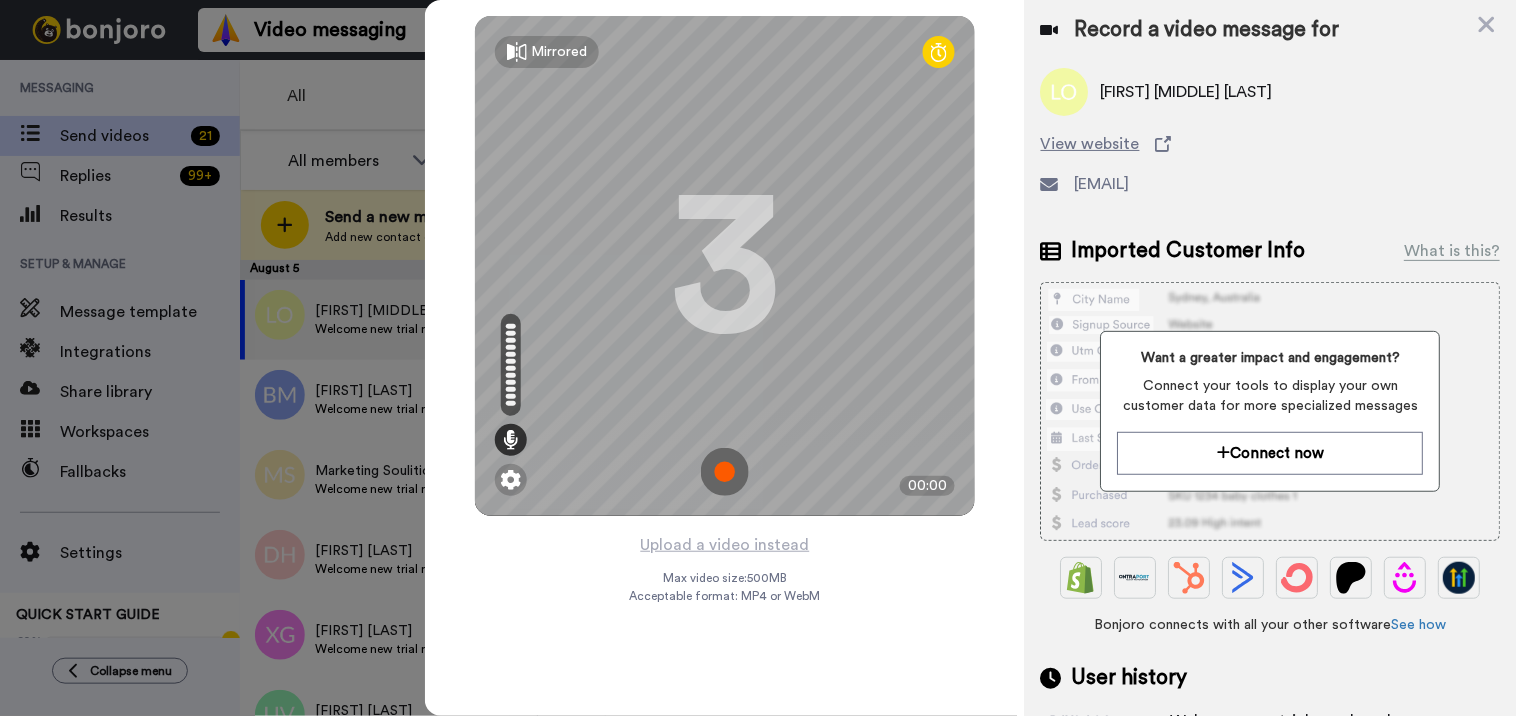 click at bounding box center (725, 472) 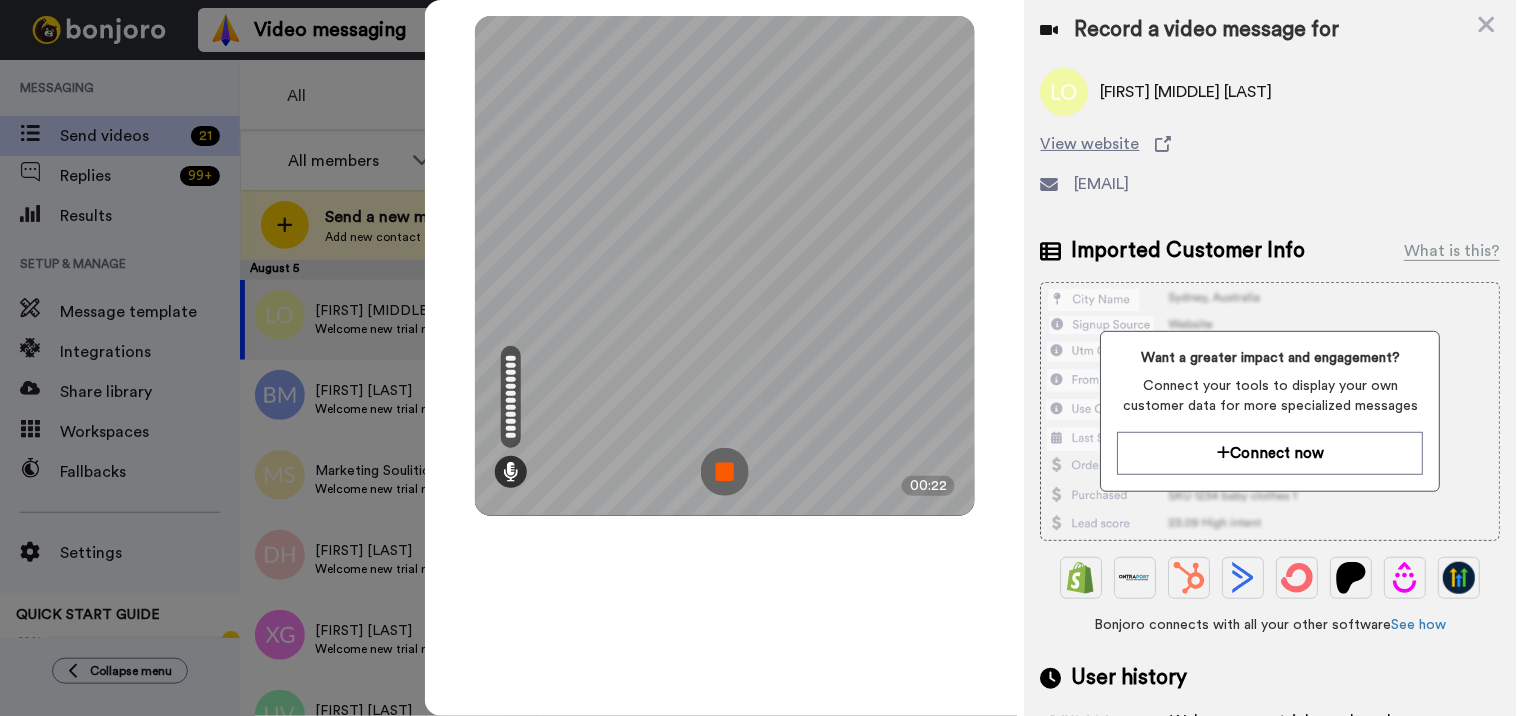 click at bounding box center [725, 472] 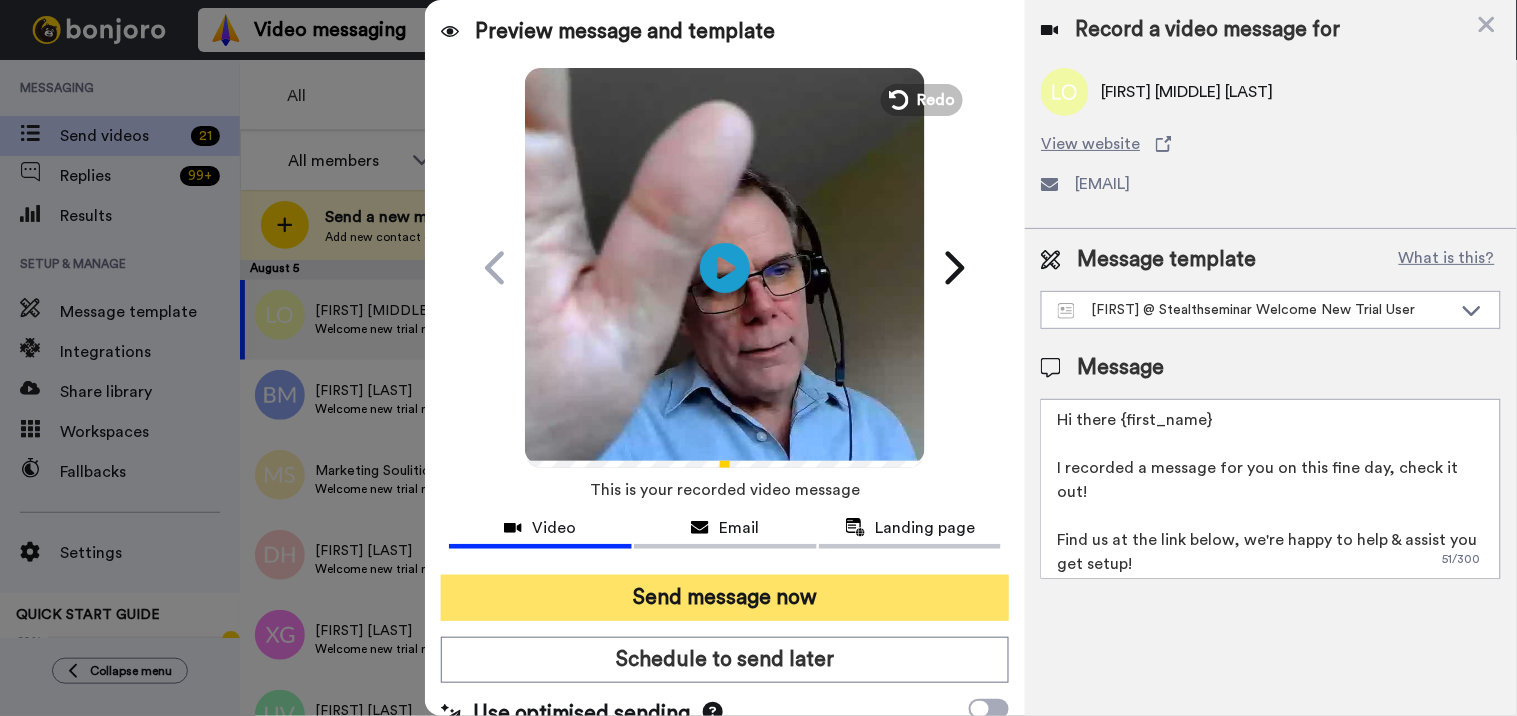 click on "Send message now" at bounding box center [725, 598] 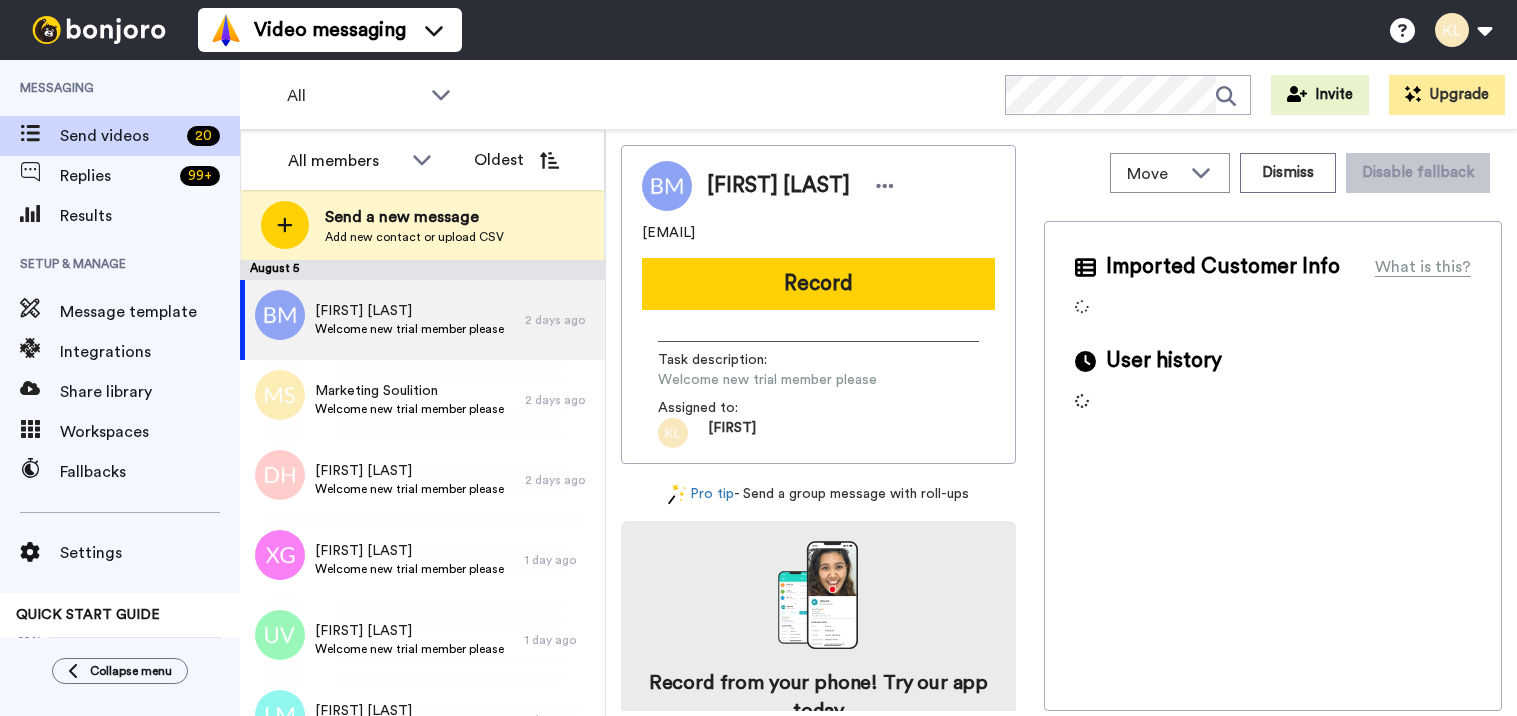 scroll, scrollTop: 0, scrollLeft: 0, axis: both 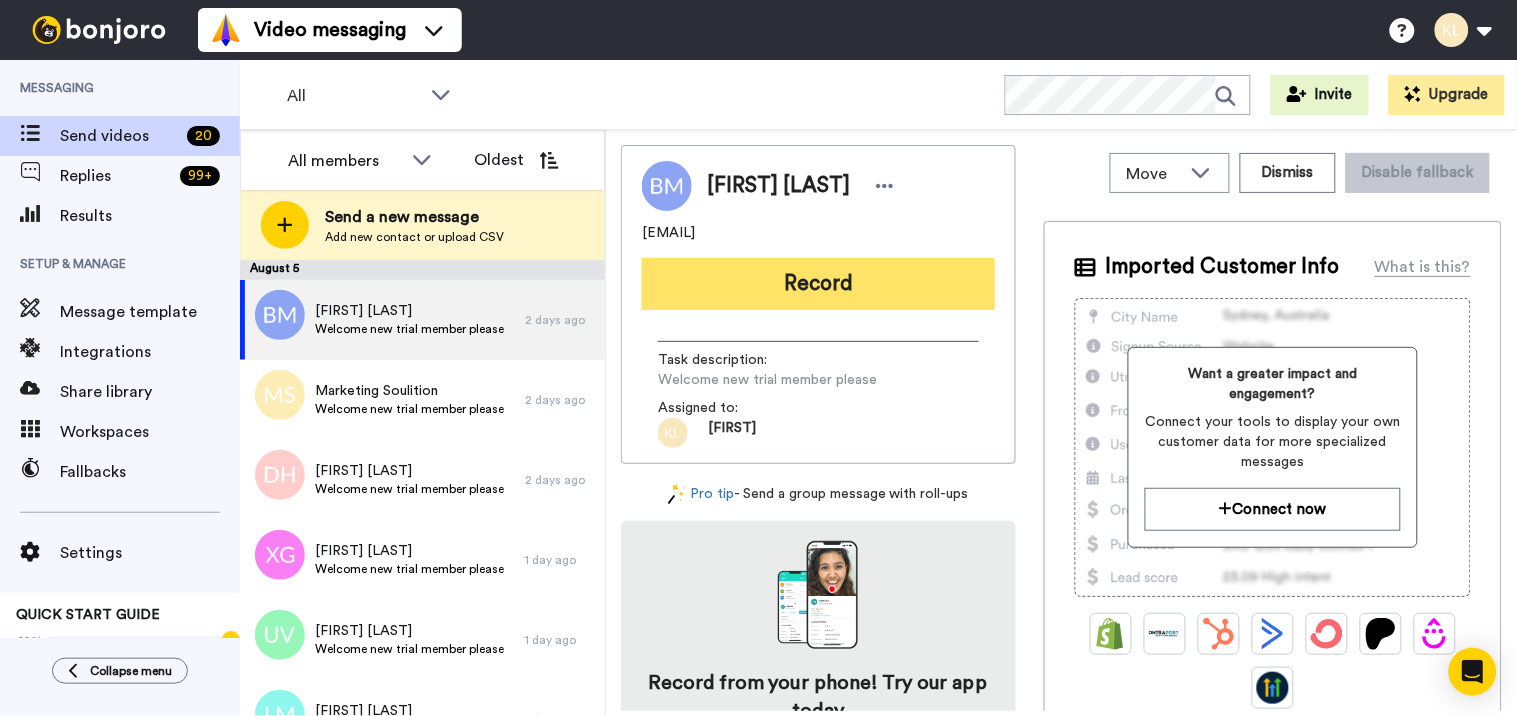 click on "Record" at bounding box center [818, 284] 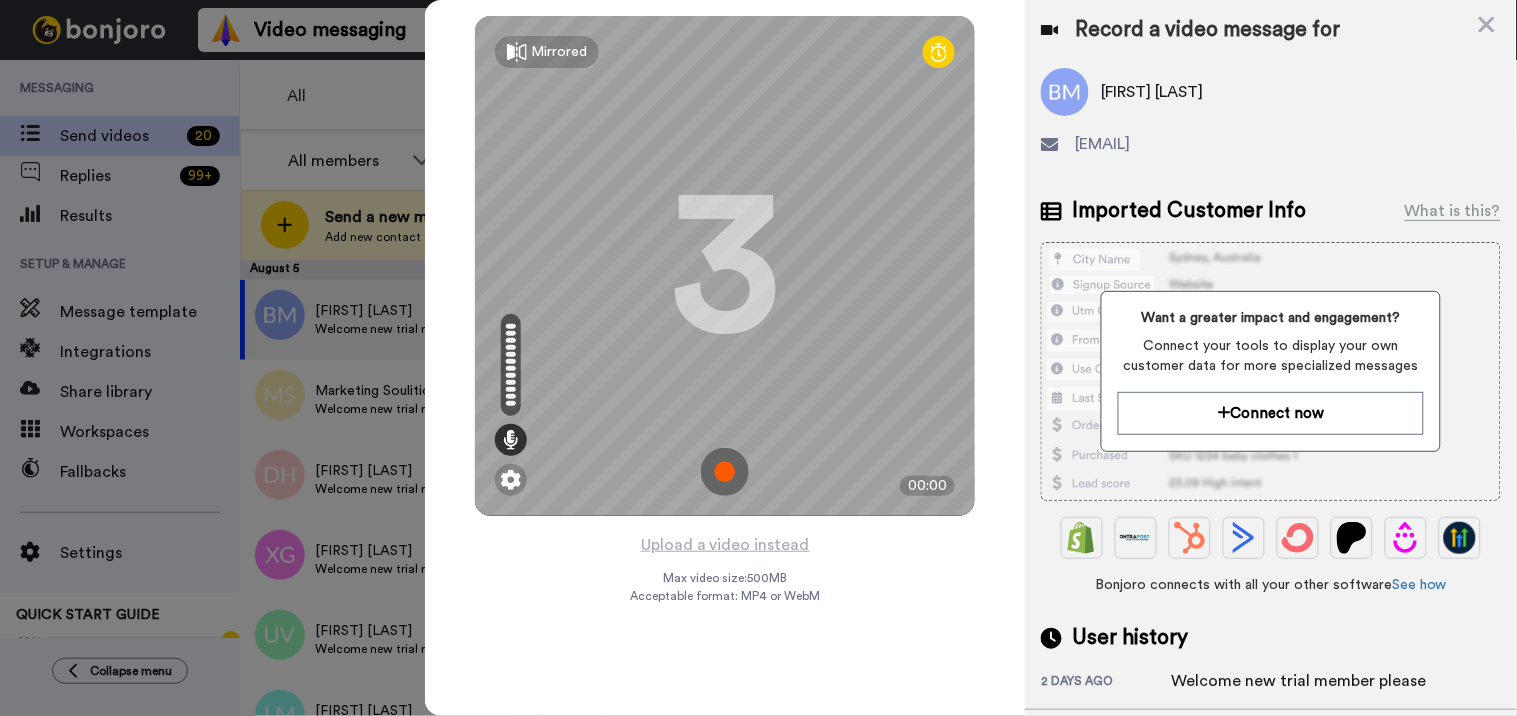 click at bounding box center (725, 472) 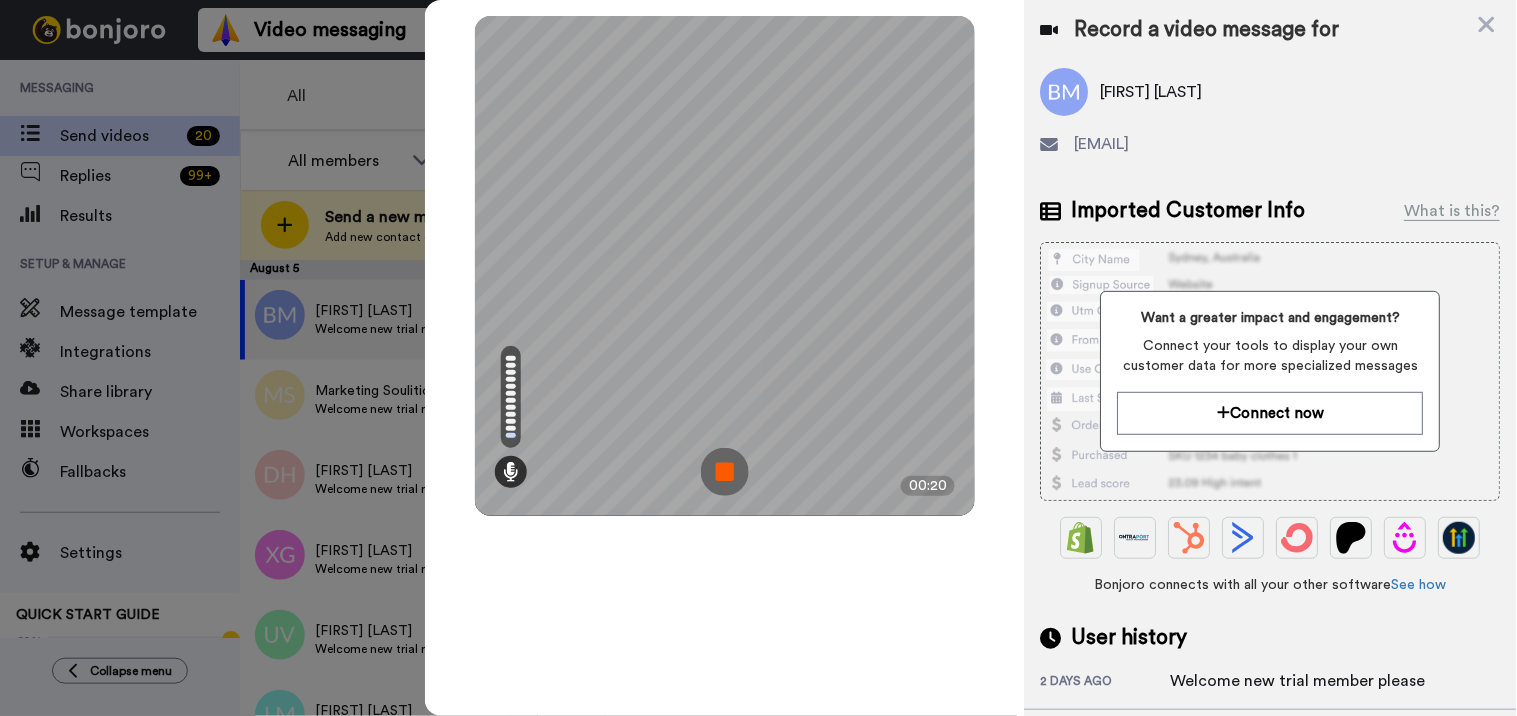 click at bounding box center (725, 472) 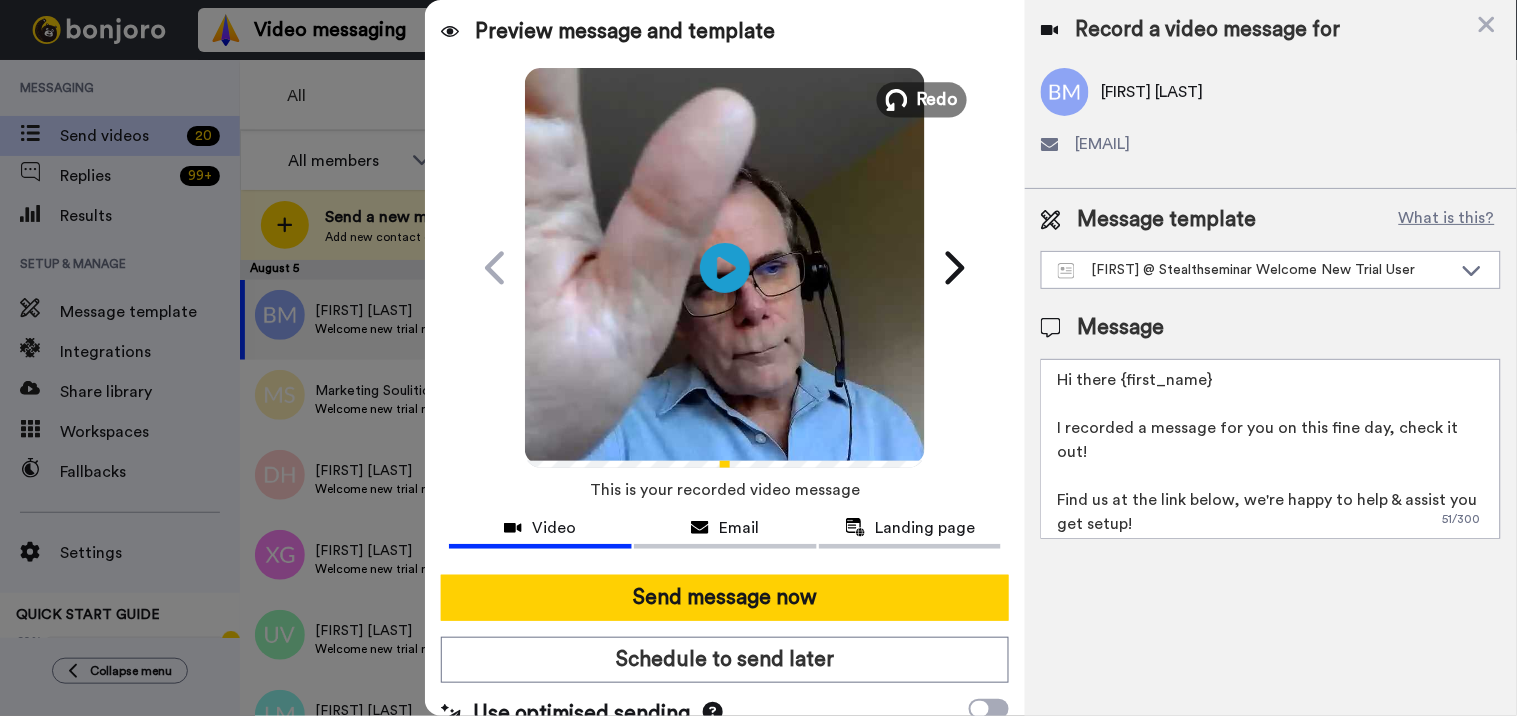 click on "Redo" at bounding box center [938, 99] 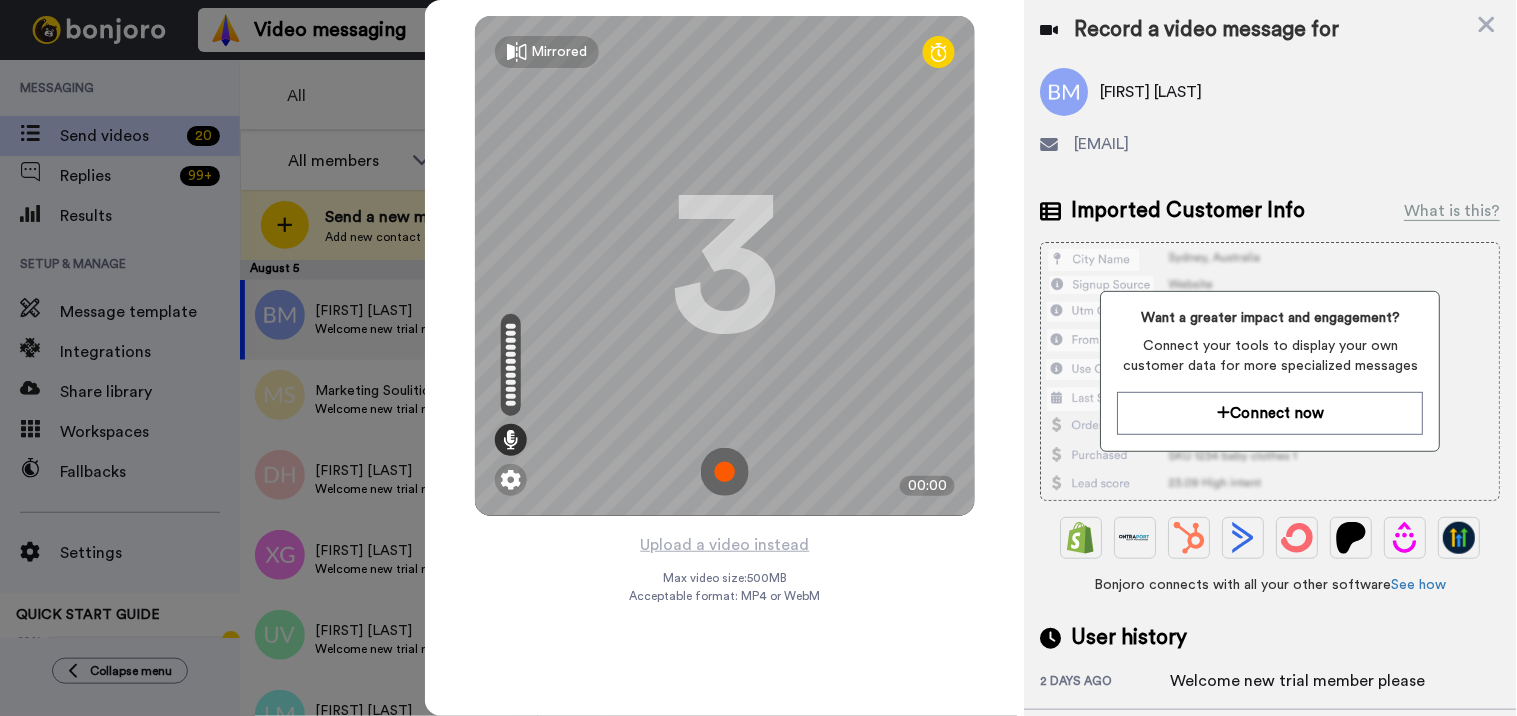 click at bounding box center (725, 472) 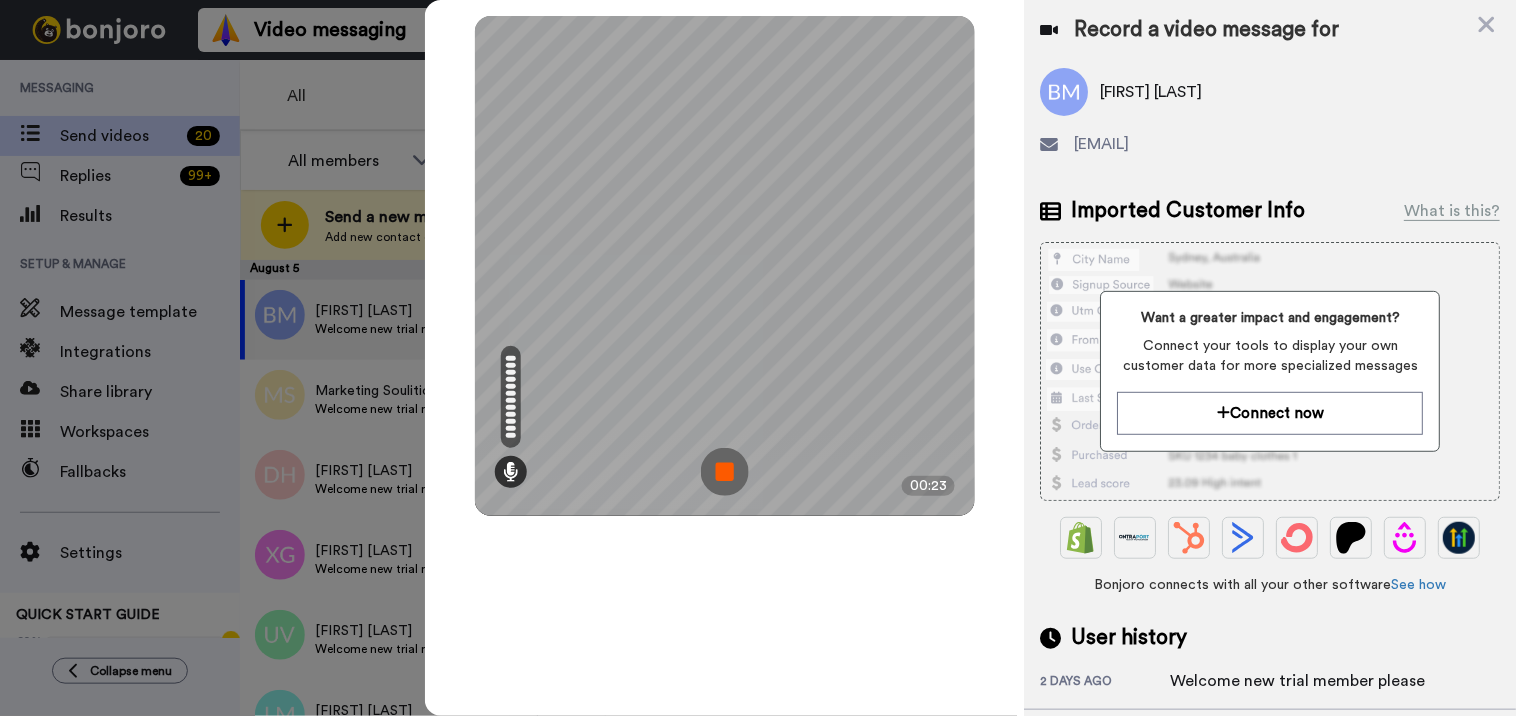 click at bounding box center (725, 472) 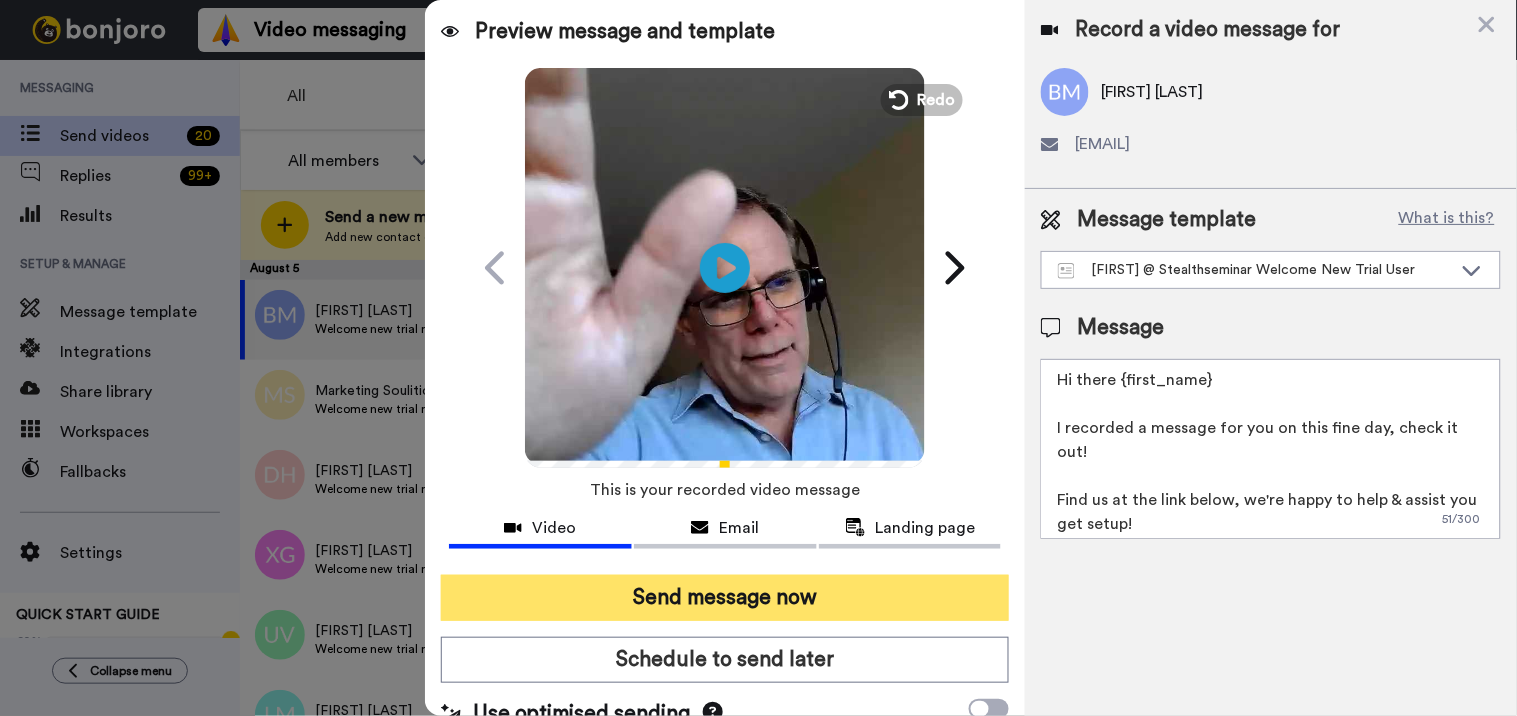 click on "Send message now" at bounding box center (725, 598) 